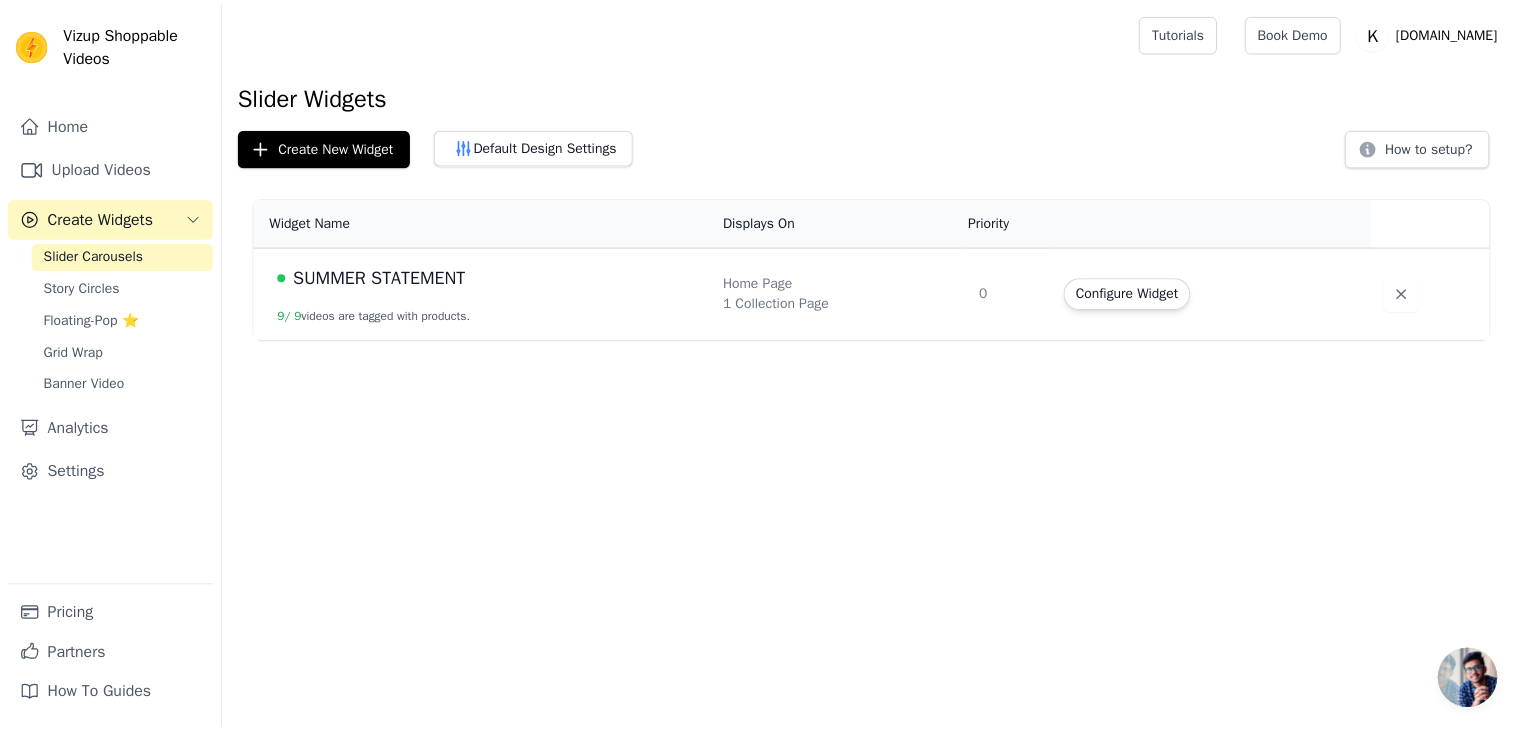 scroll, scrollTop: 0, scrollLeft: 0, axis: both 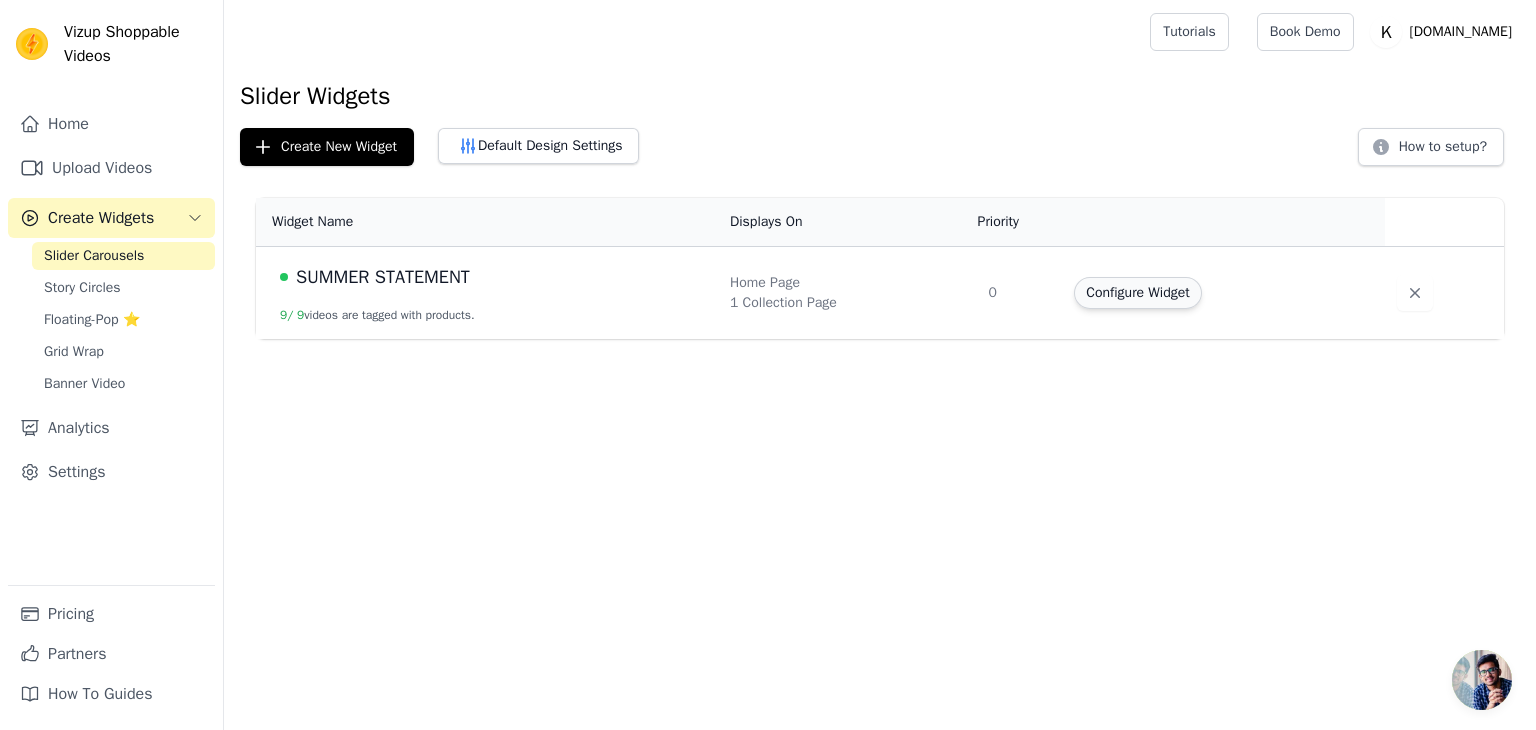 click on "Configure Widget" at bounding box center (1137, 293) 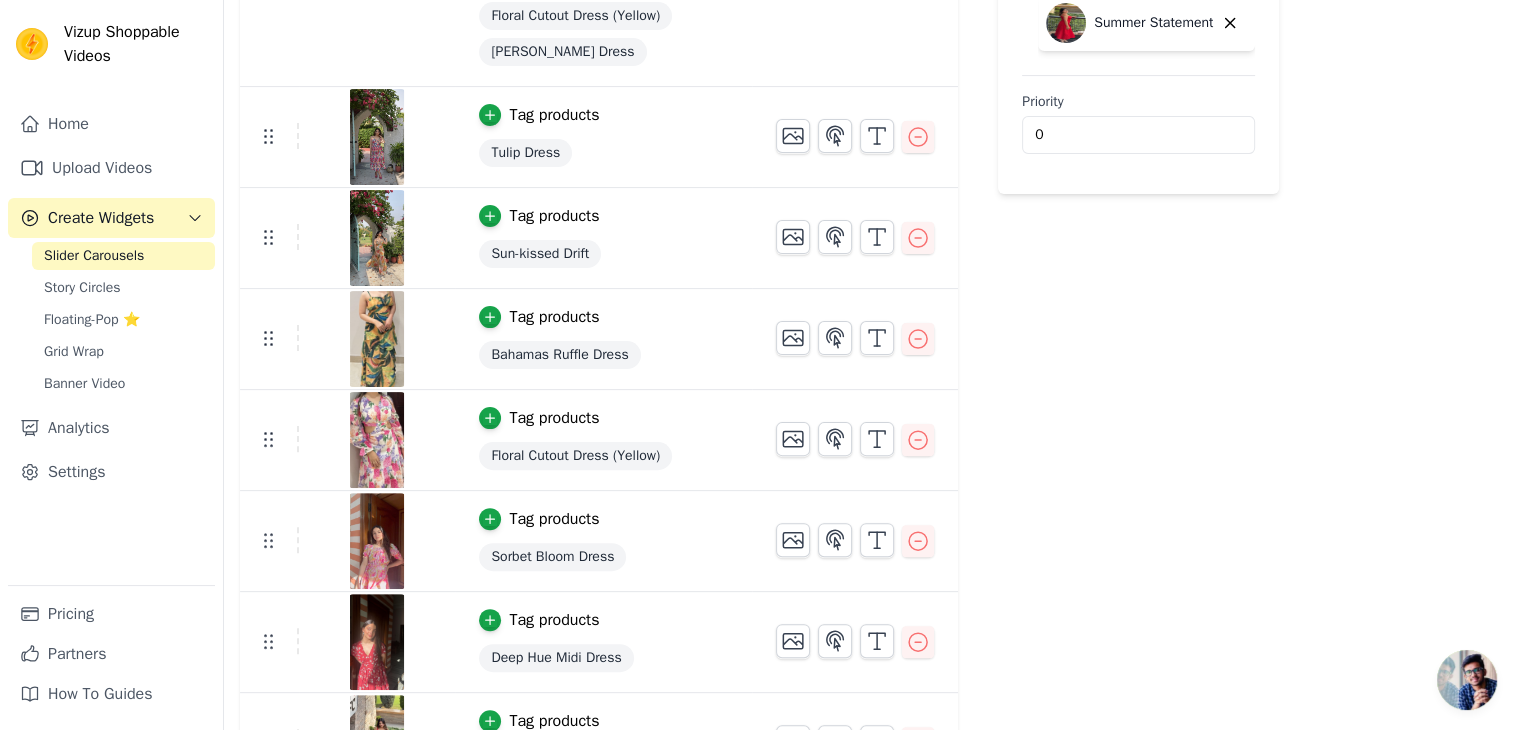 scroll, scrollTop: 561, scrollLeft: 0, axis: vertical 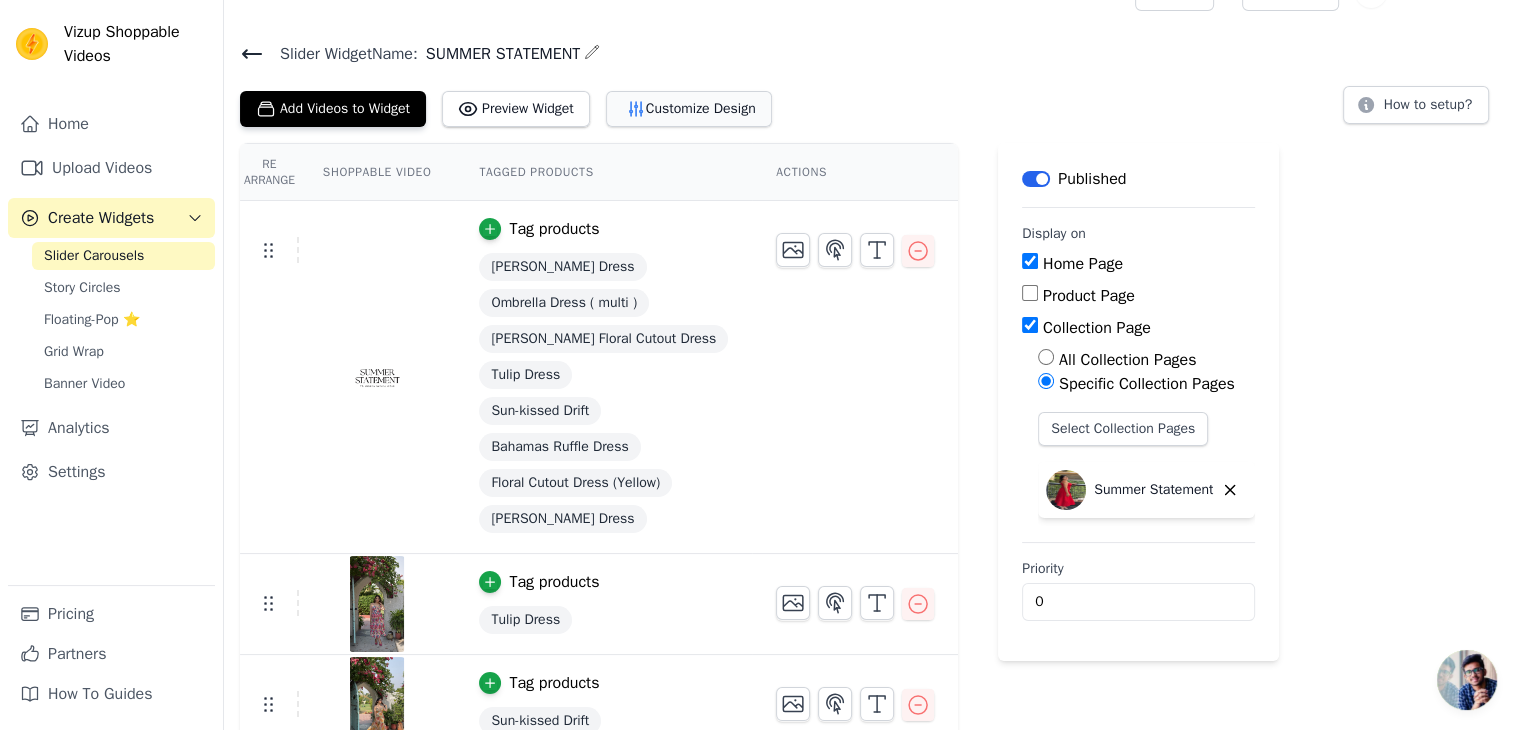 click on "Customize Design" at bounding box center [689, 109] 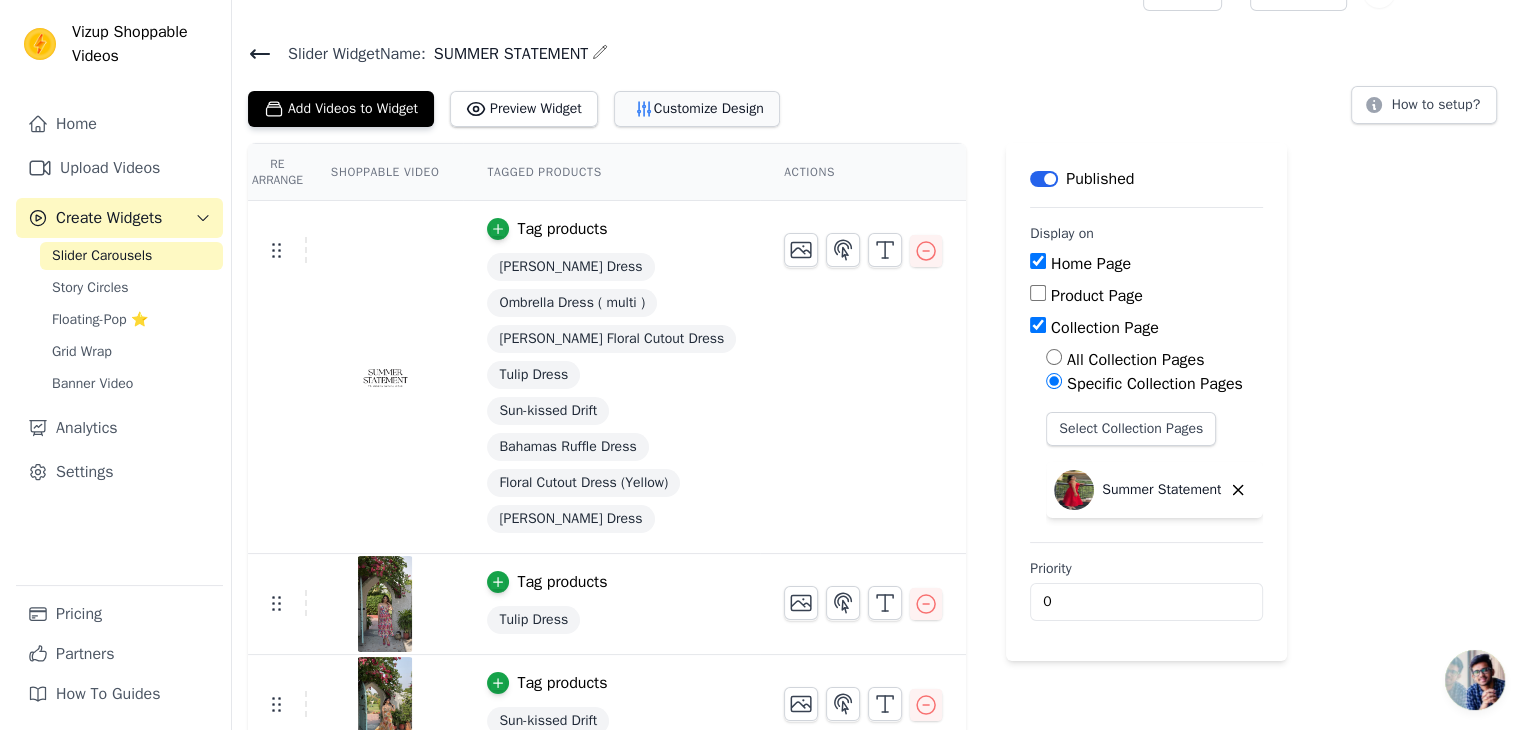 scroll, scrollTop: 0, scrollLeft: 0, axis: both 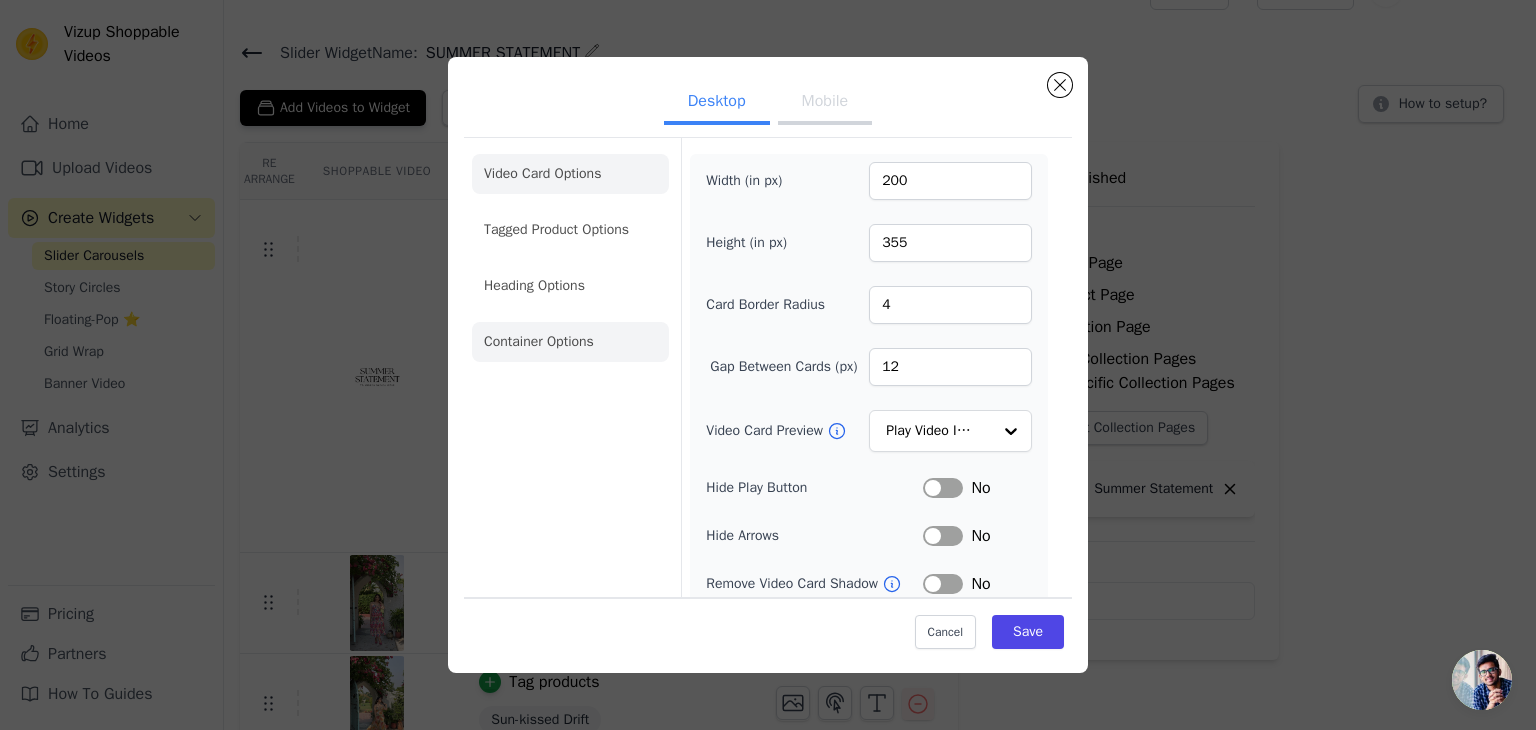 click on "Container Options" 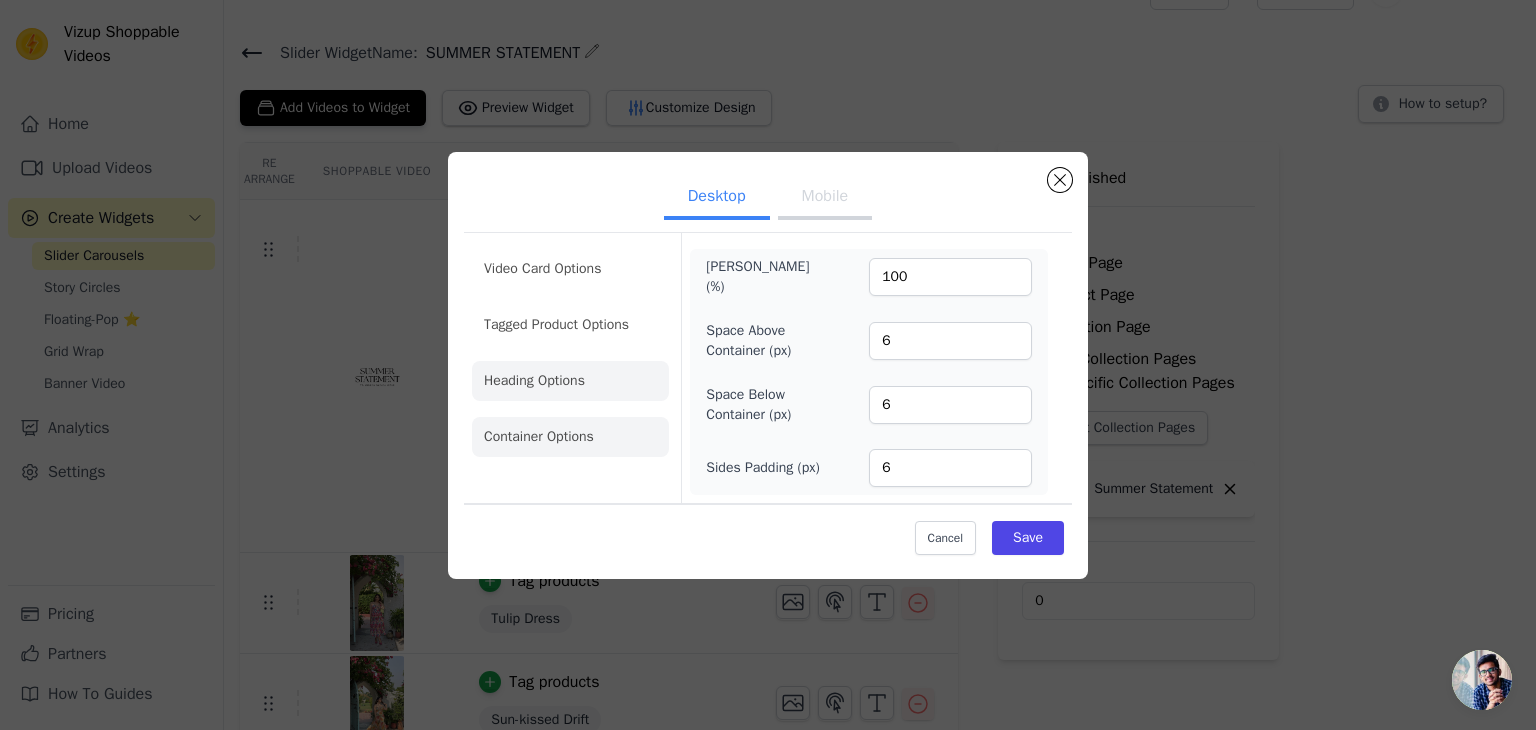 click on "Heading Options" 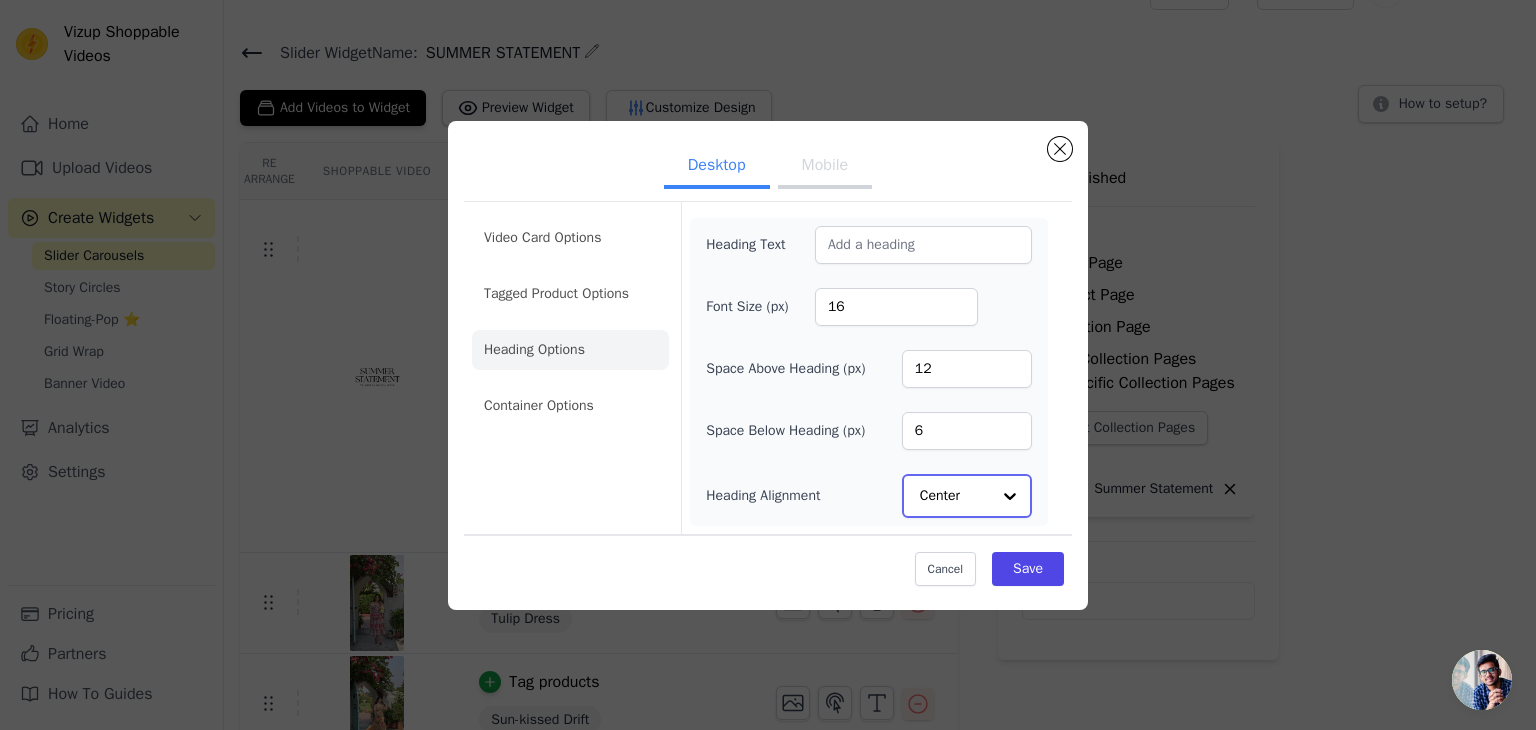 click at bounding box center [1010, 496] 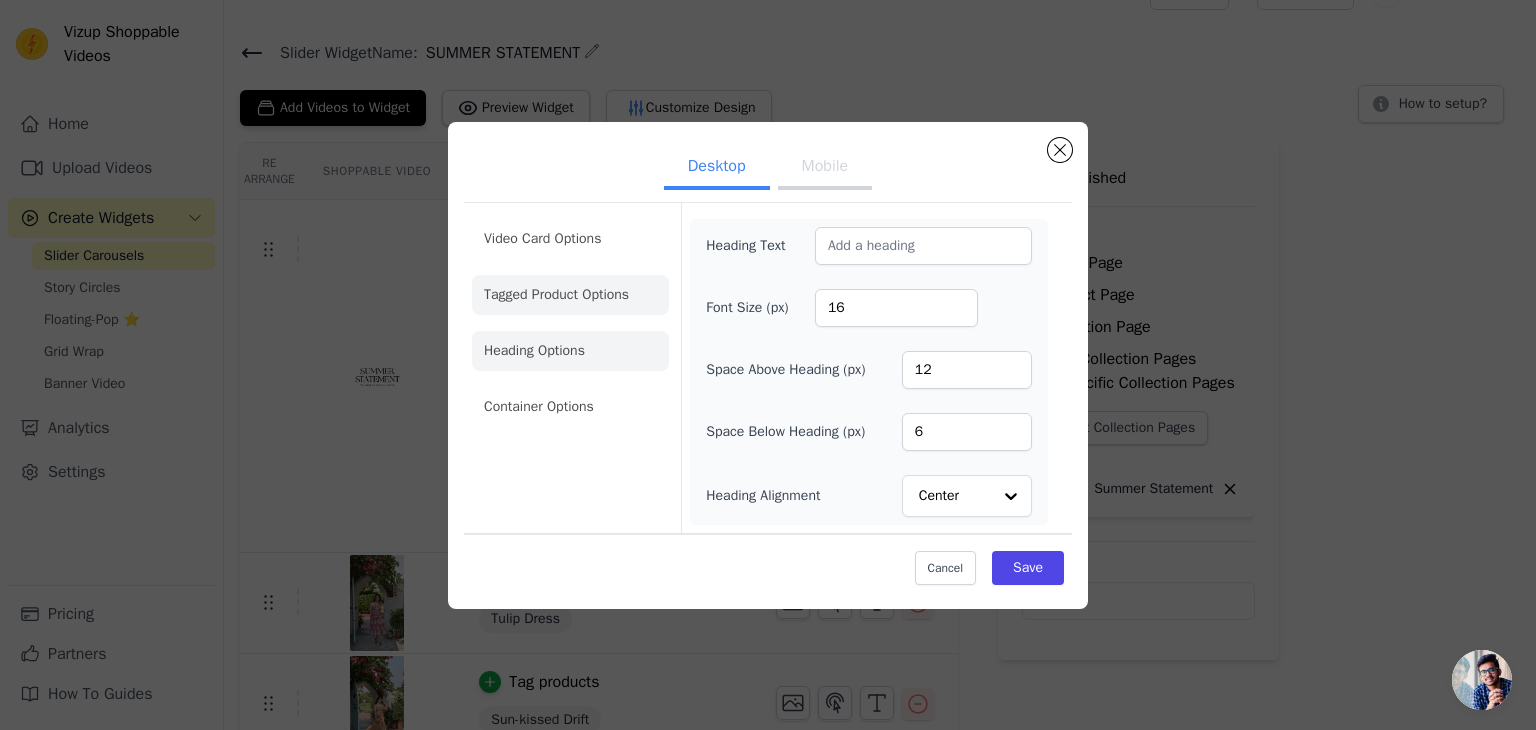 click on "Tagged Product Options" 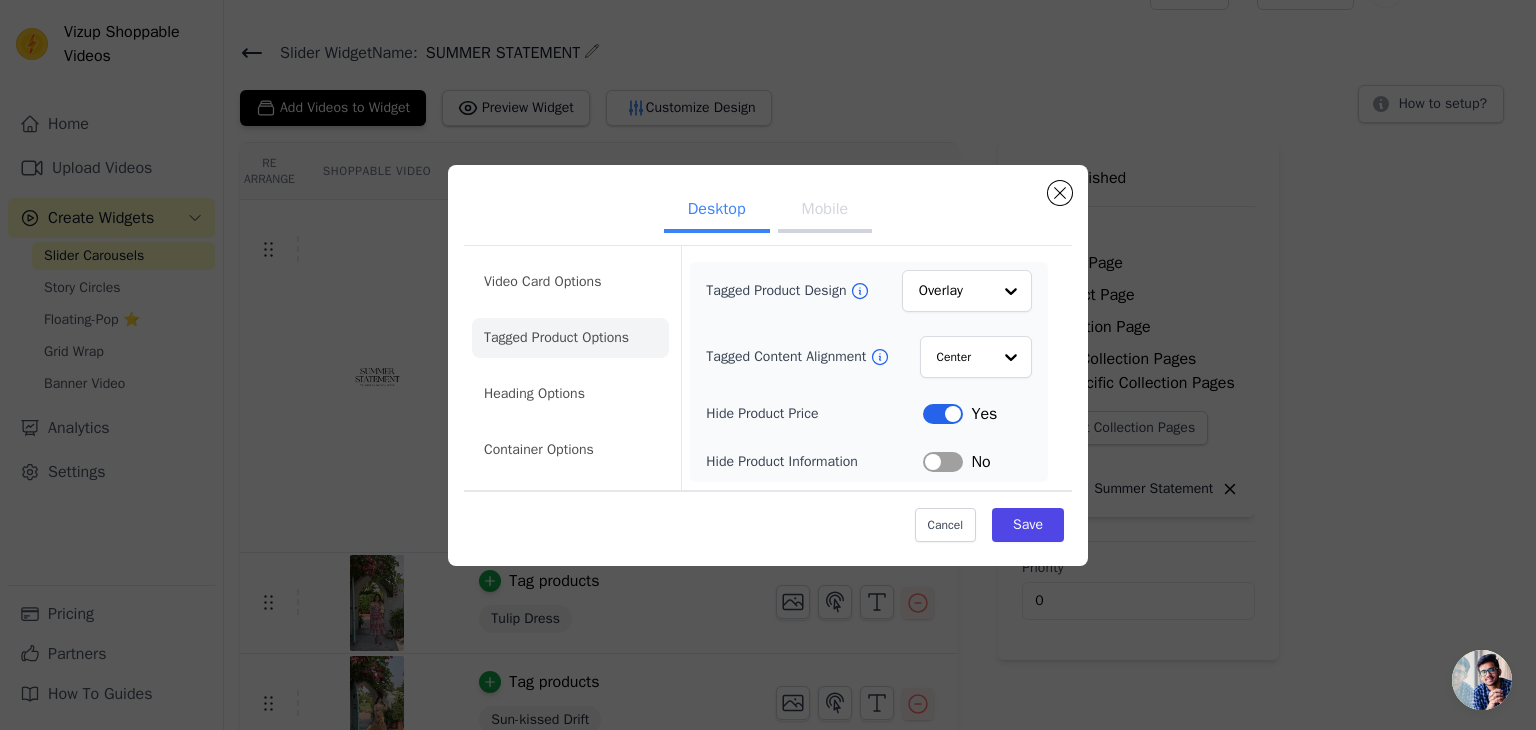 click on "Label" at bounding box center [943, 414] 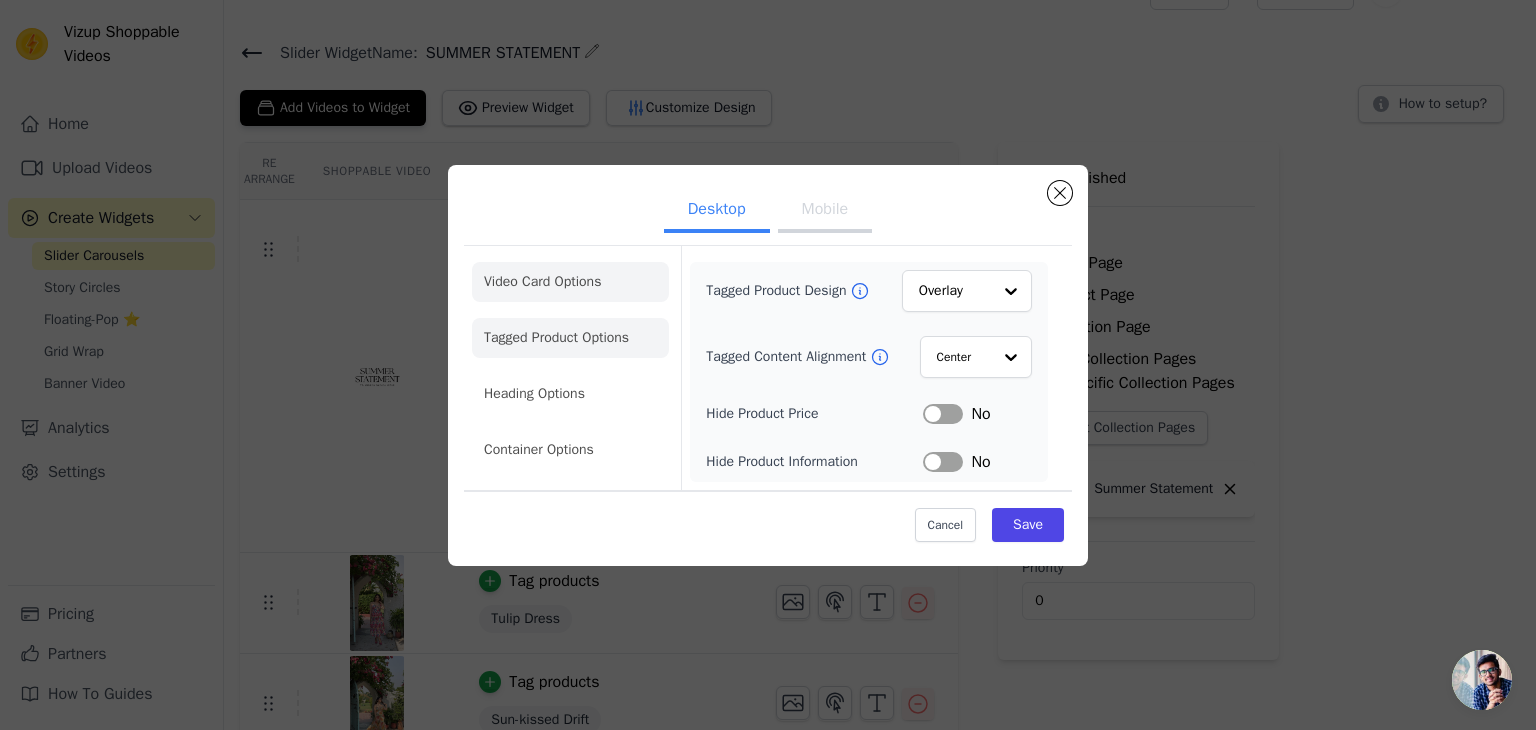 click on "Video Card Options" 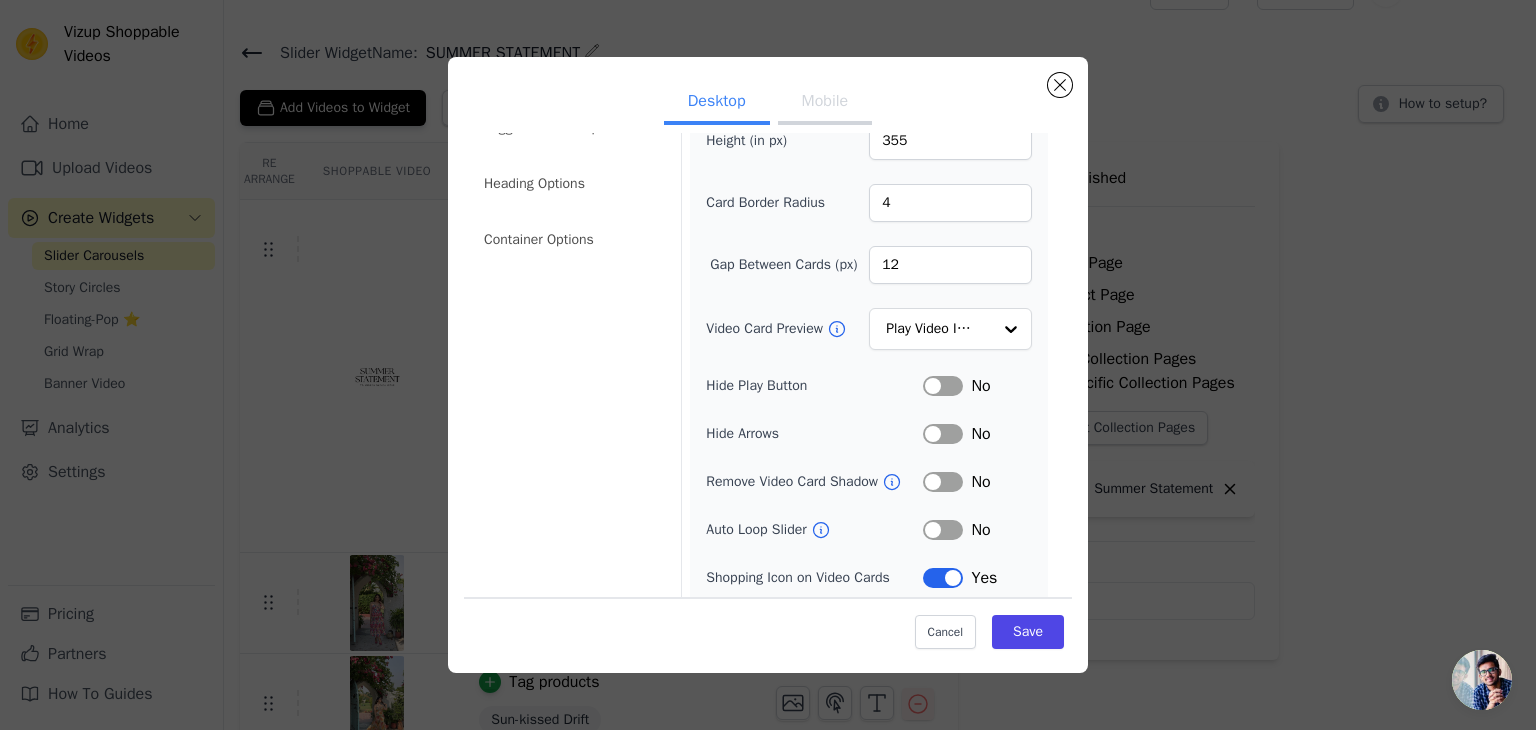 scroll, scrollTop: 156, scrollLeft: 0, axis: vertical 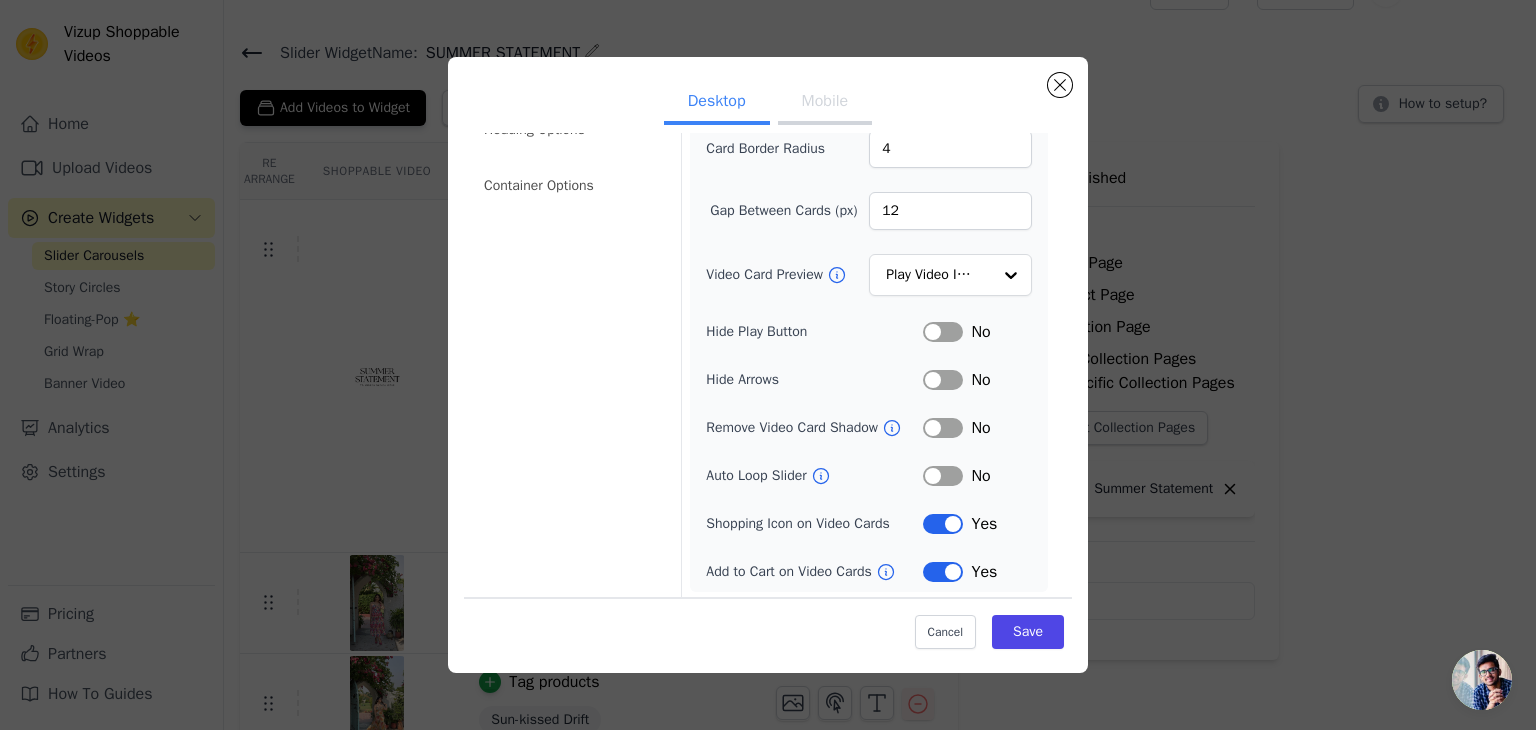 click on "Label" at bounding box center [943, 380] 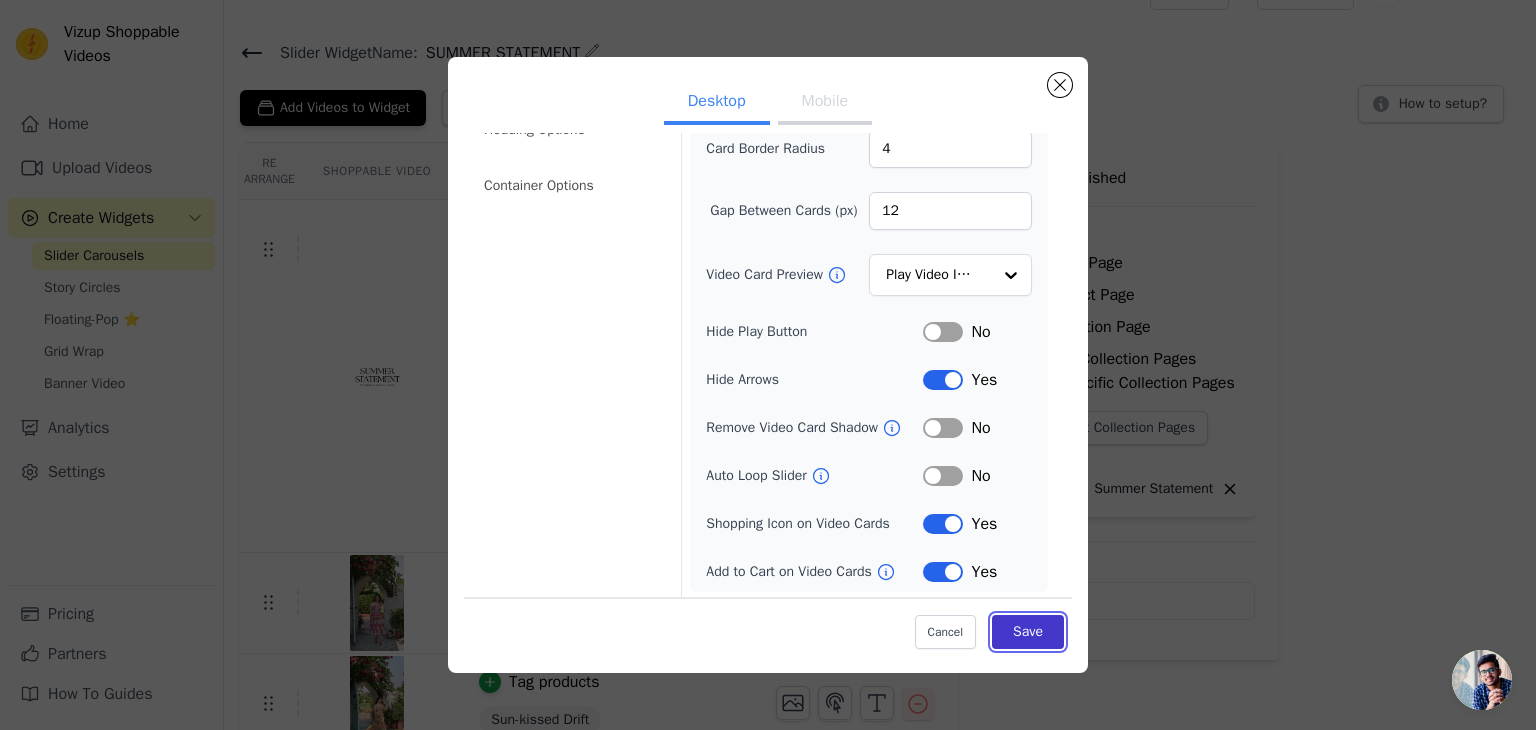 click on "Save" at bounding box center (1028, 632) 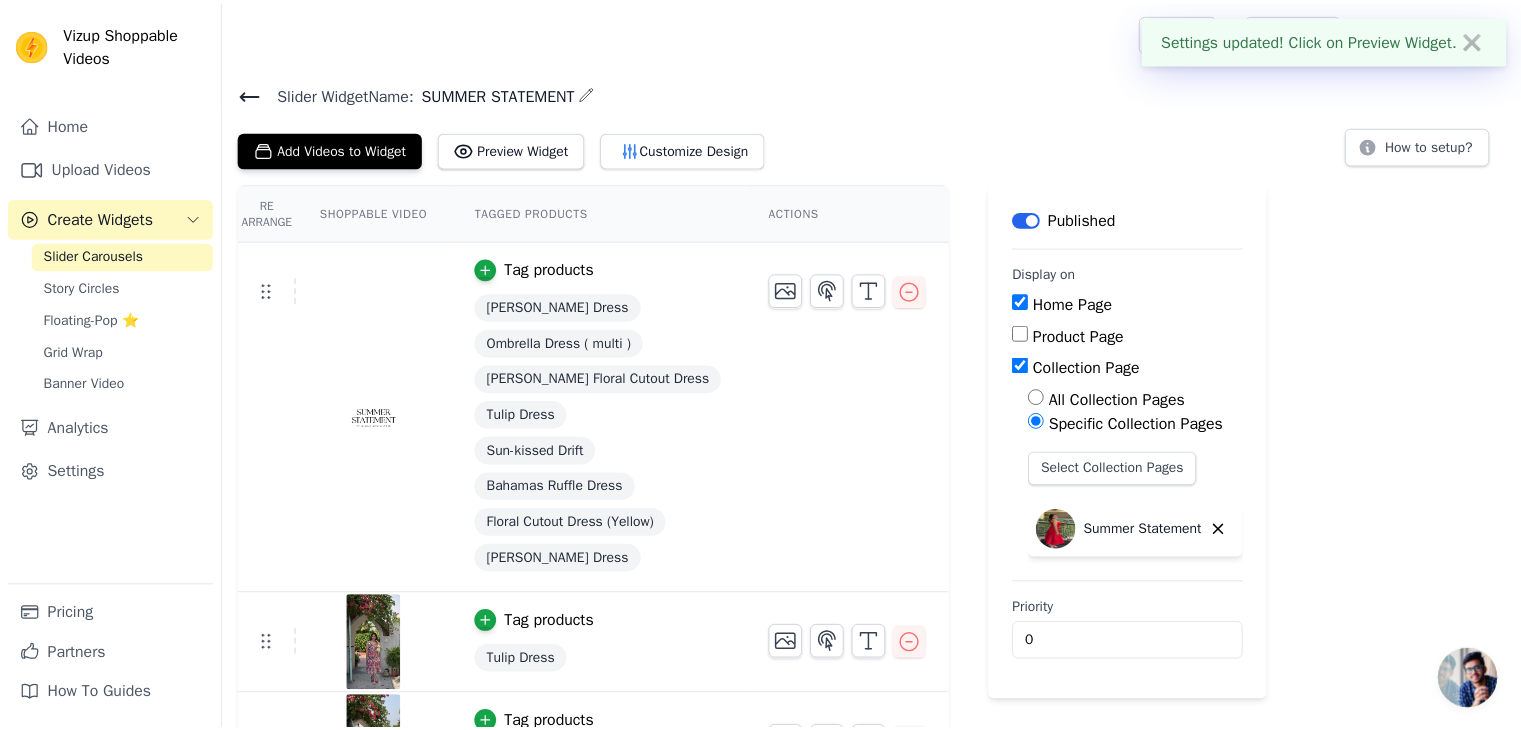 scroll, scrollTop: 40, scrollLeft: 0, axis: vertical 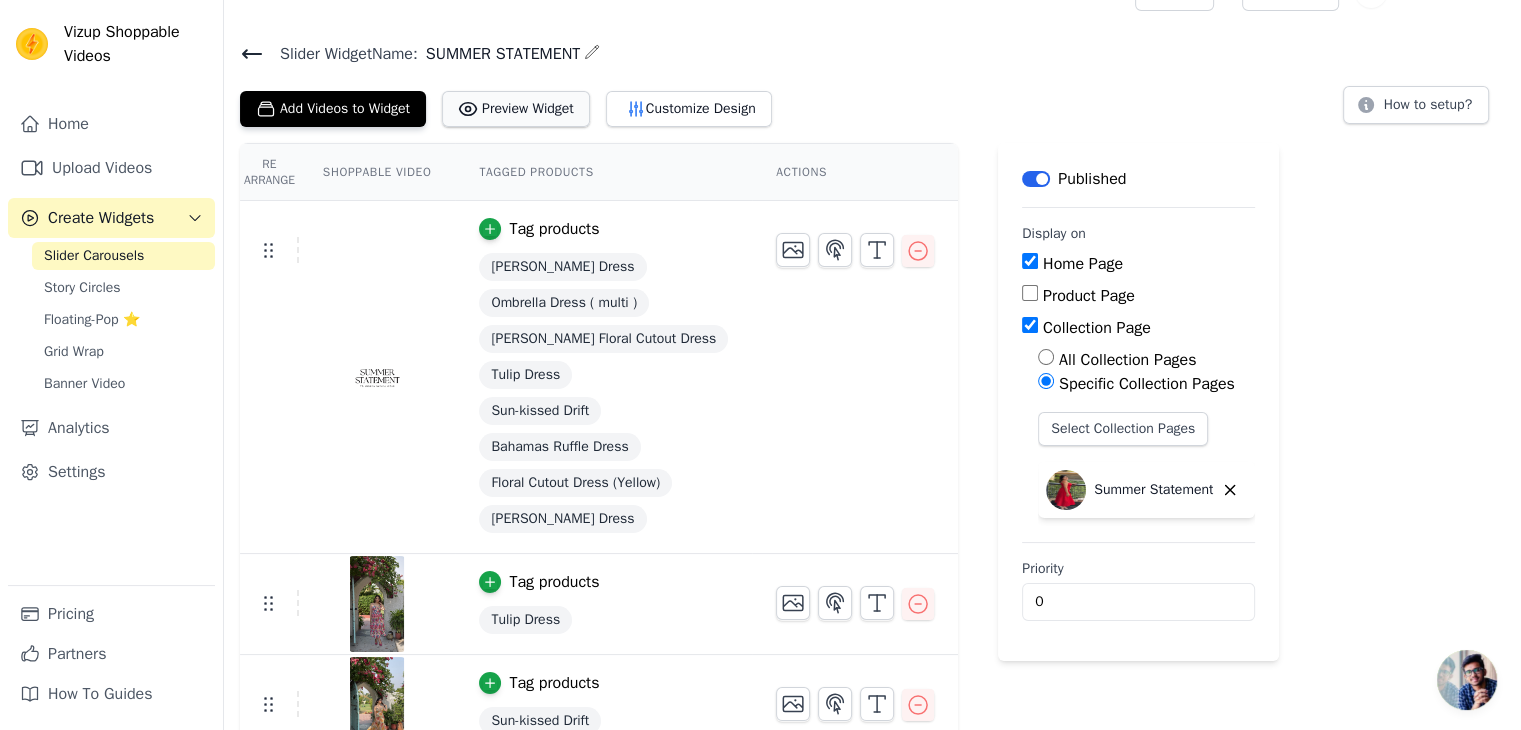 click on "Preview Widget" at bounding box center [516, 109] 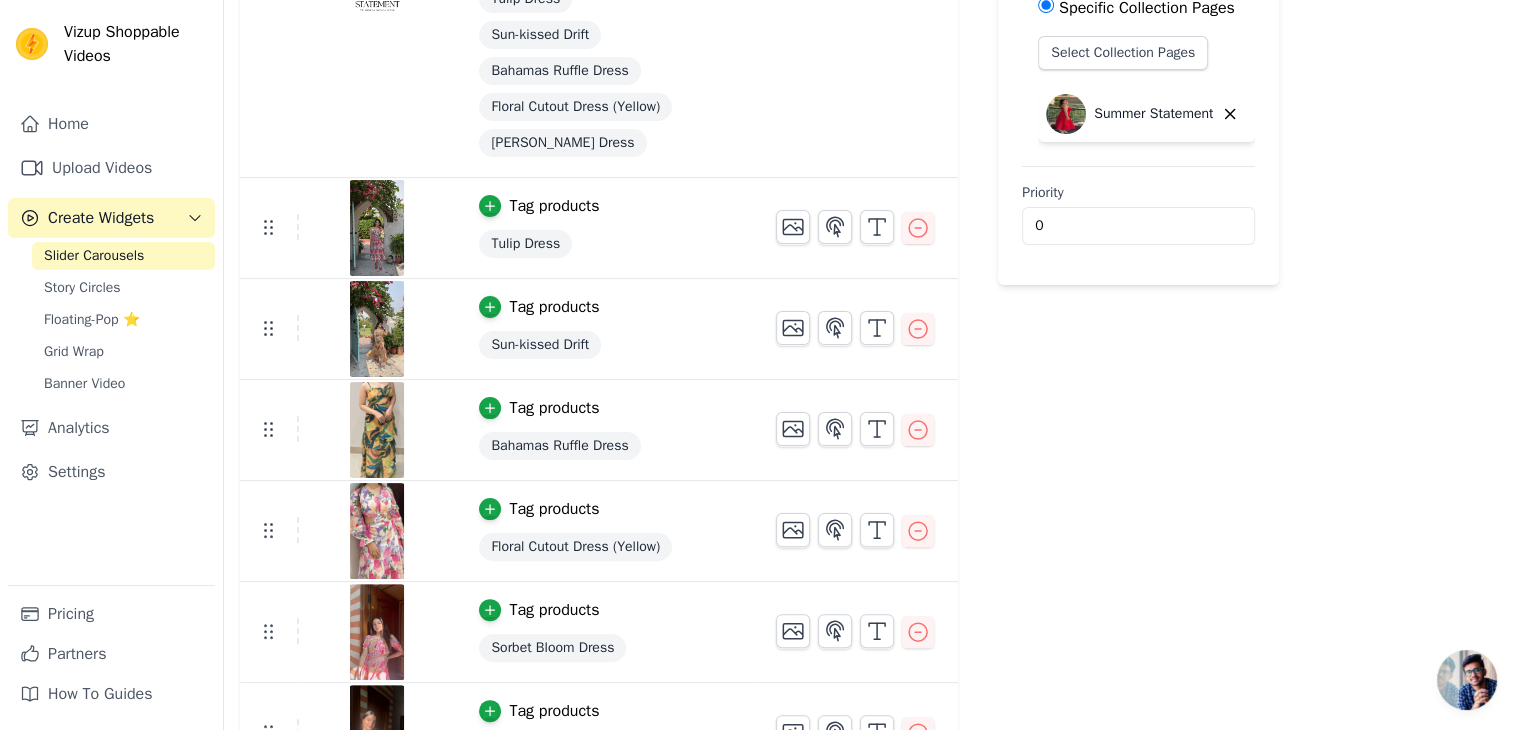 scroll, scrollTop: 415, scrollLeft: 0, axis: vertical 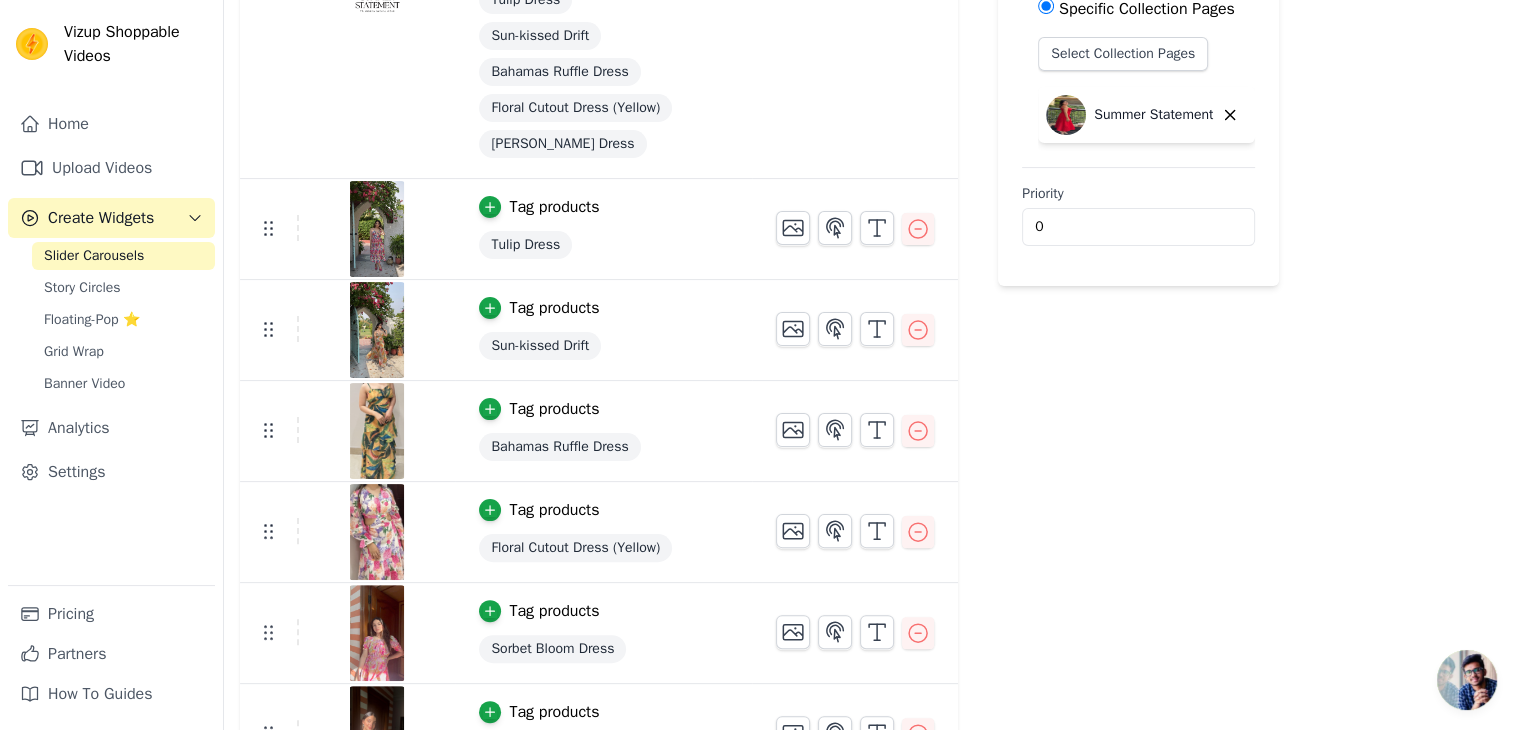 click on "Home
Upload Videos       Create Widgets     Slider Carousels   Story Circles   Floating-Pop ⭐   Grid Wrap   Banner Video
Analytics
Settings" at bounding box center (111, 344) 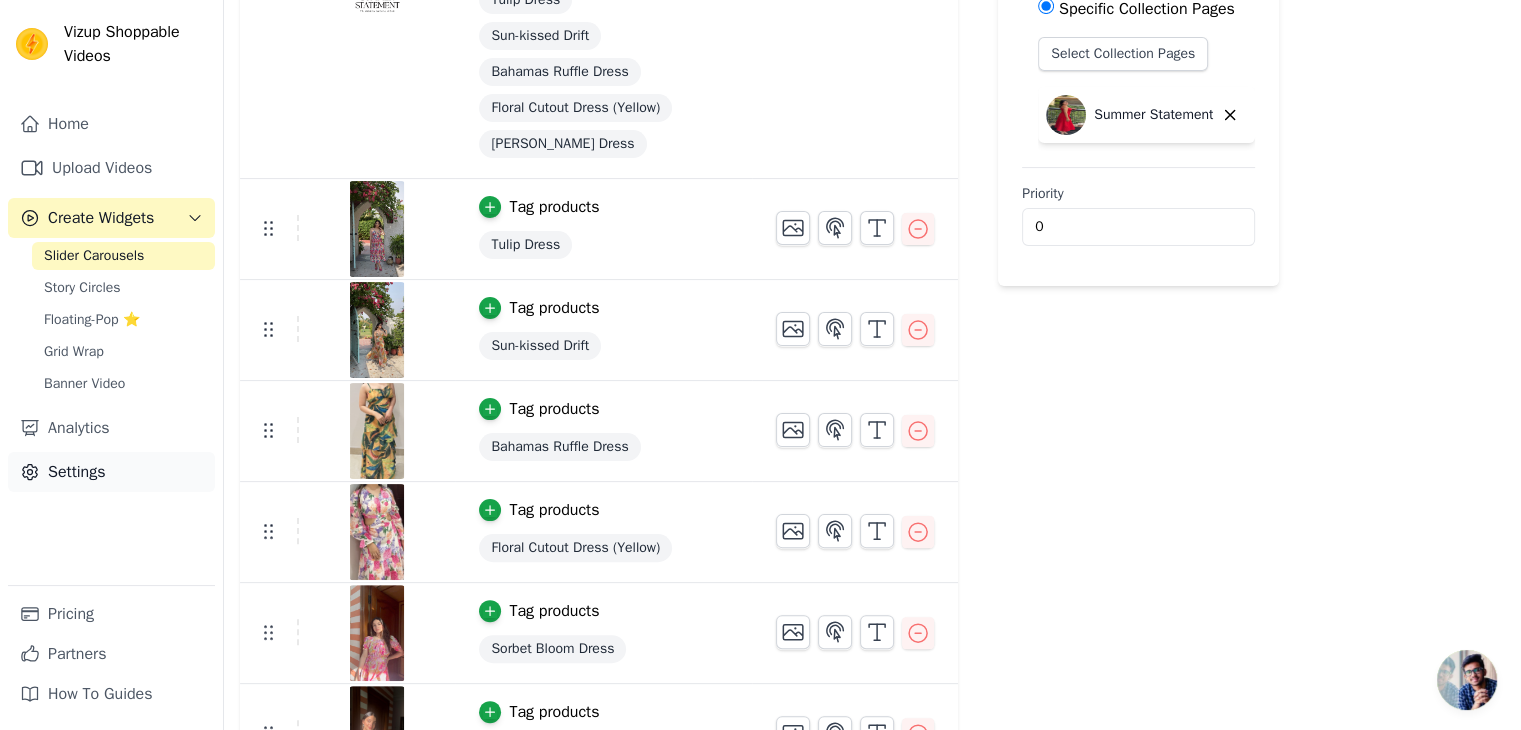click on "Settings" at bounding box center [111, 472] 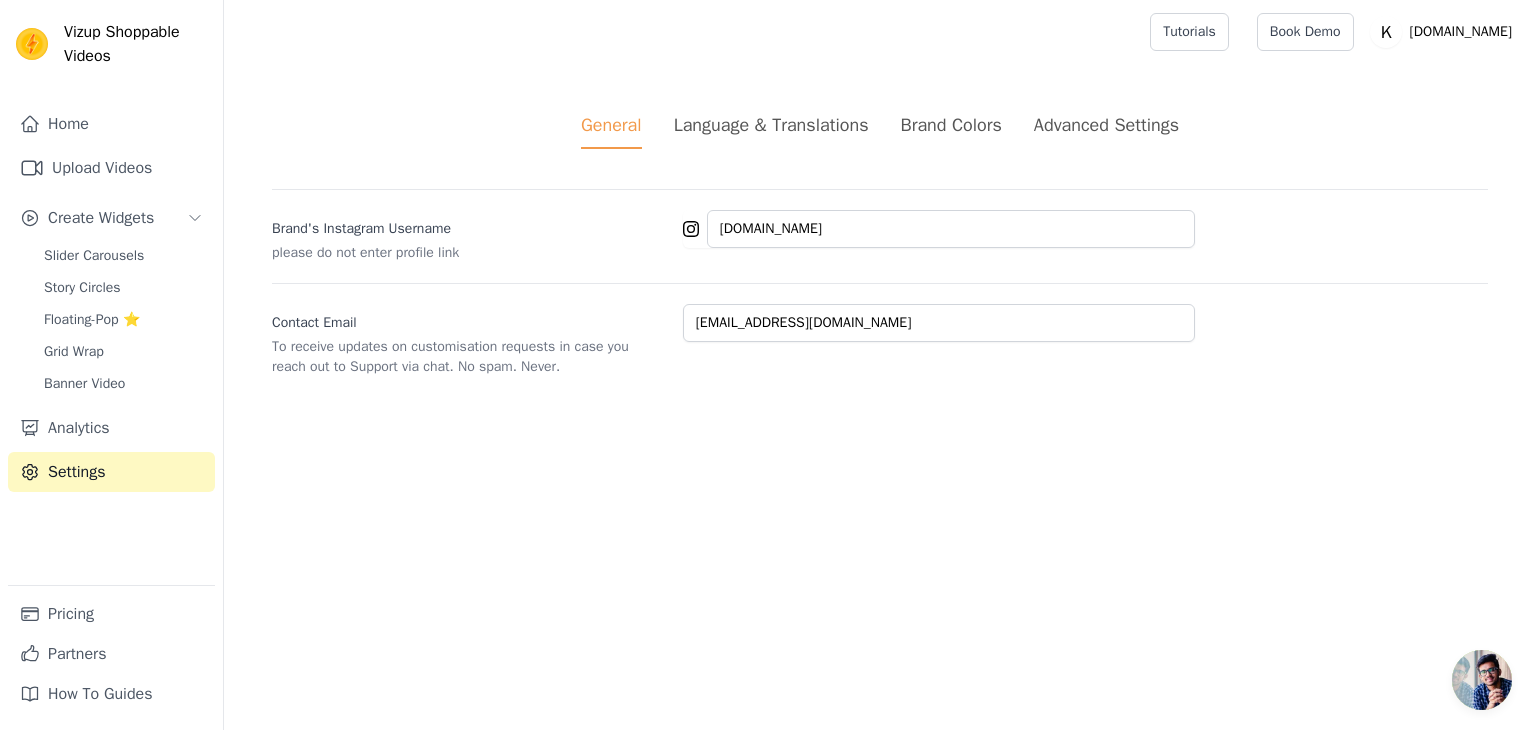 click on "Brand Colors" at bounding box center (951, 125) 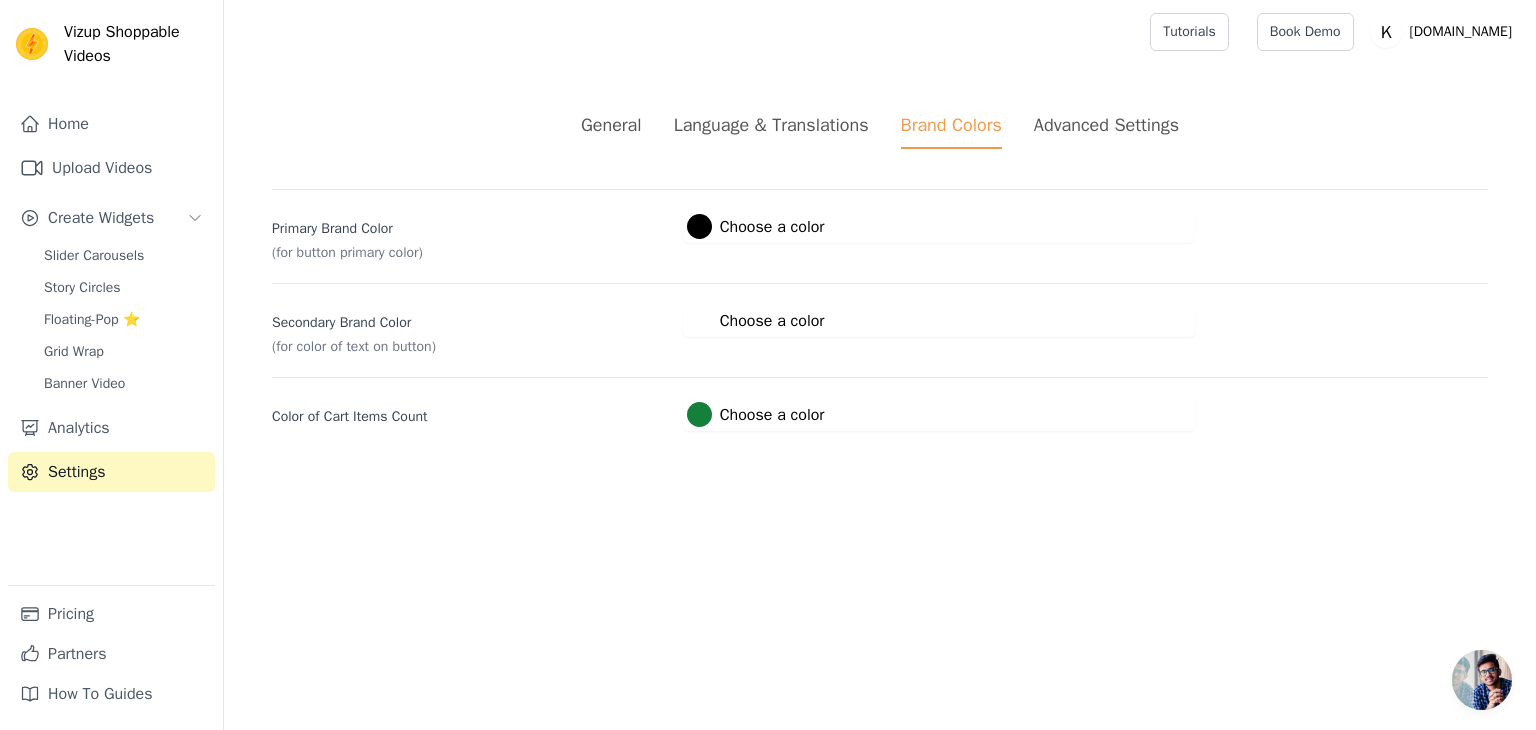 click at bounding box center (699, 320) 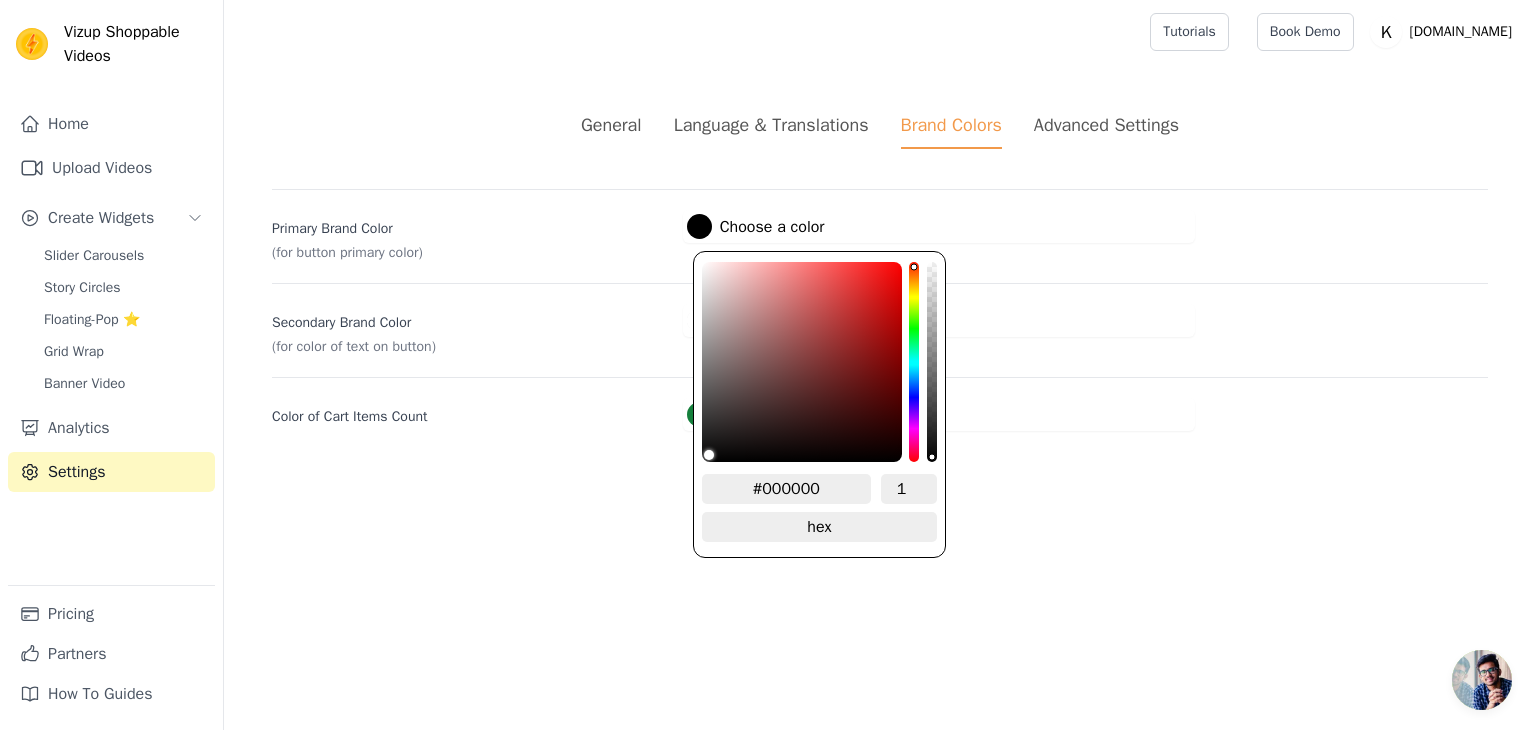 click at bounding box center [699, 226] 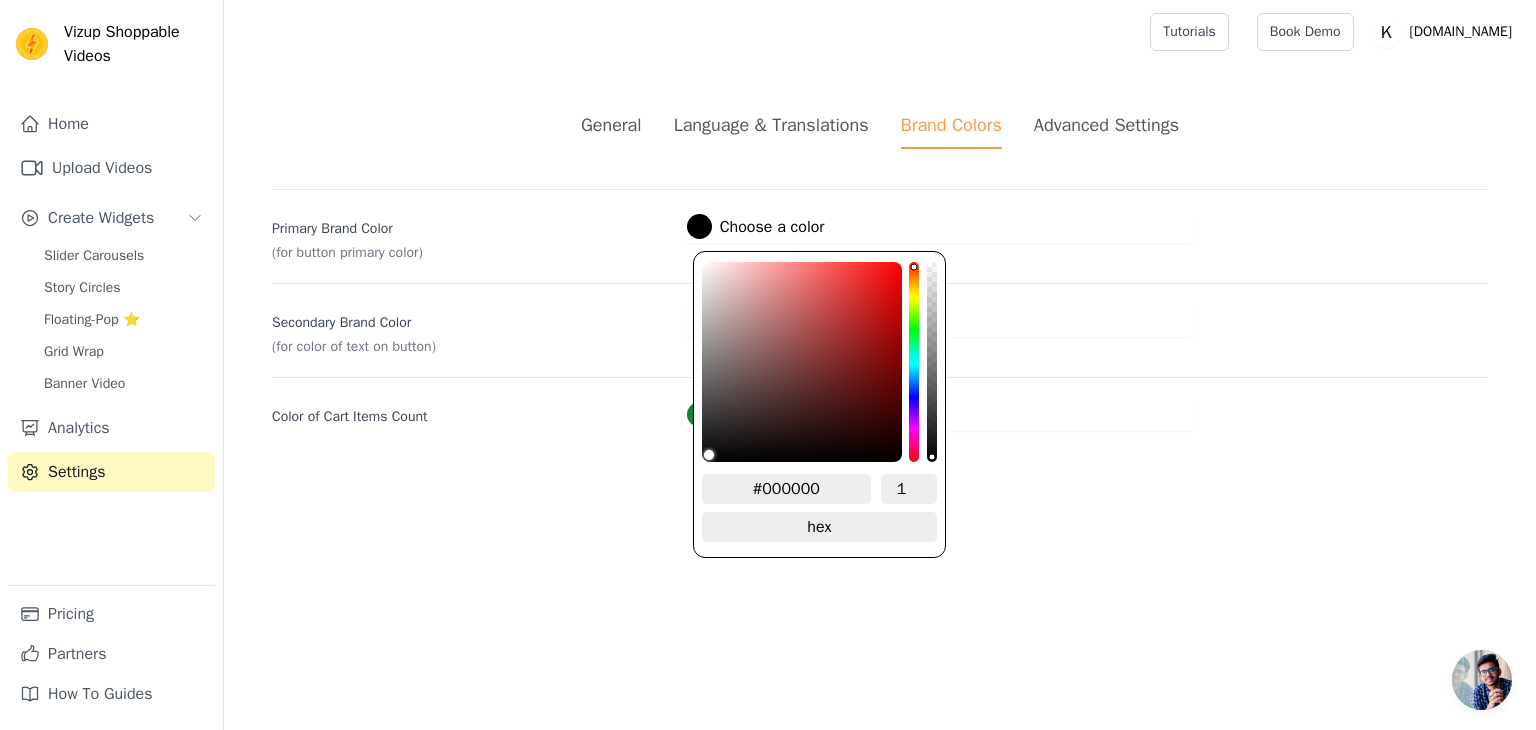 type on "#1b0303" 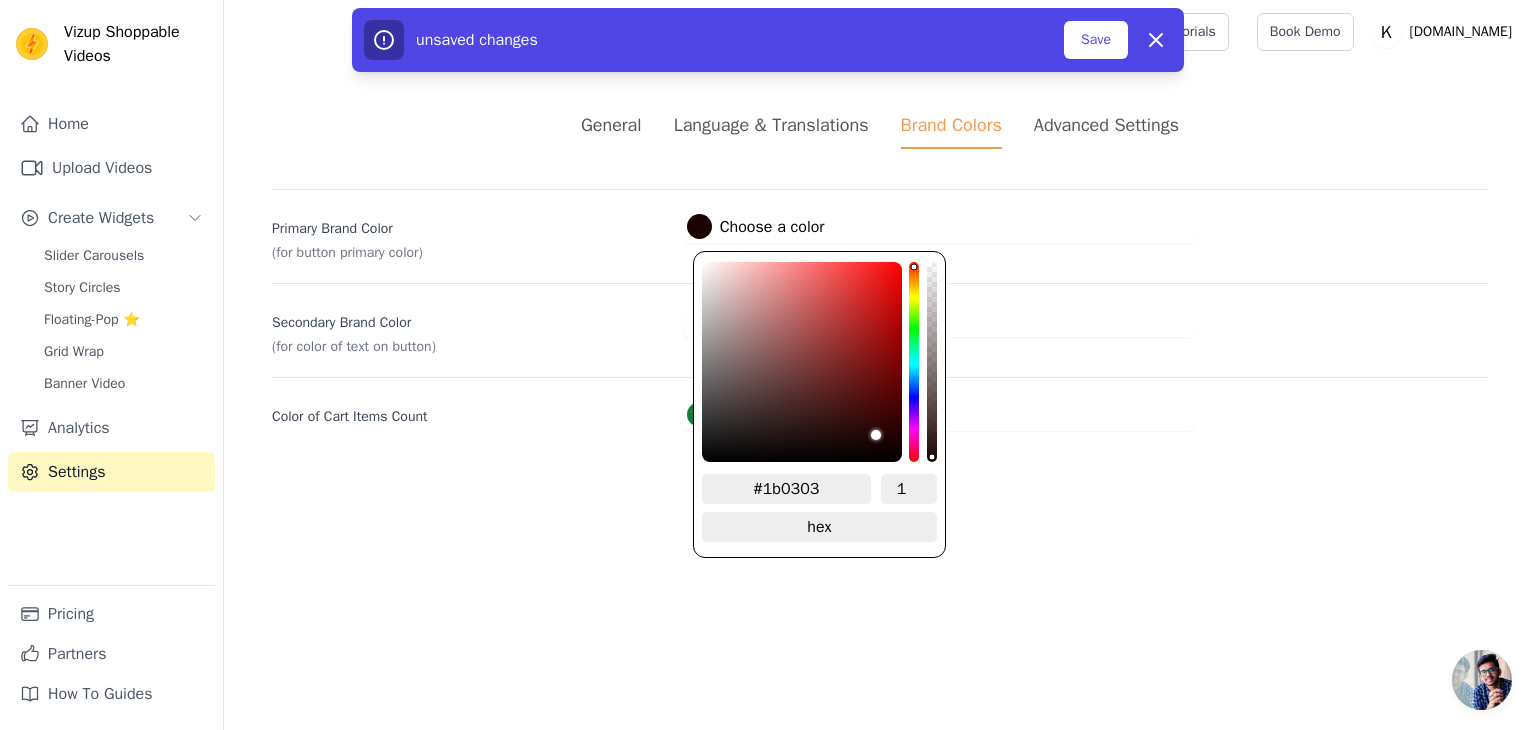 click at bounding box center [802, 362] 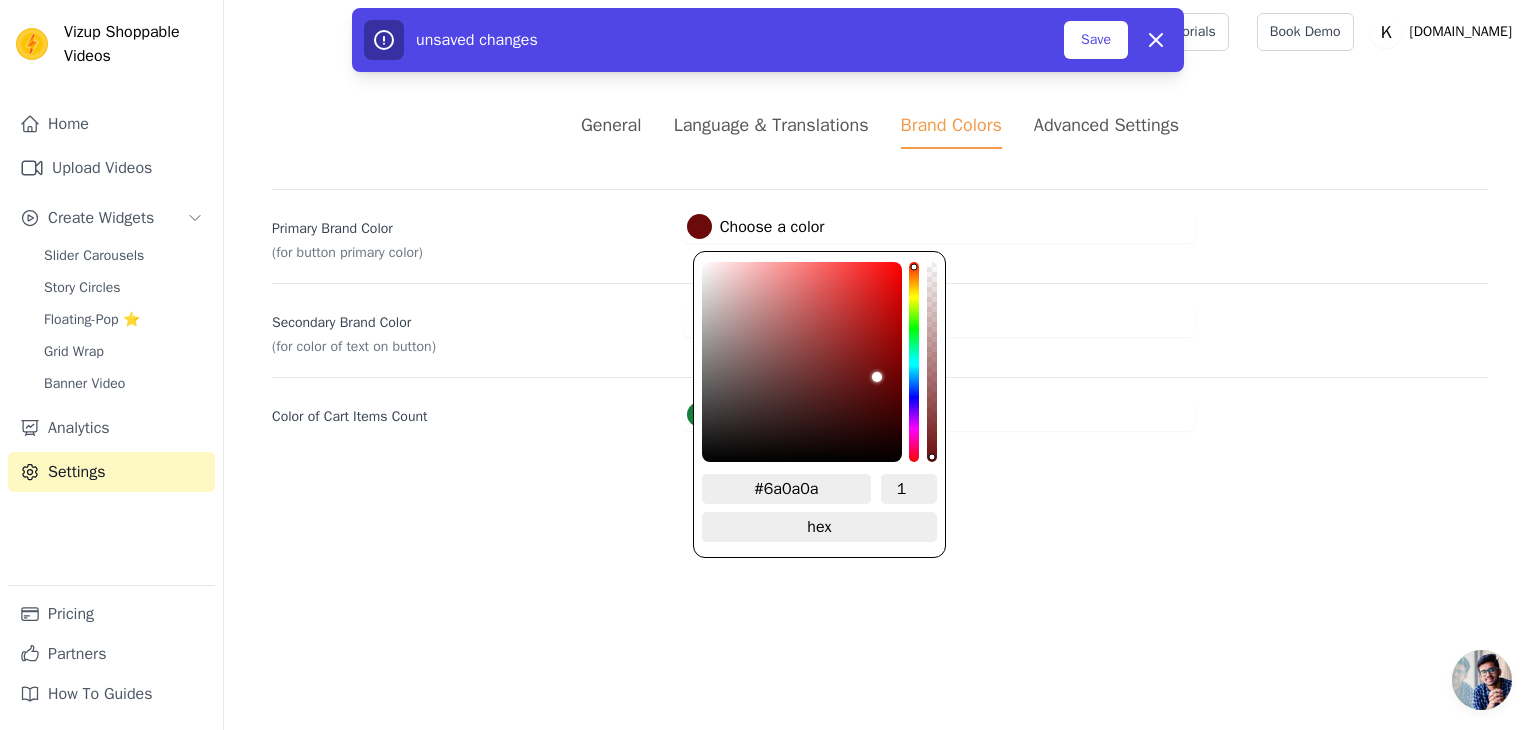 click at bounding box center (802, 362) 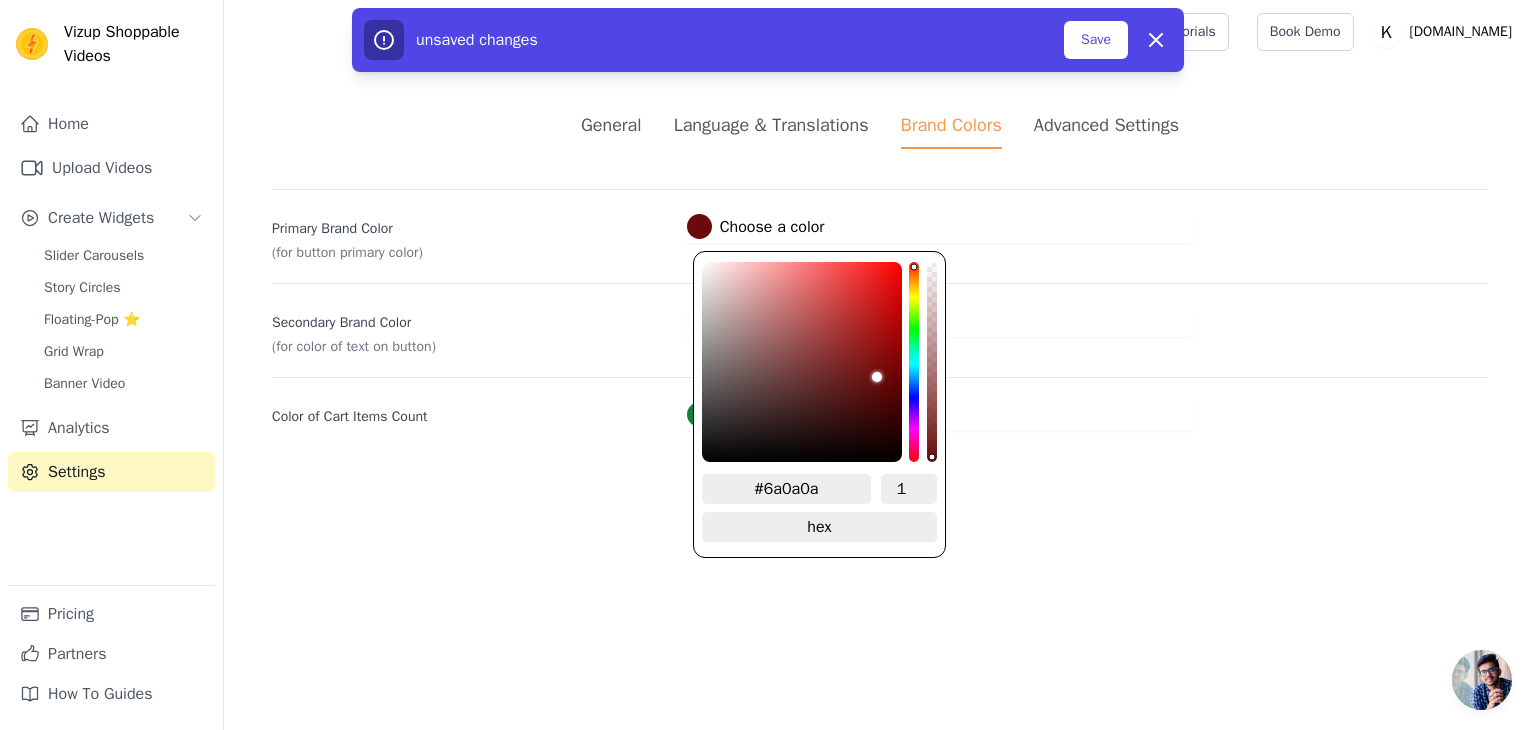 type on "#a10d0d" 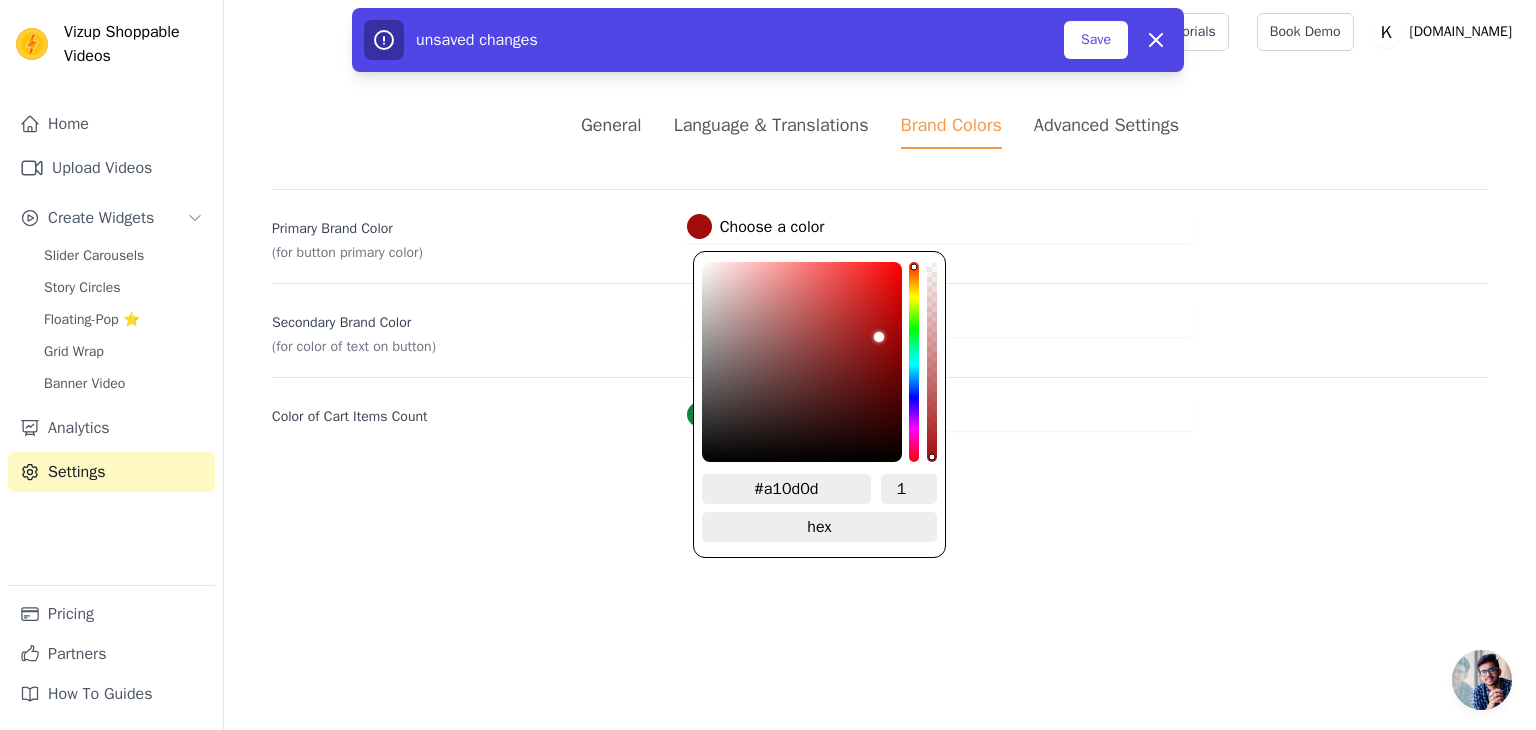 click at bounding box center (802, 362) 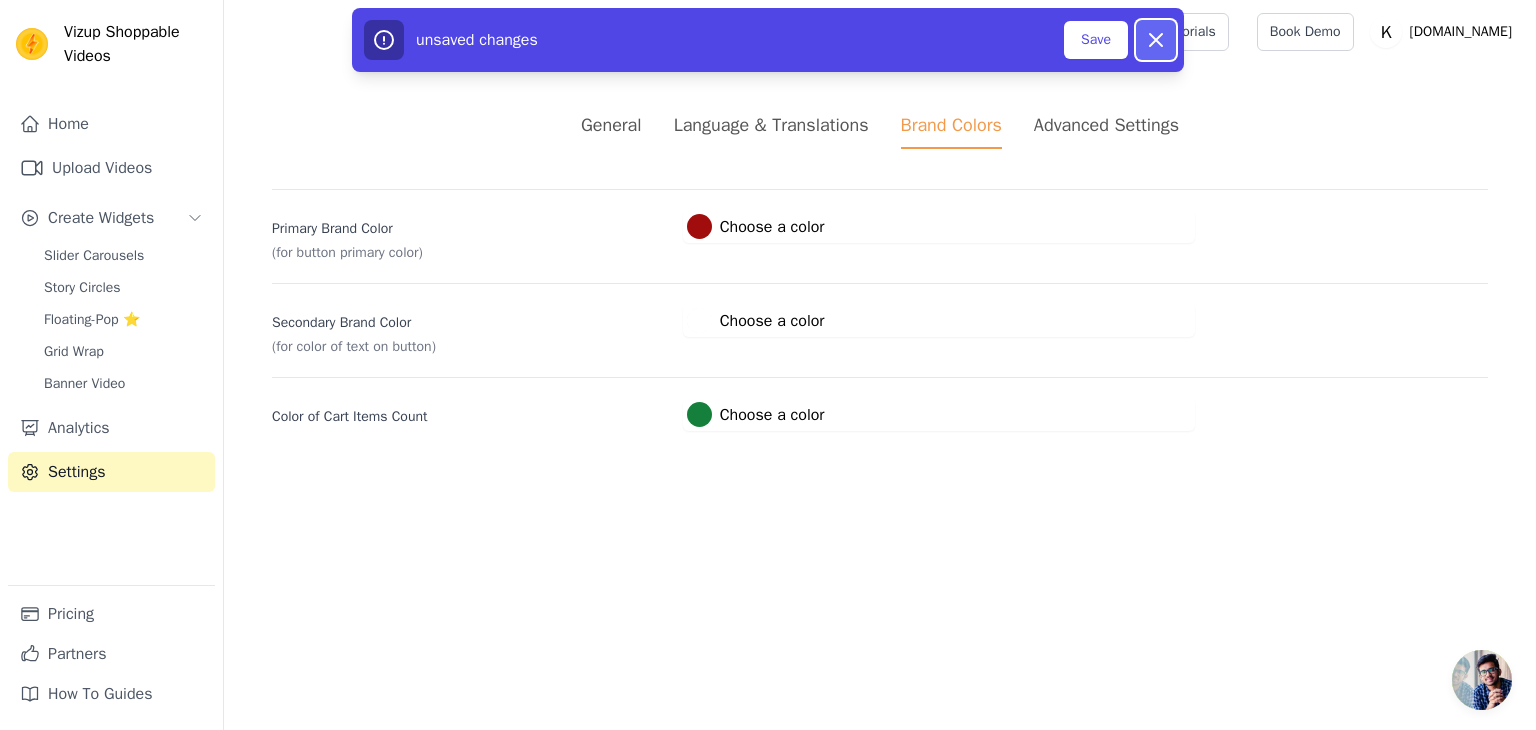 click 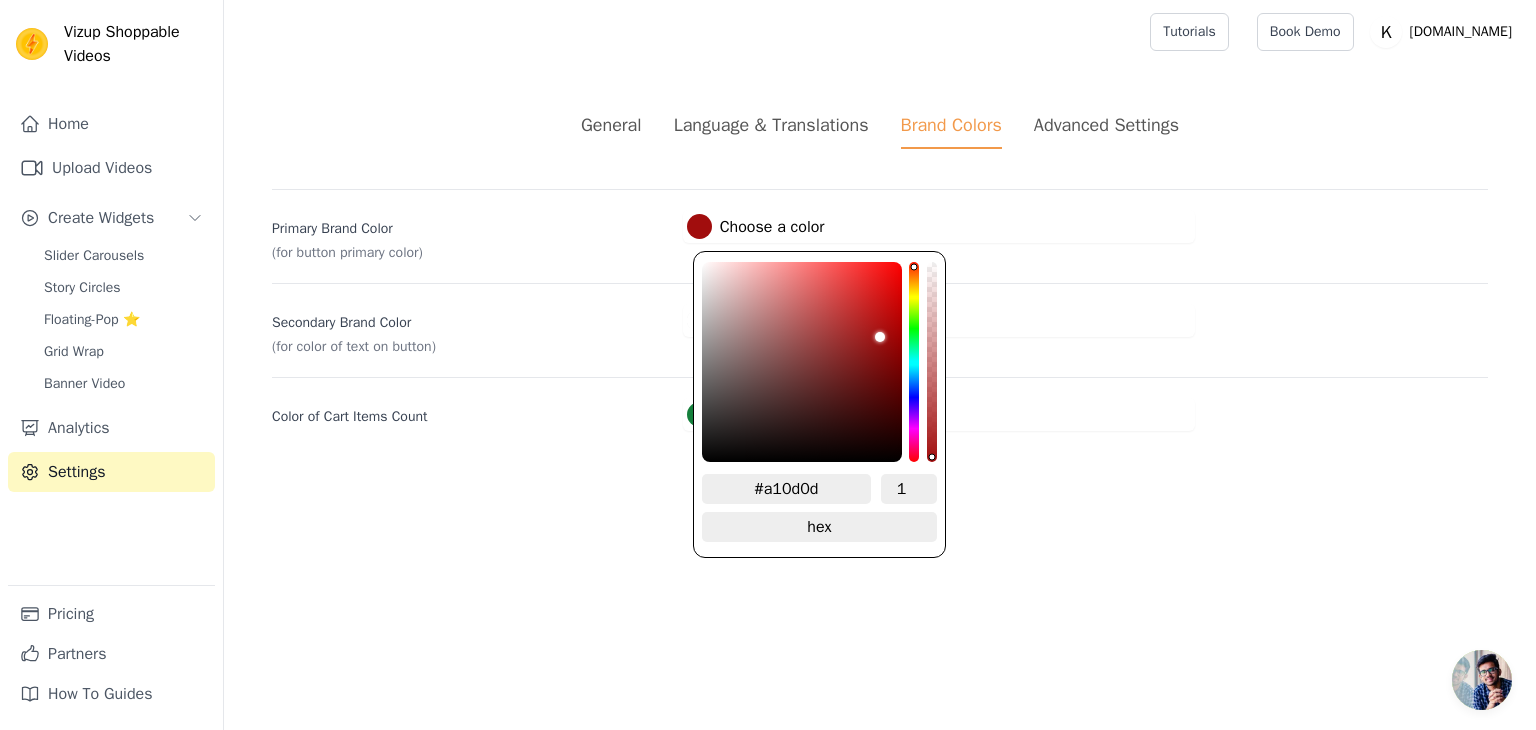 click at bounding box center (699, 226) 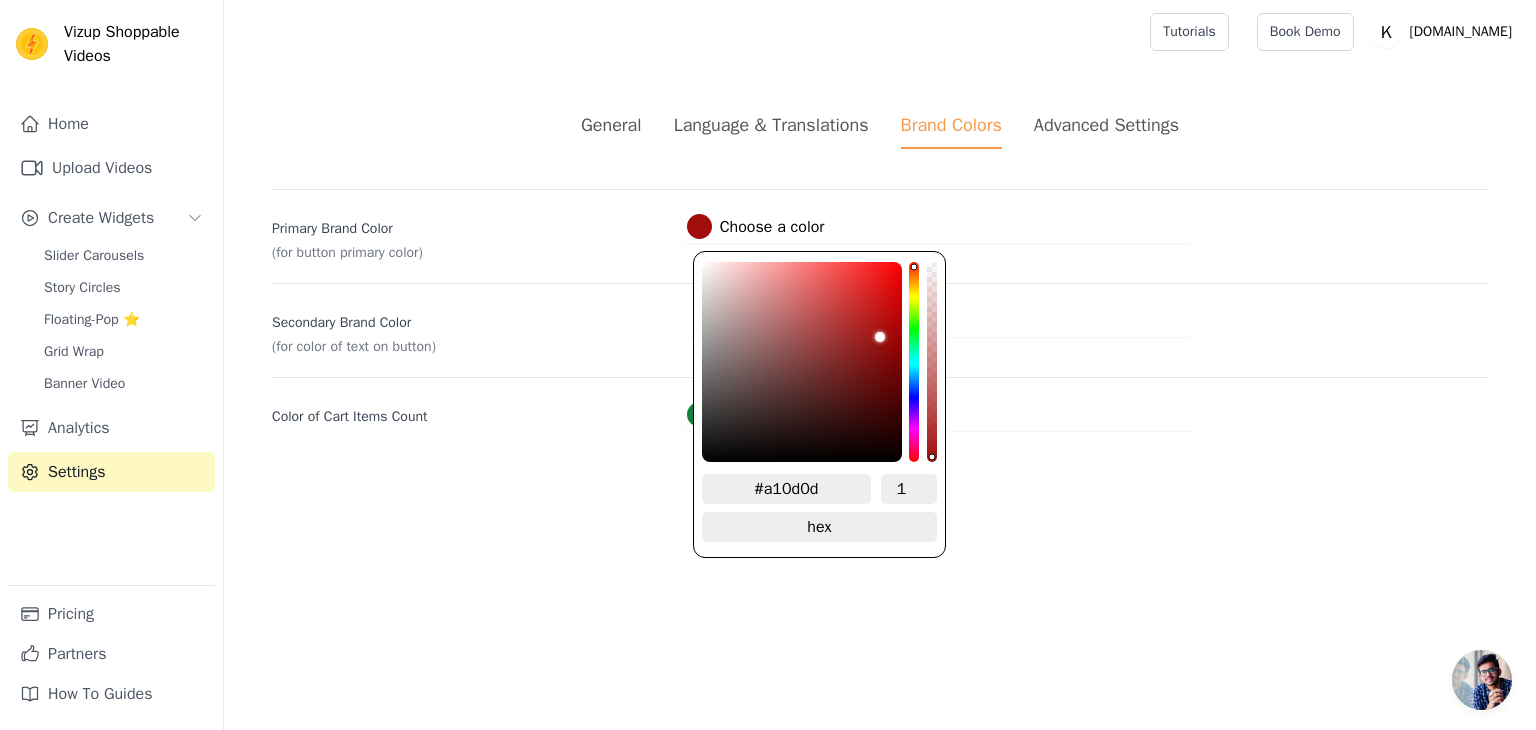 type on "#121111" 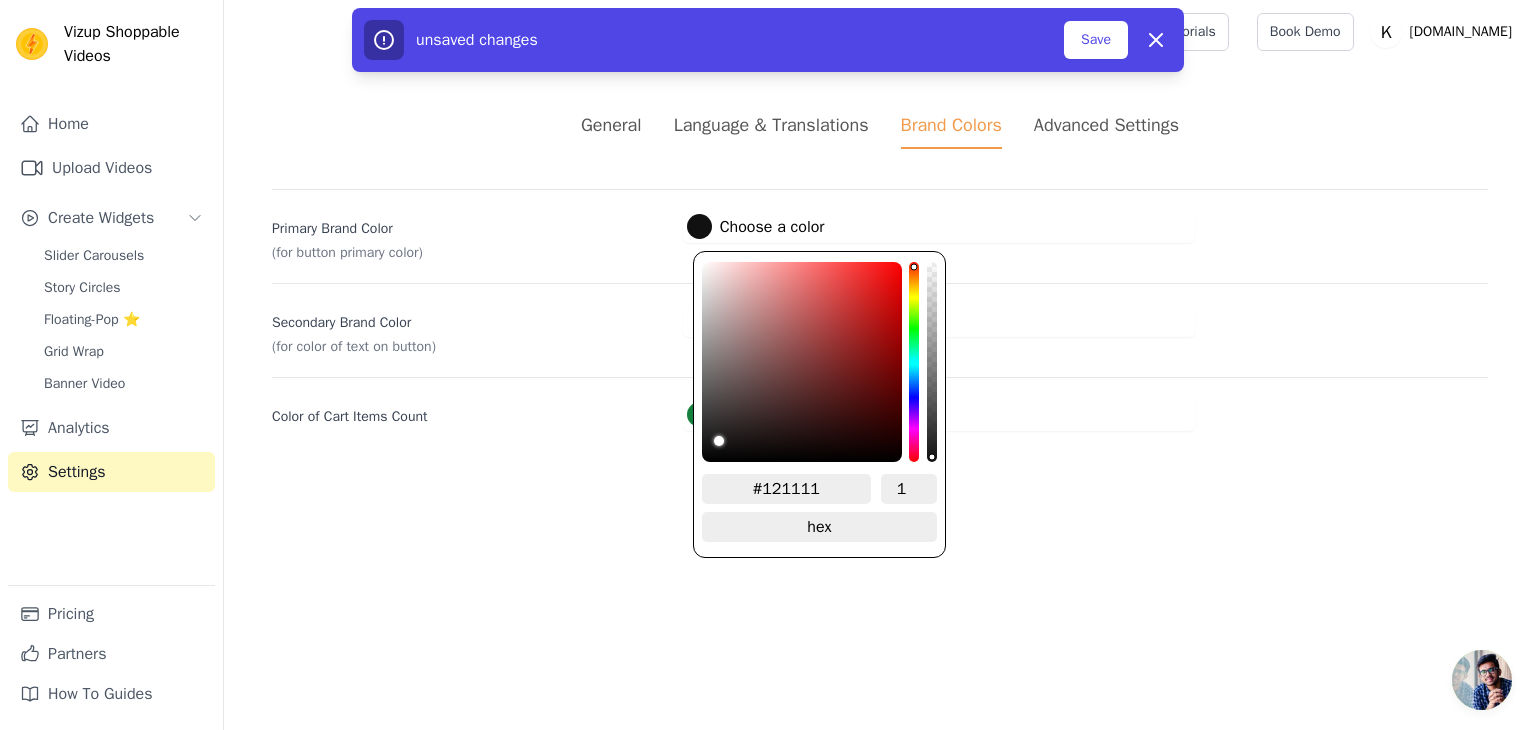 click at bounding box center (802, 362) 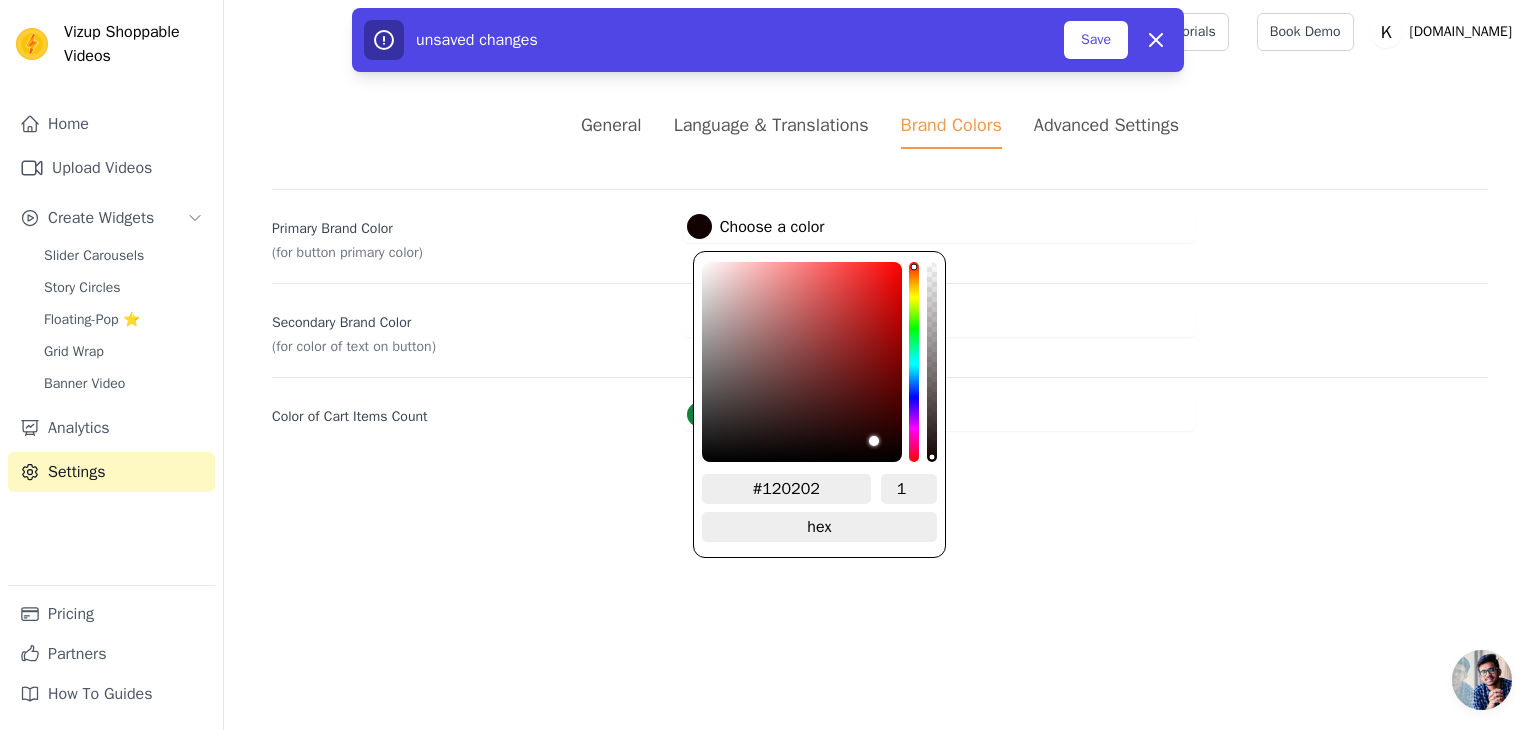 click at bounding box center [802, 362] 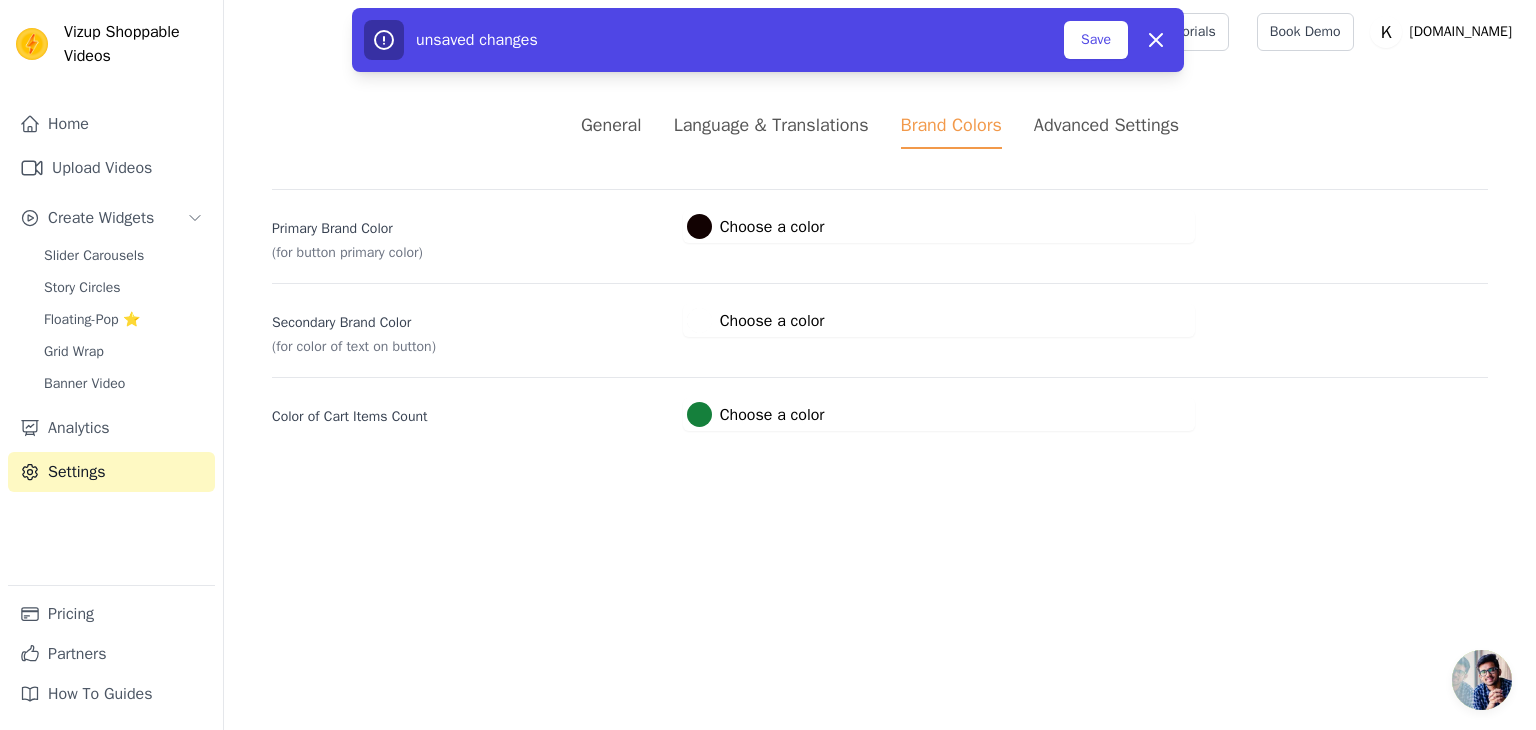 click on "General   Language & Translations   Brand Colors   Advanced Settings       unsaved changes   Save   Dismiss     Primary Brand Color   (for button primary color)   #120202       Choose a color                               #120202   1   hex   change to    rgb     Secondary Brand Color   (for color of text on button)   #ffffff       Choose a color                               #ffffff   1   hex   change to    rgb     Color of Cart Items Count   #15803c       Choose a color                               #15803c   1   hex   change to    rgb" at bounding box center (880, 271) 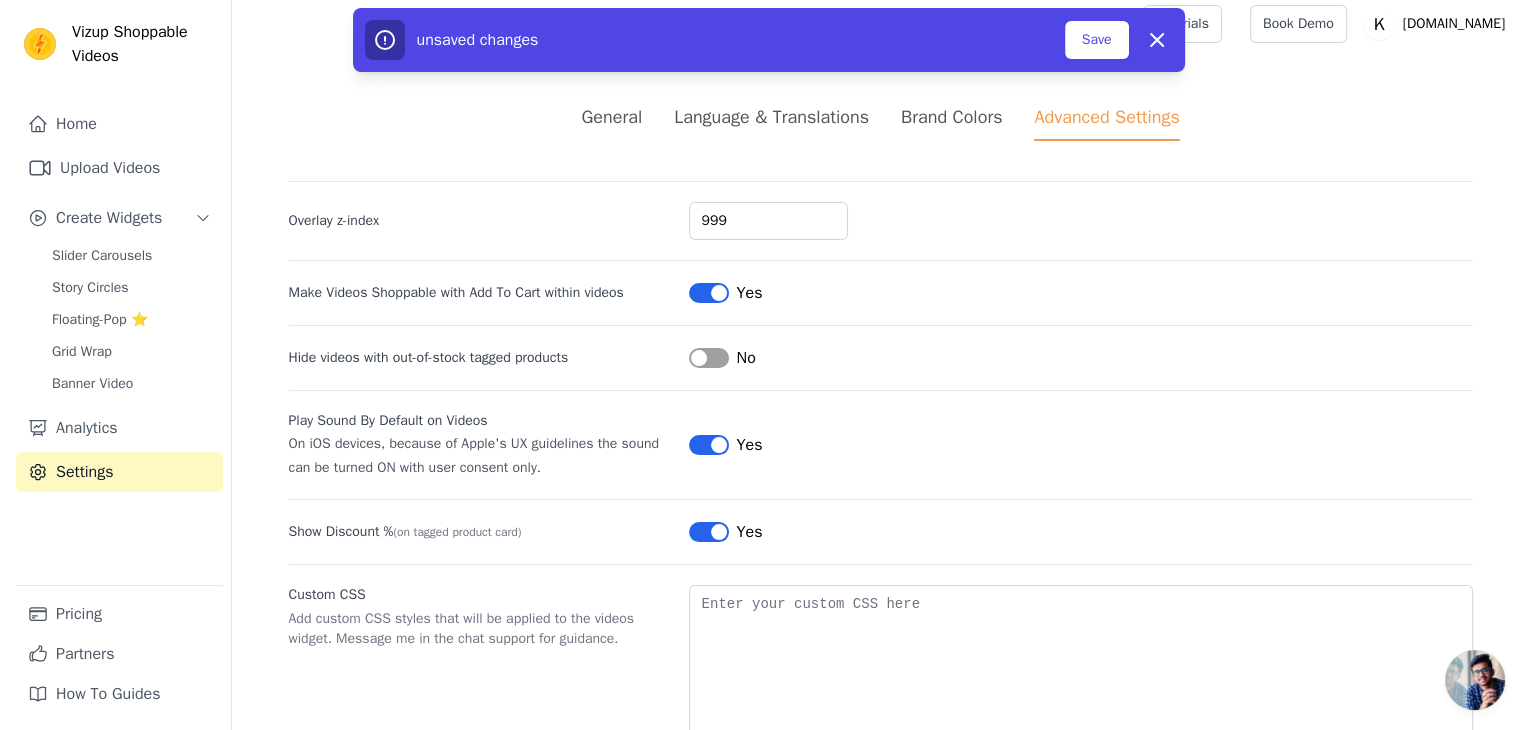 scroll, scrollTop: 0, scrollLeft: 0, axis: both 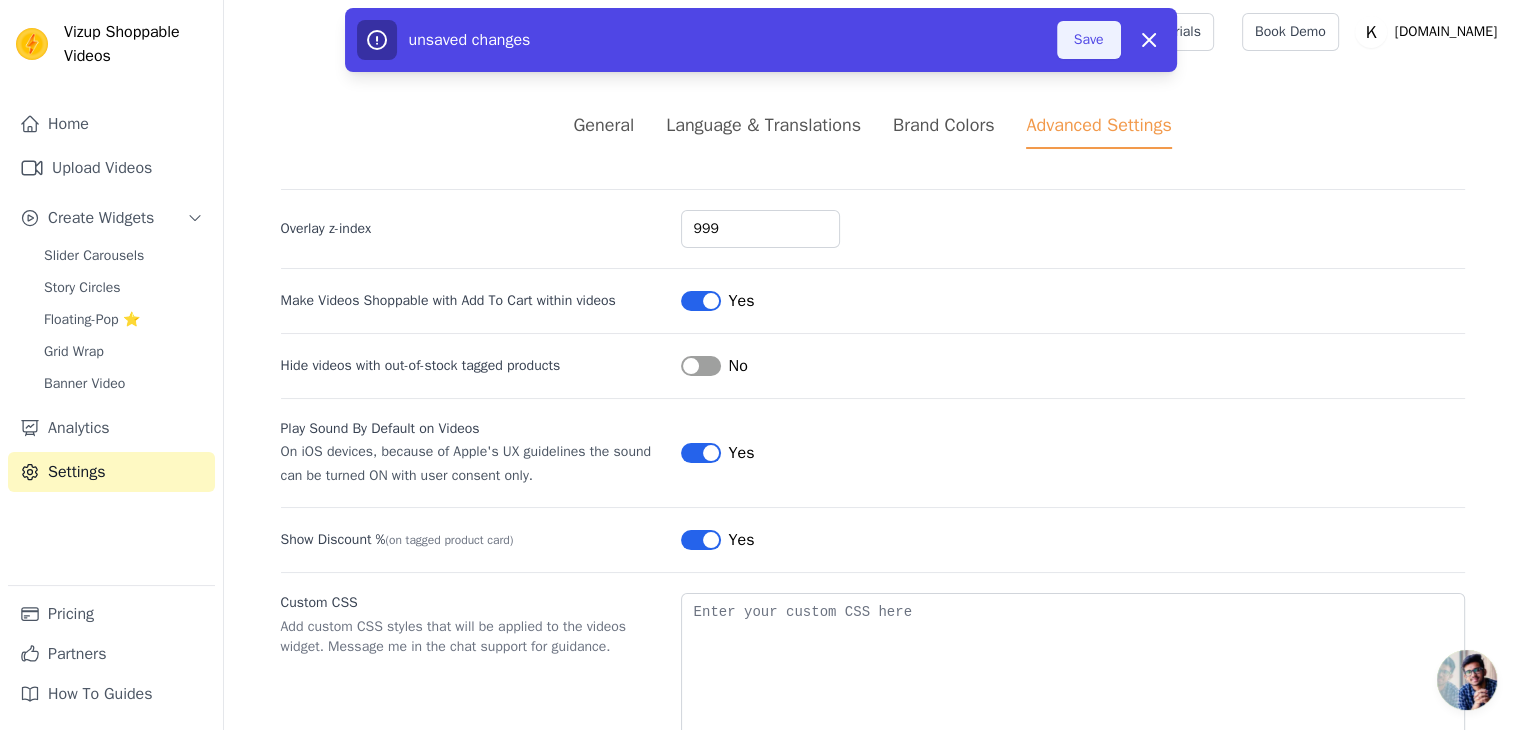 click on "Save" at bounding box center [1089, 40] 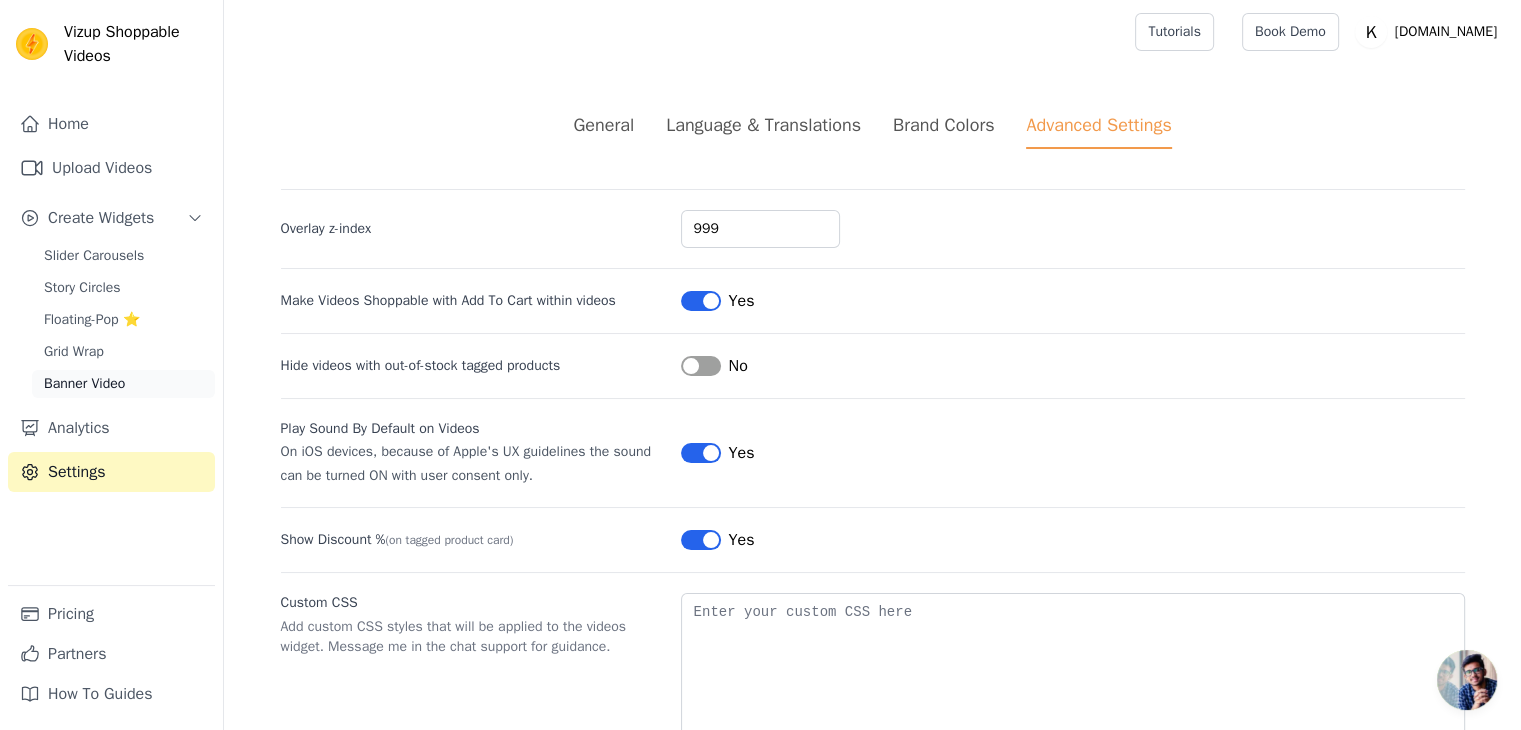 click on "Banner Video" at bounding box center (84, 384) 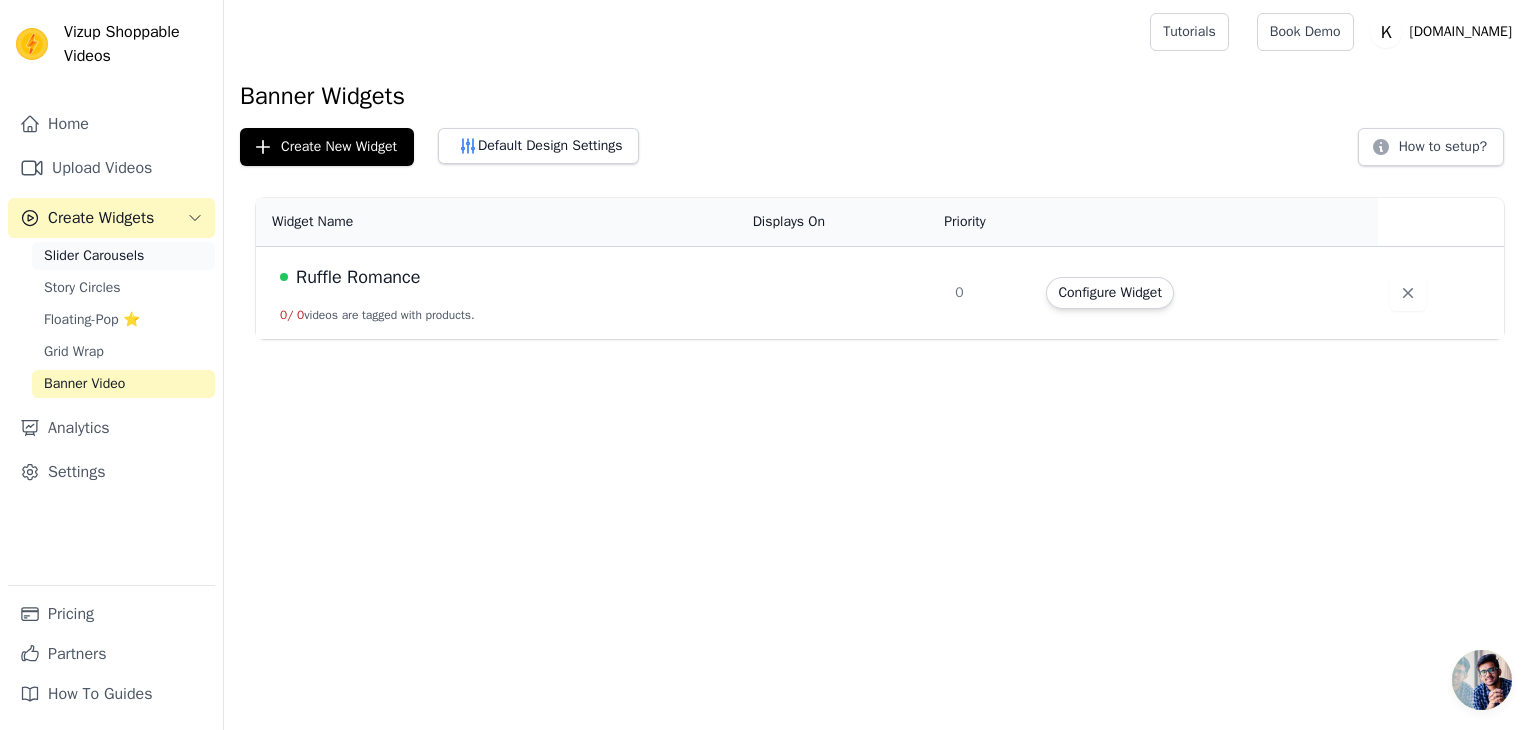 click on "Slider Carousels" at bounding box center [94, 256] 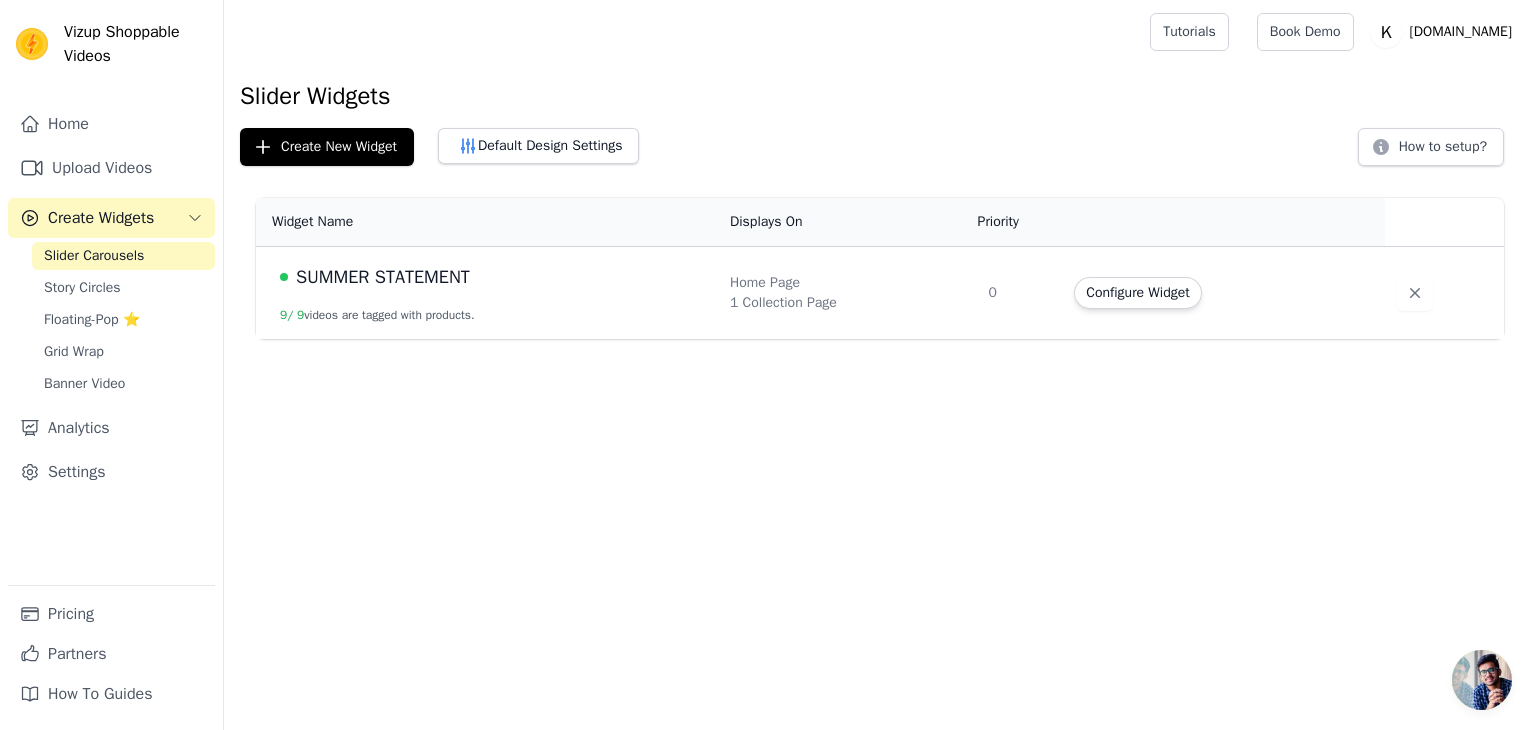 click on "SUMMER STATEMENT" at bounding box center [493, 277] 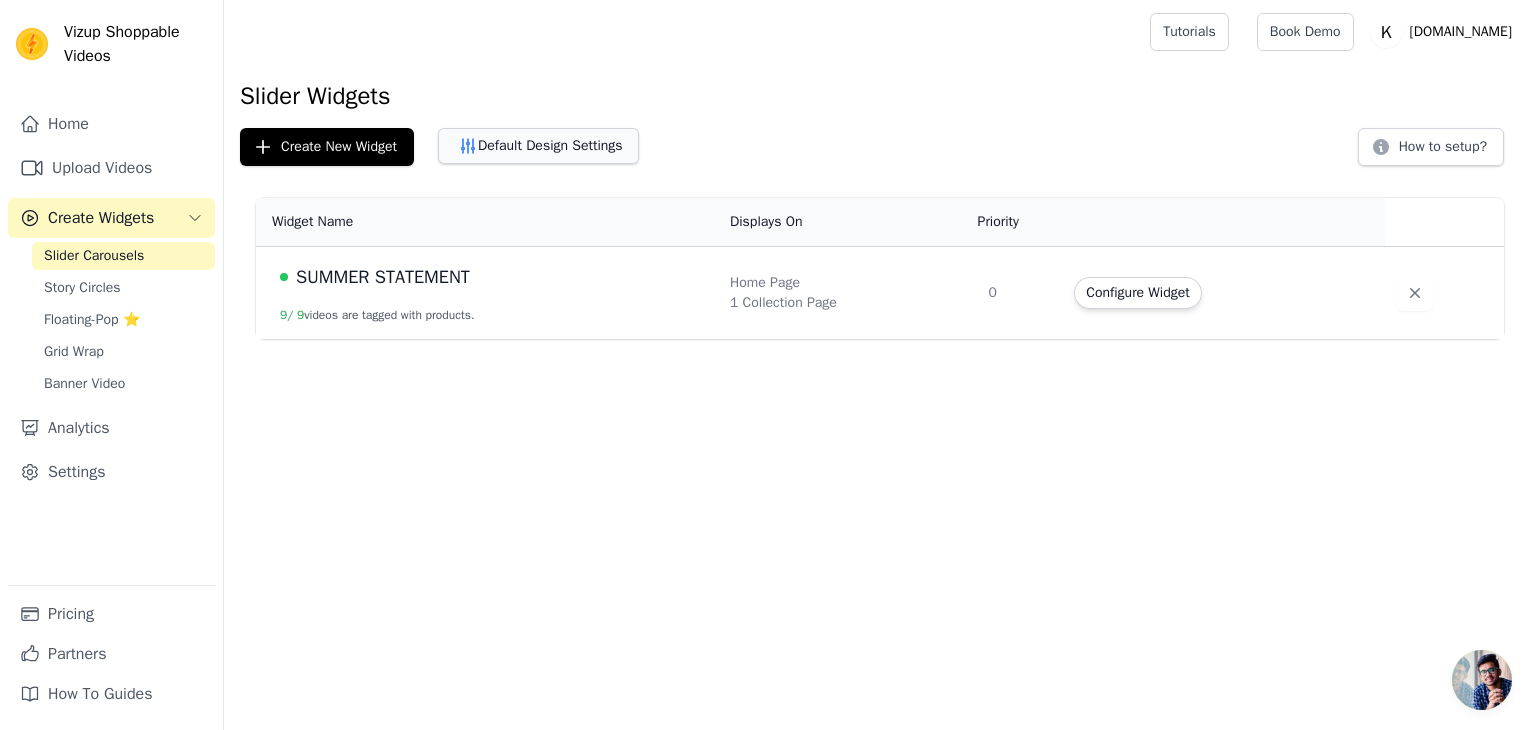 click on "Default Design Settings" at bounding box center [538, 146] 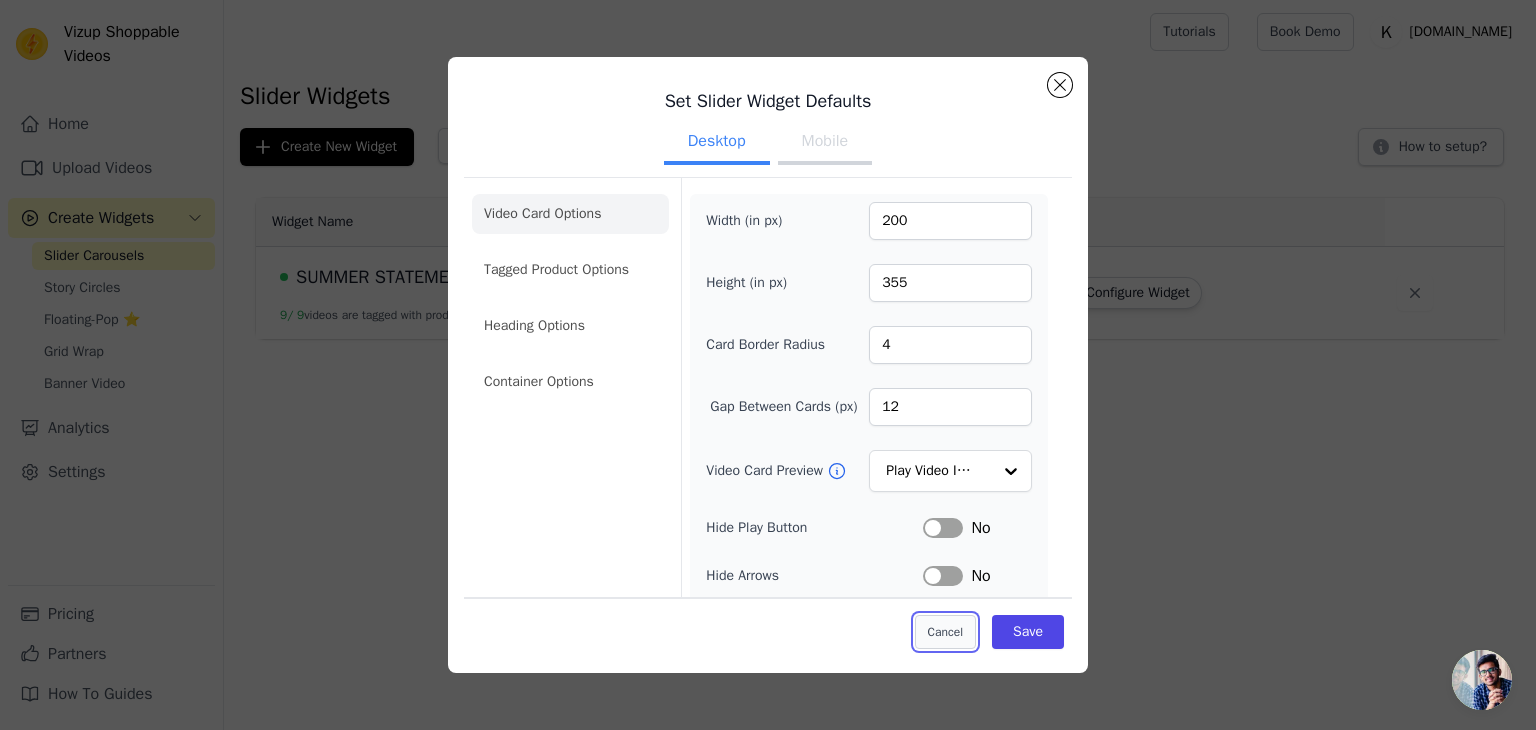 click on "Cancel" at bounding box center (945, 632) 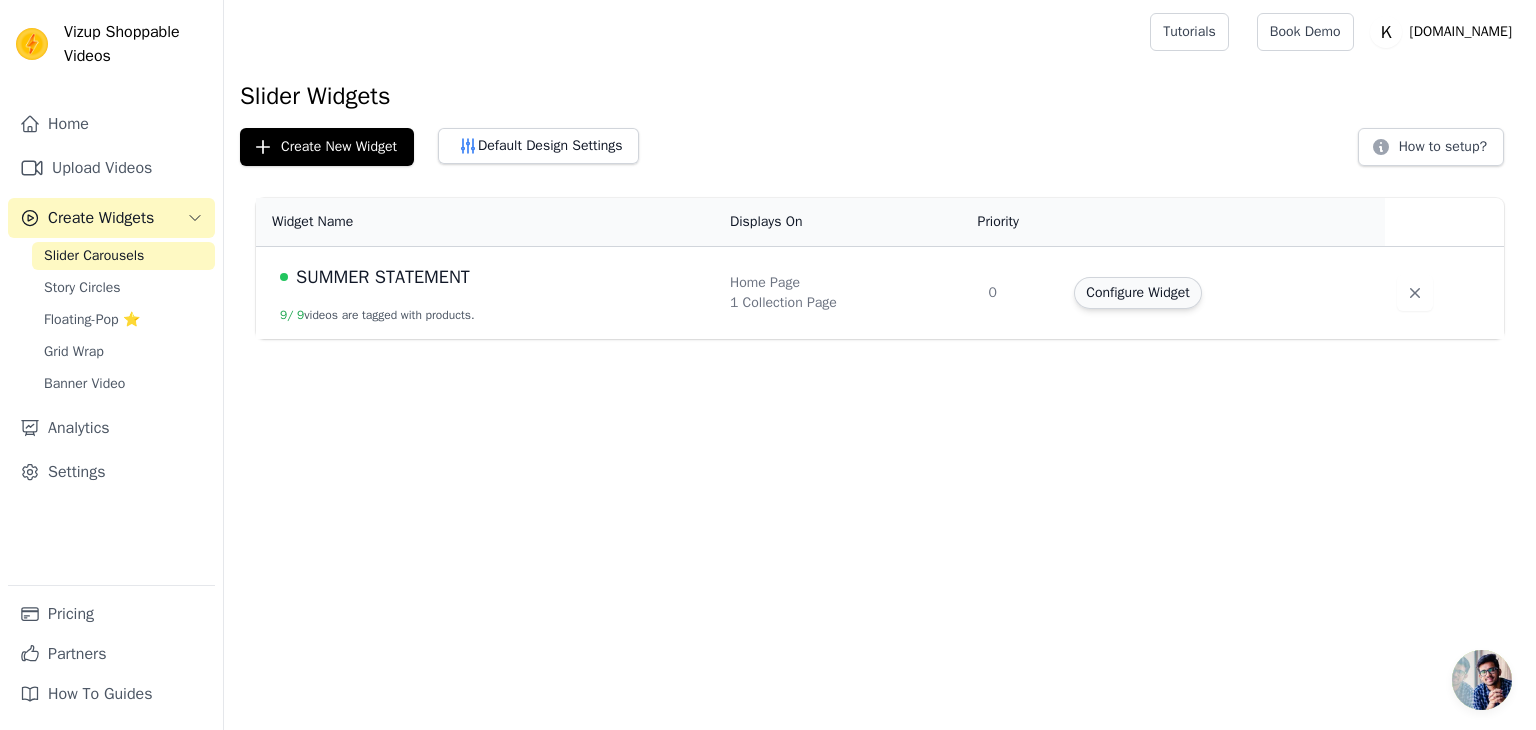 click on "Configure Widget" at bounding box center (1137, 293) 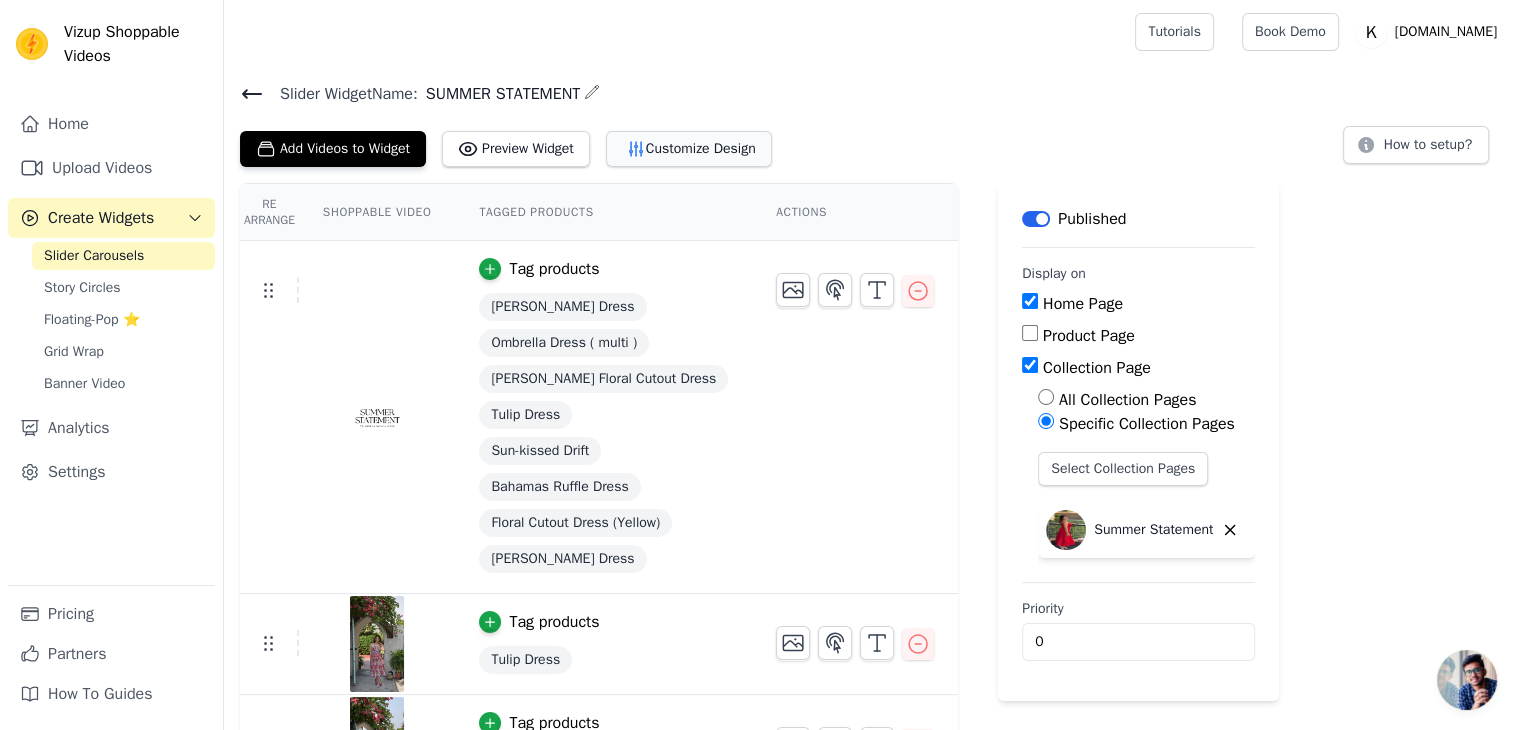 click on "Customize Design" at bounding box center [689, 149] 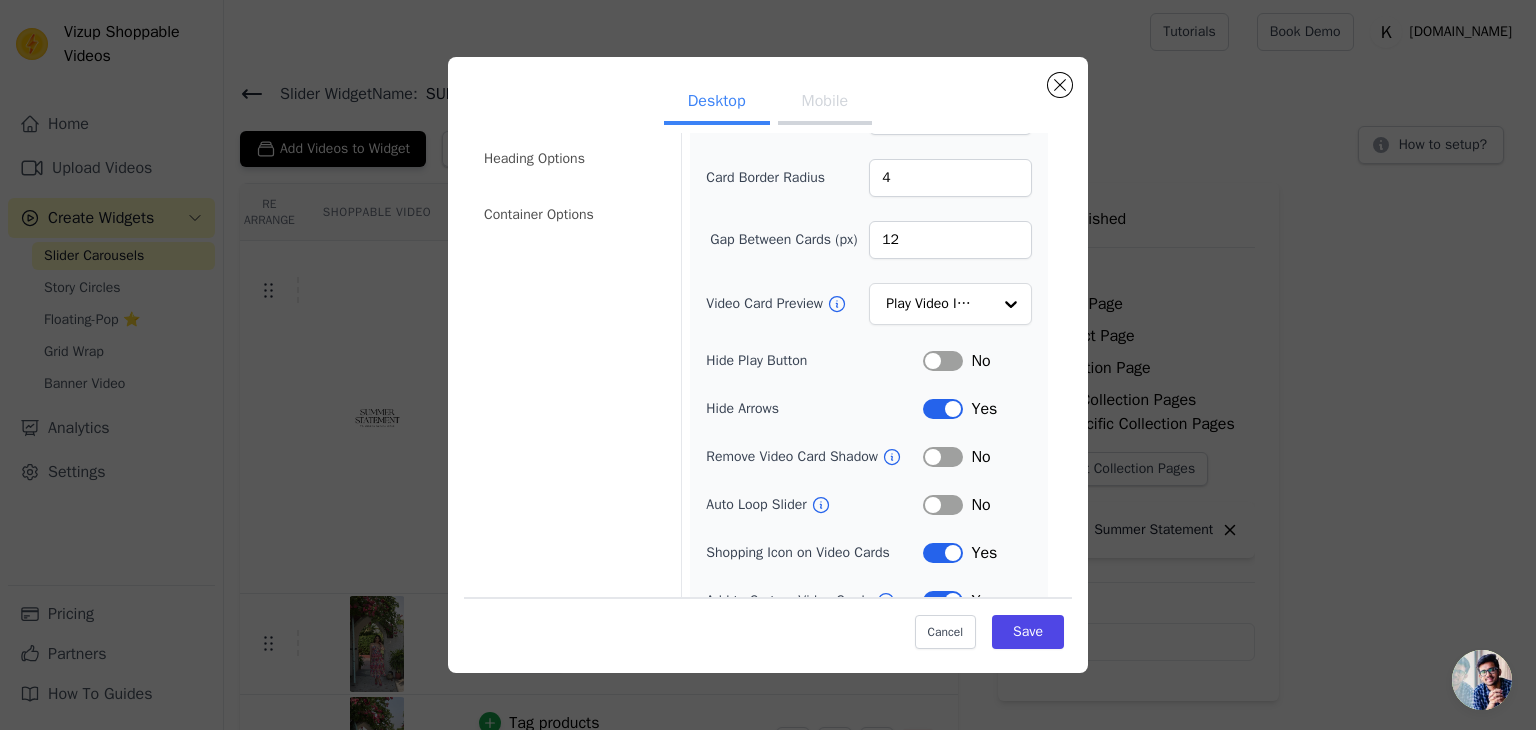scroll, scrollTop: 156, scrollLeft: 0, axis: vertical 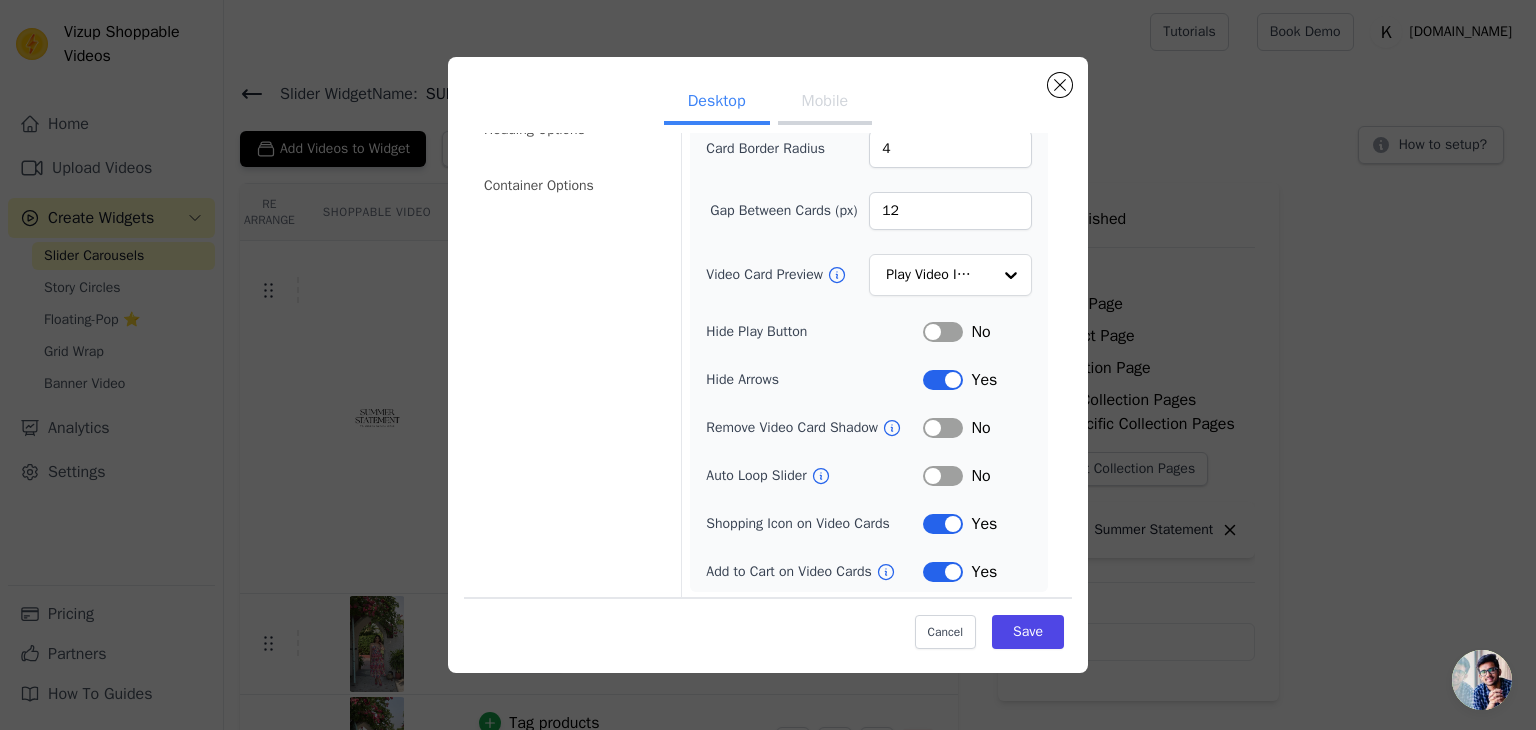 click on "Desktop Mobile" at bounding box center (768, 103) 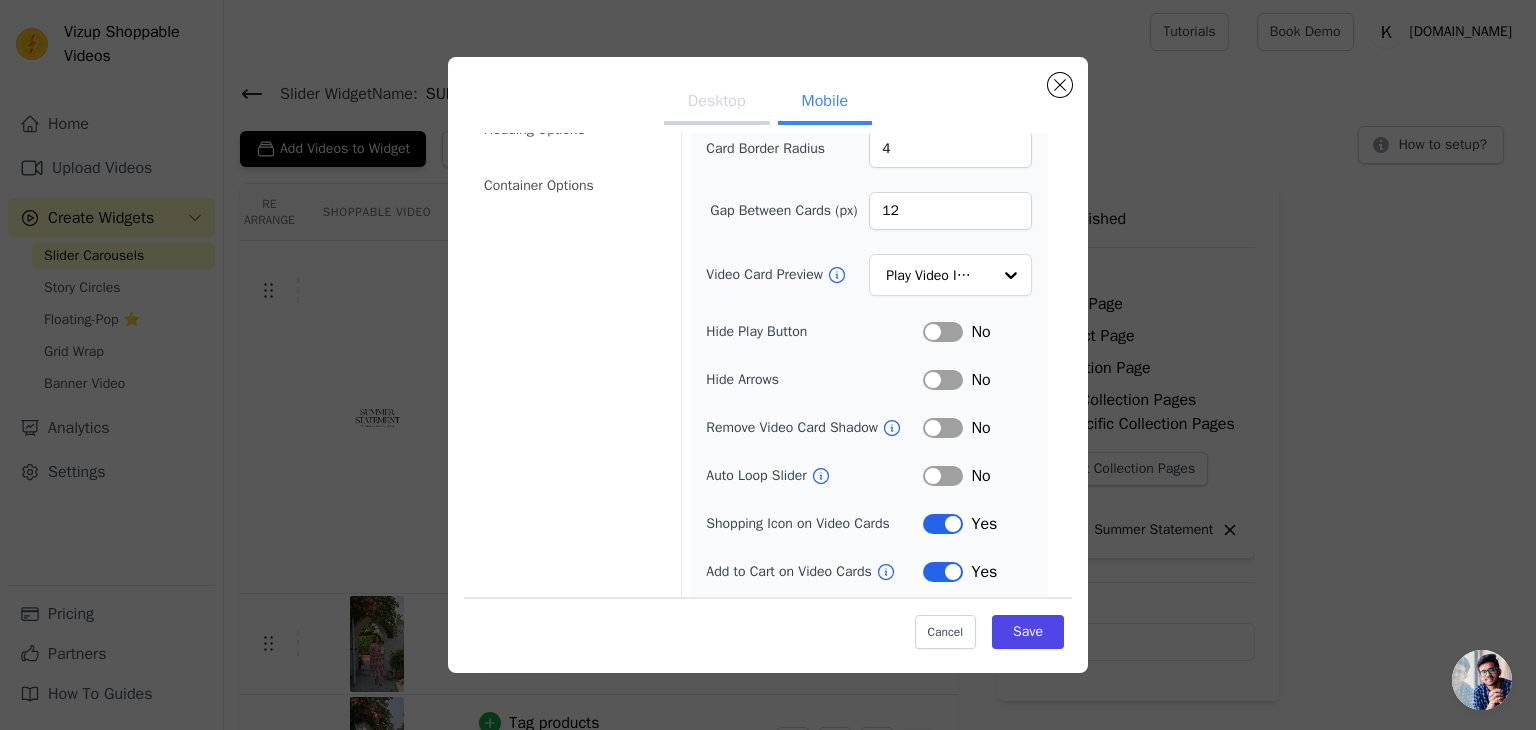click on "Mobile" at bounding box center [825, 103] 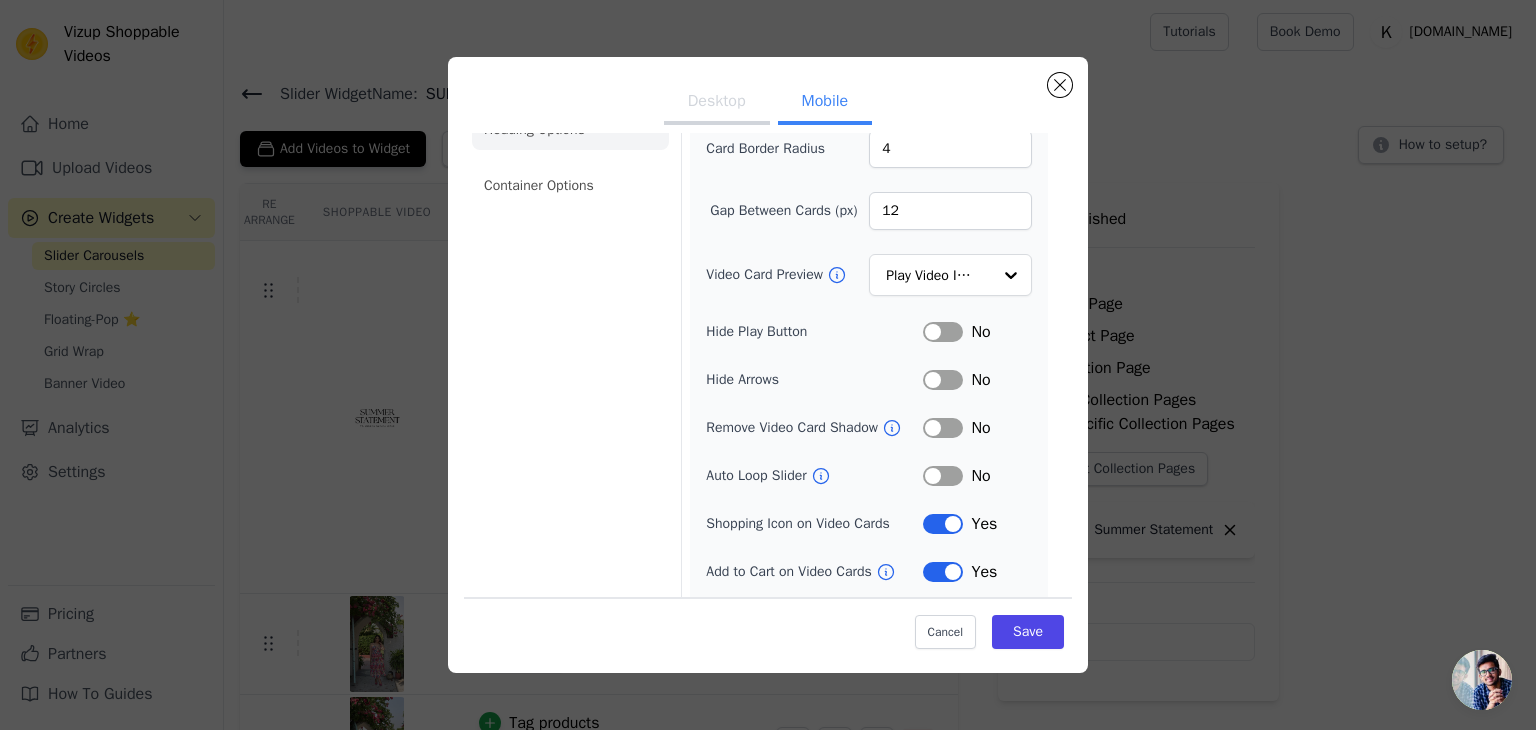 click on "Heading Options" 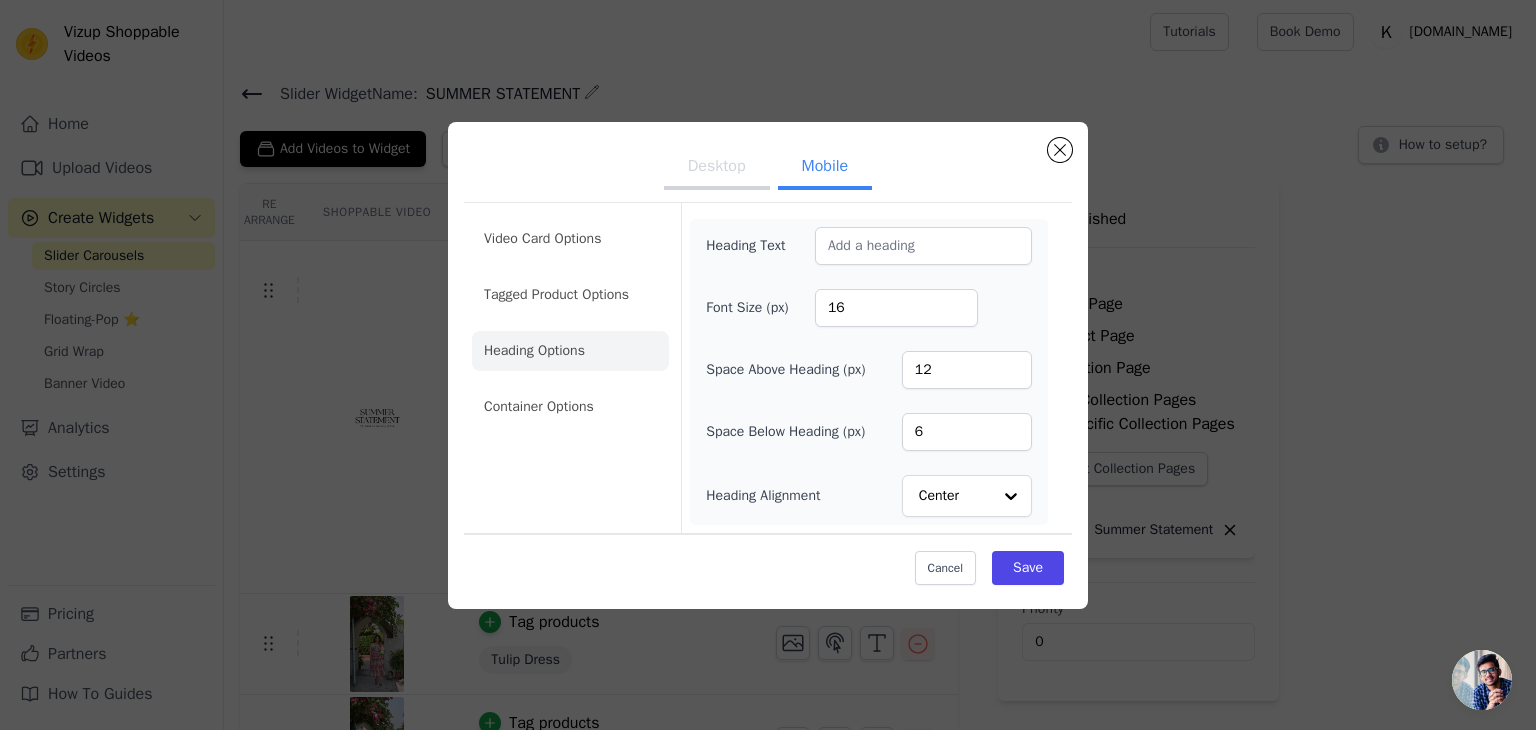 scroll, scrollTop: 0, scrollLeft: 0, axis: both 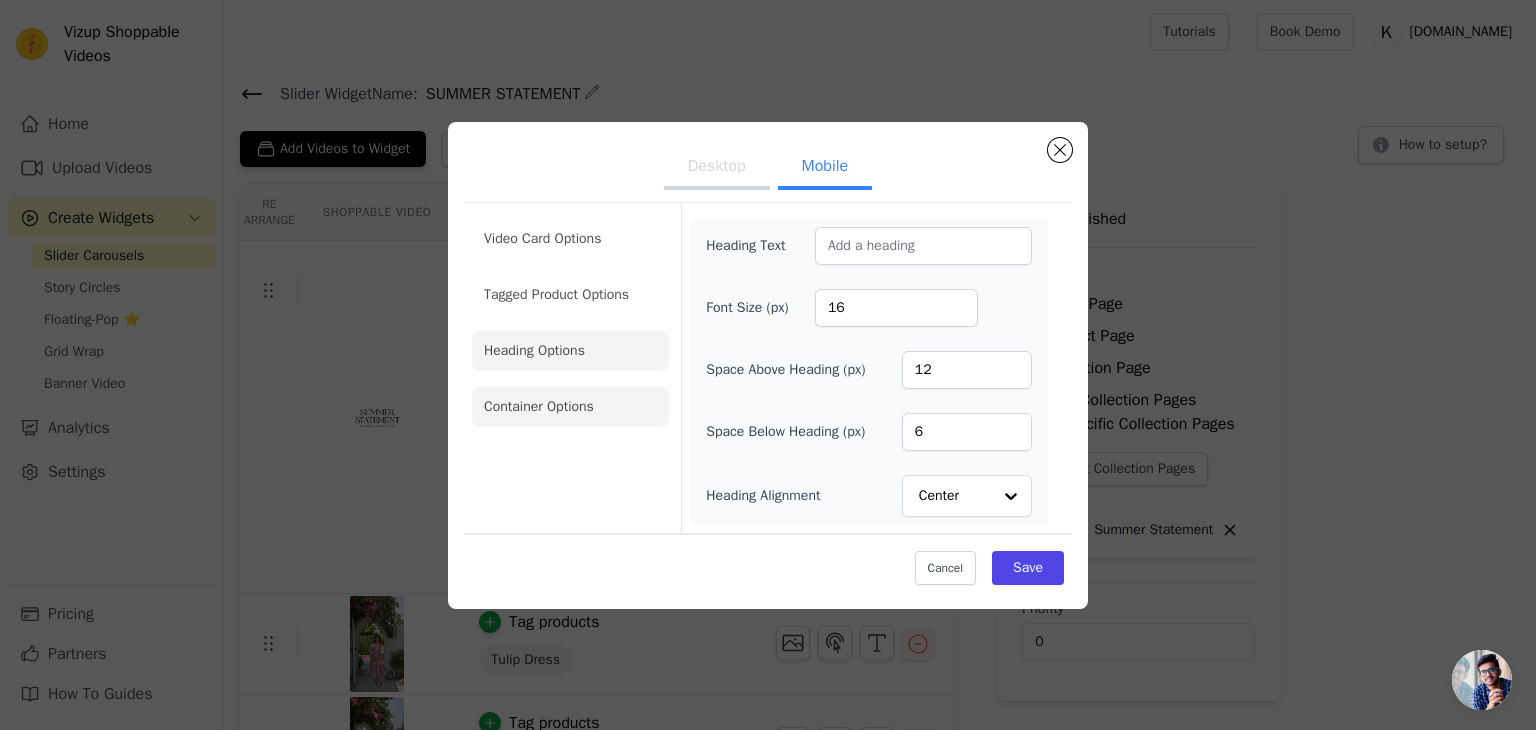 click on "Container Options" 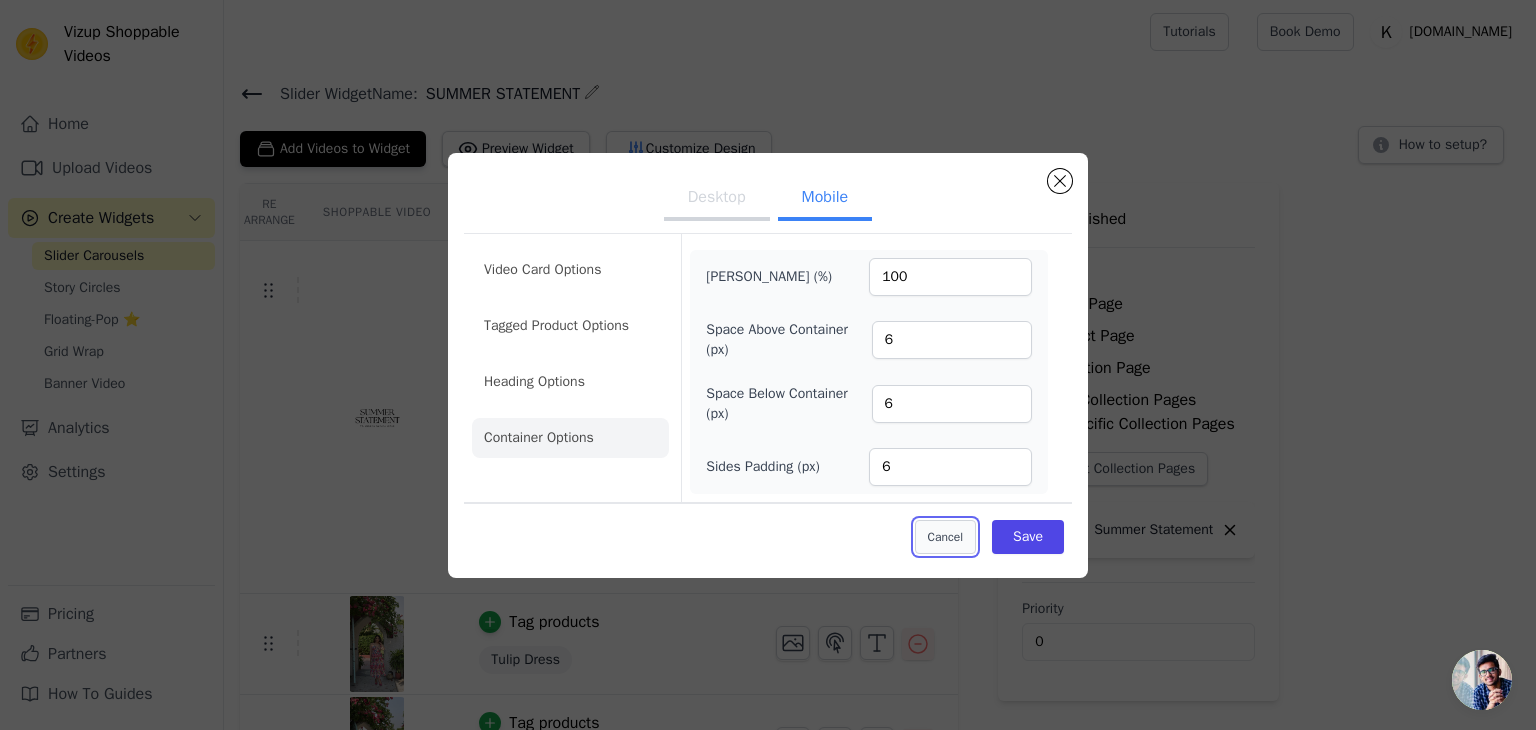 click on "Cancel" at bounding box center (945, 537) 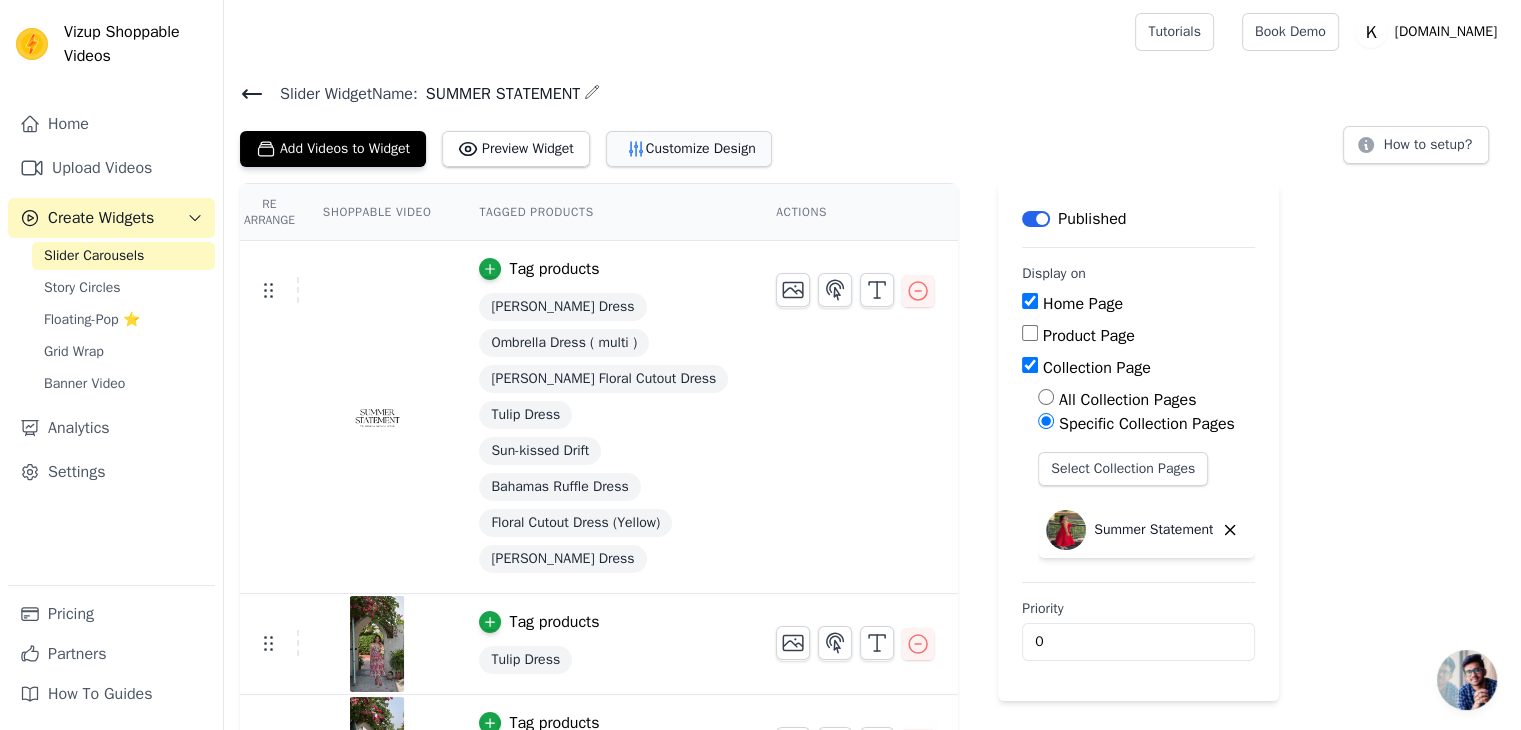 click on "Customize Design" at bounding box center [689, 149] 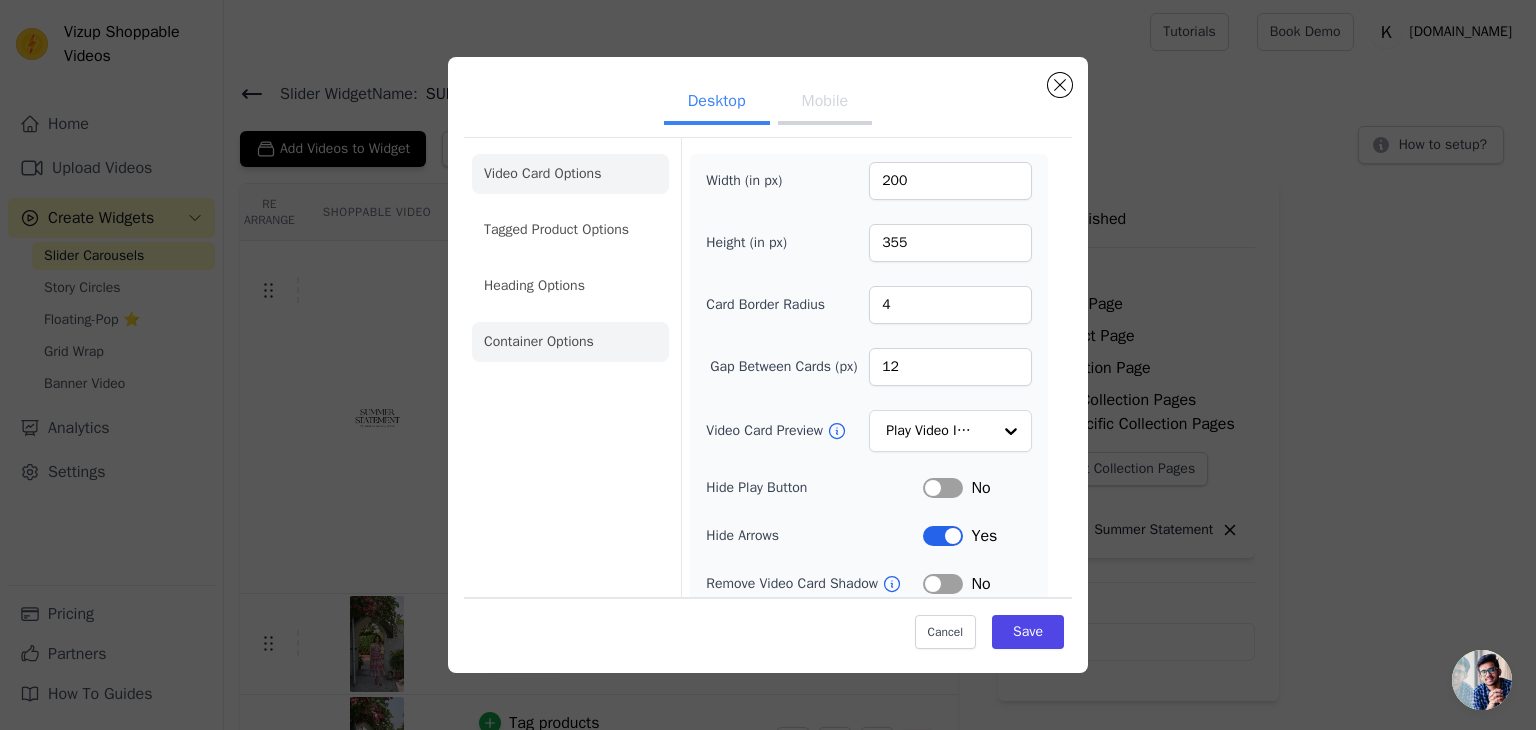 click on "Container Options" 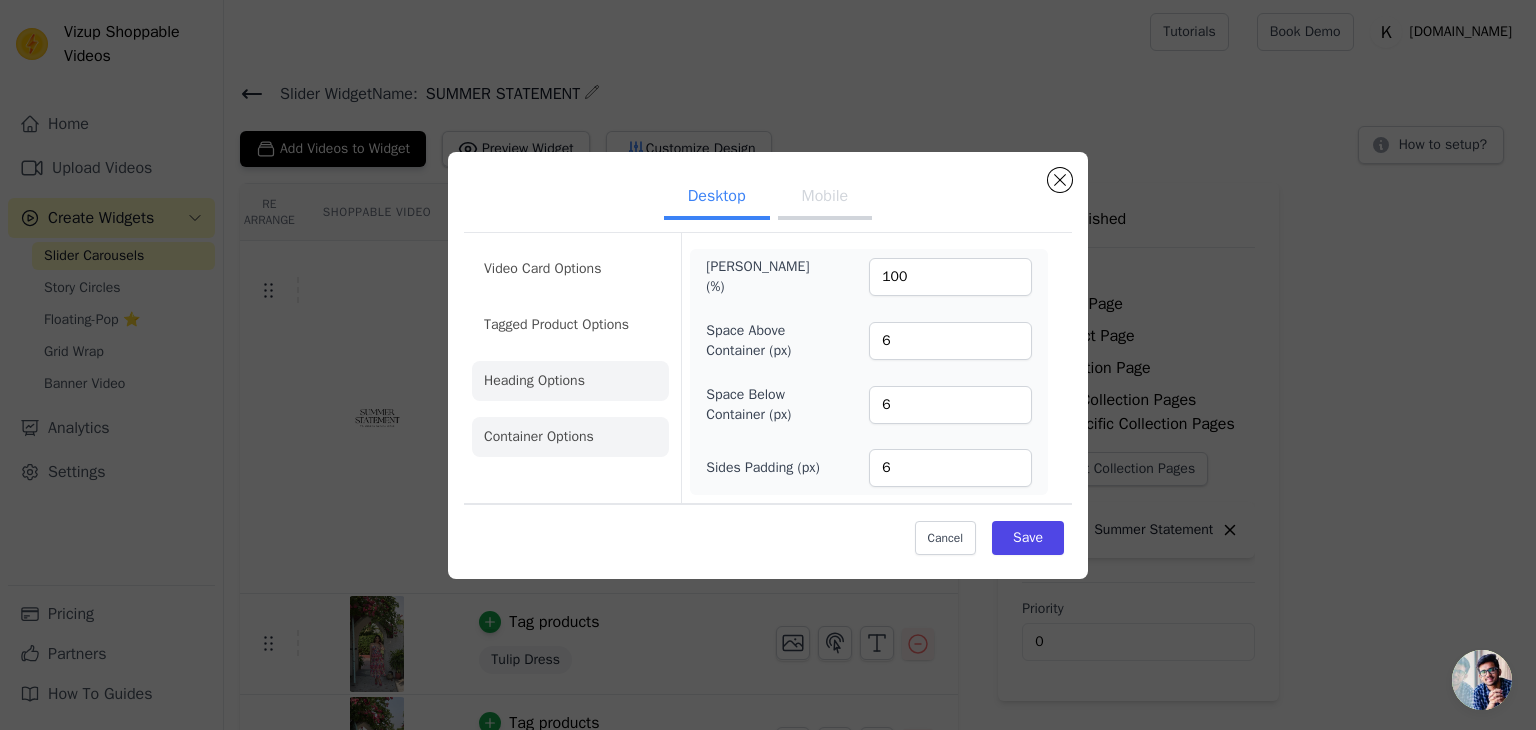 click on "Heading Options" 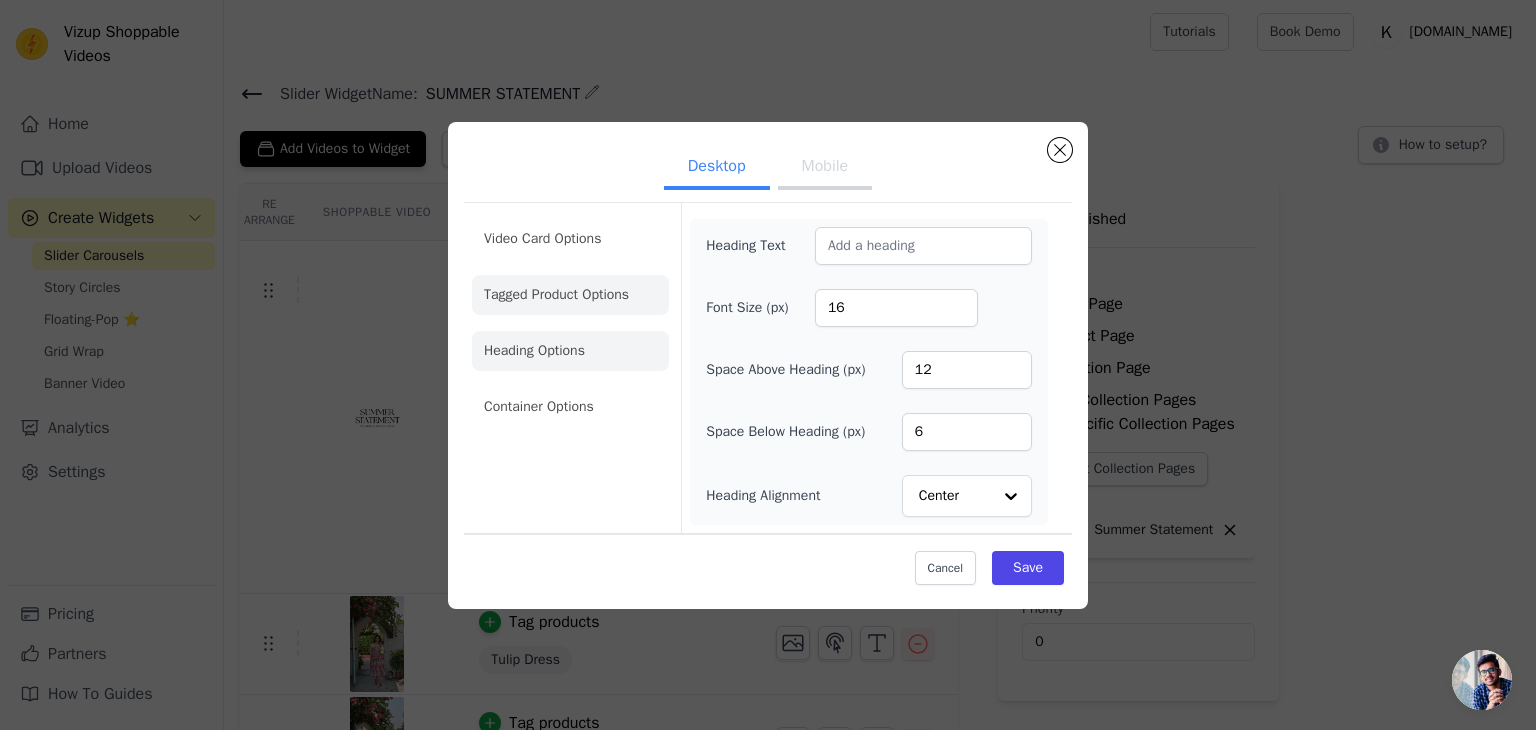 click on "Tagged Product Options" 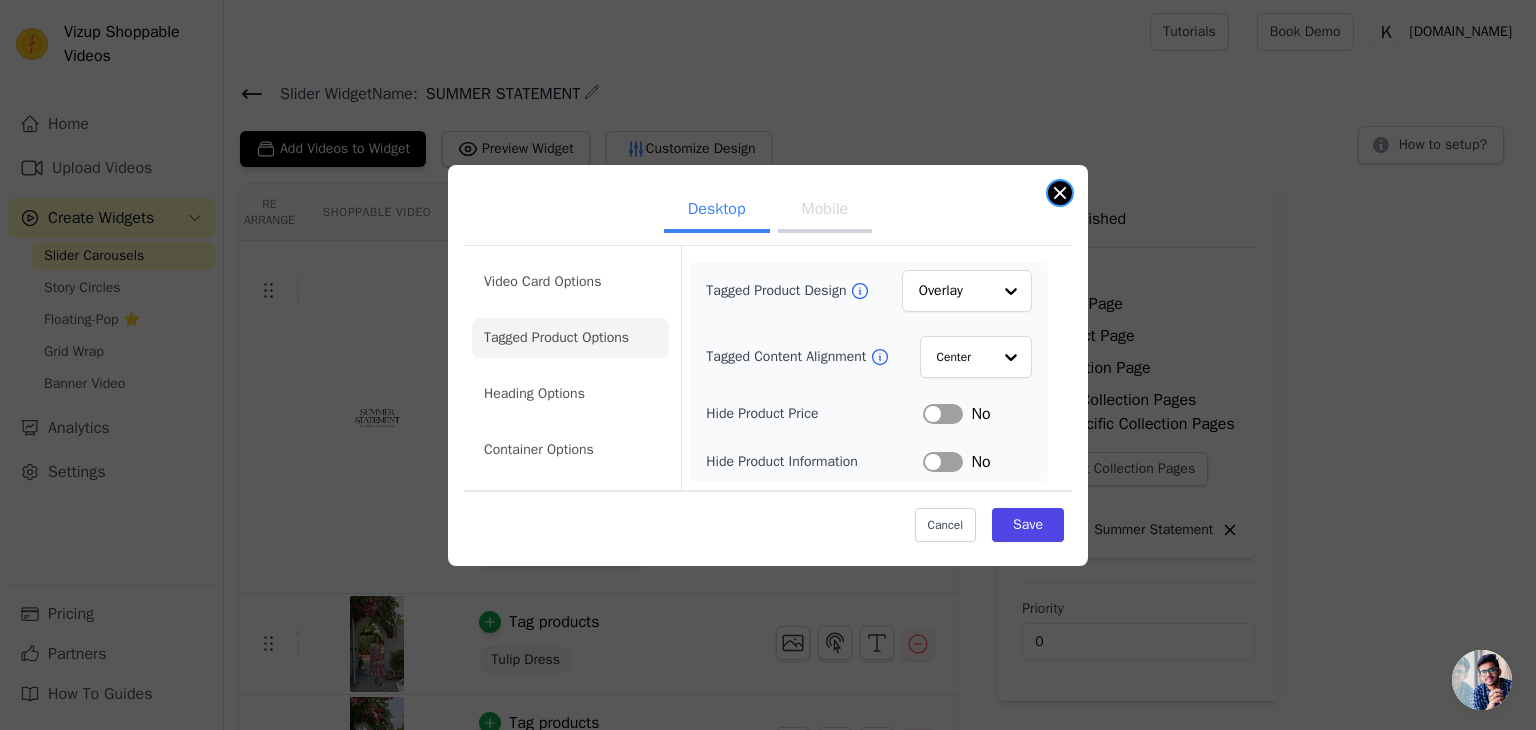 click at bounding box center [1060, 193] 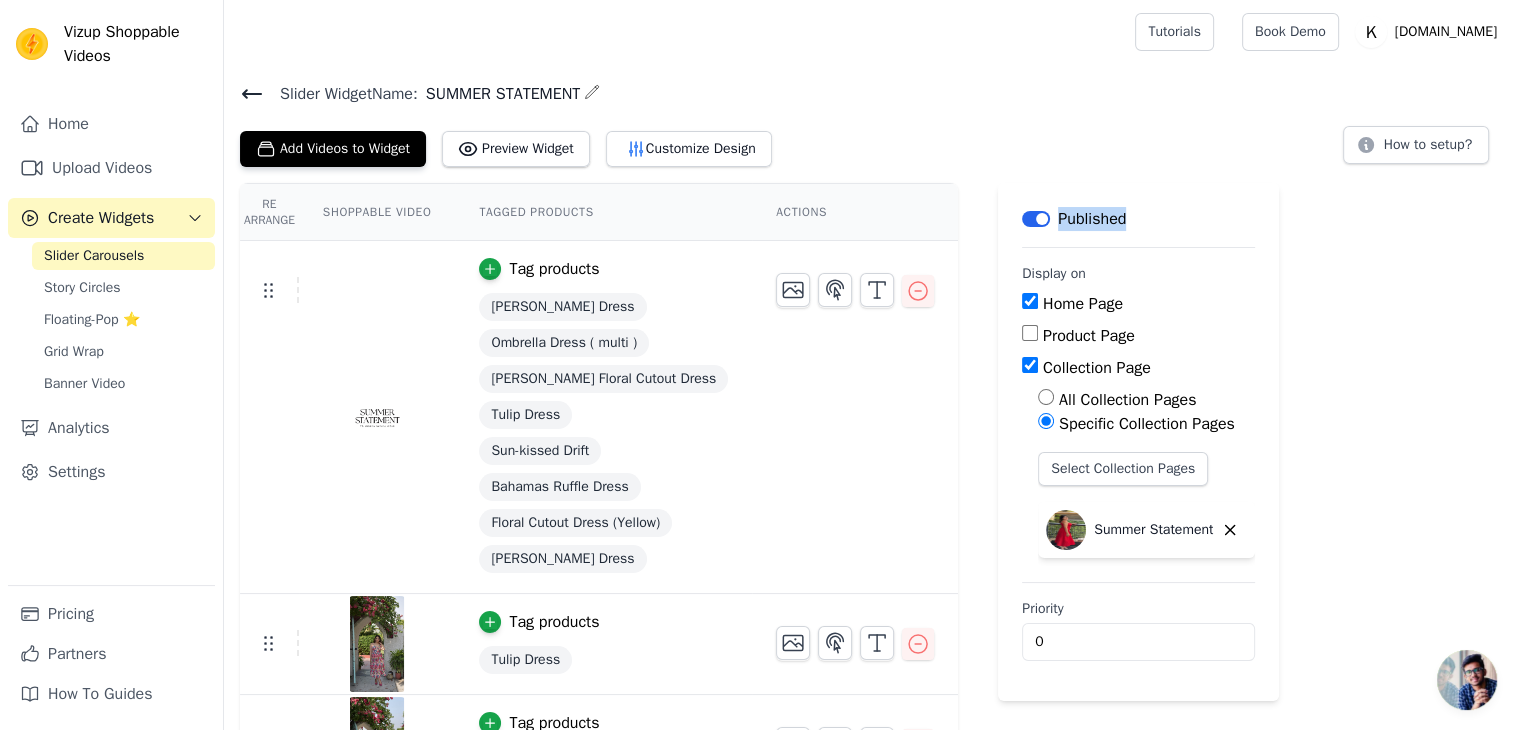 click on "Label     Published     Display on     Home Page     Product Page       Collection Page     All Collection Pages     Specific Collection Pages     Select Collection Pages       Summer Statement         Priority   0" at bounding box center (1138, 442) 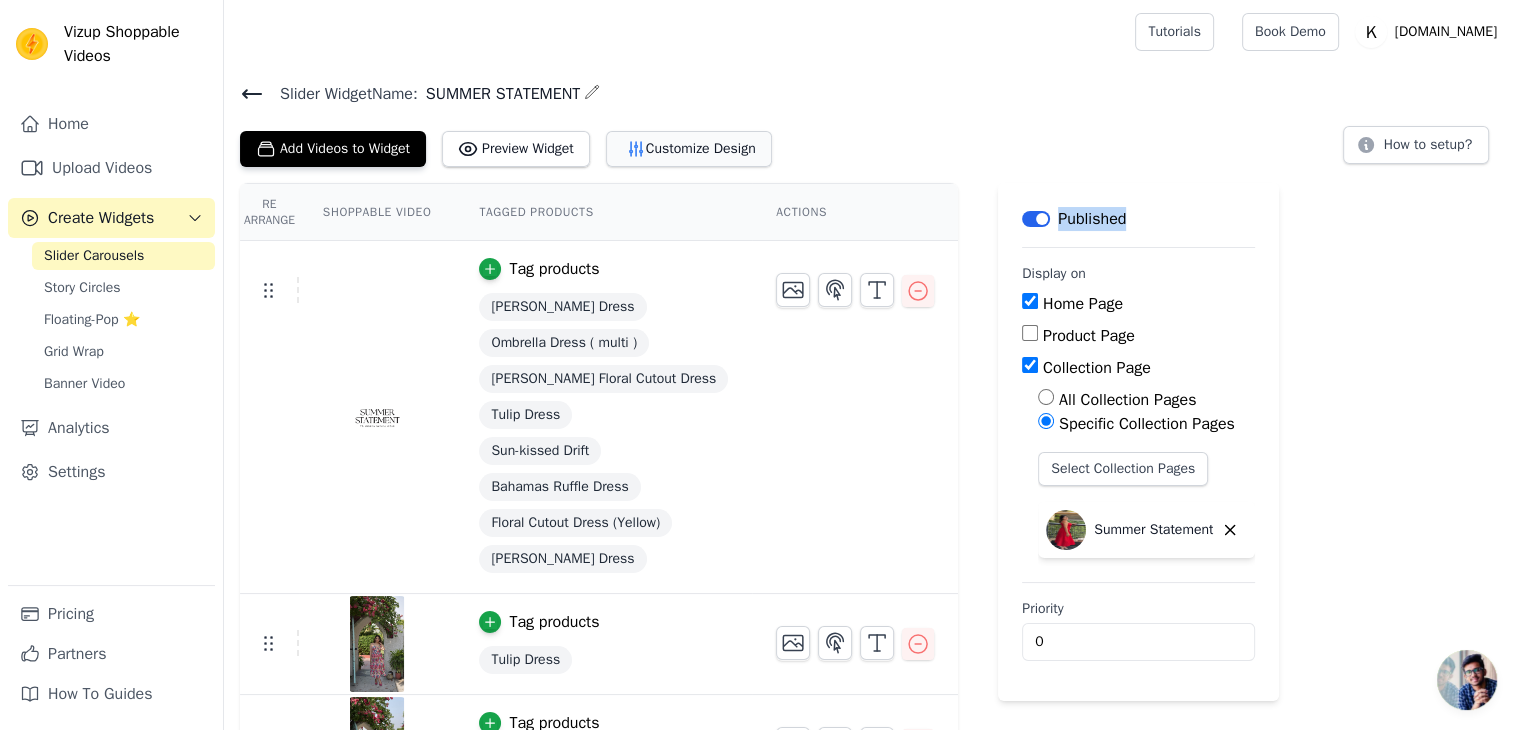click on "Customize Design" at bounding box center [689, 149] 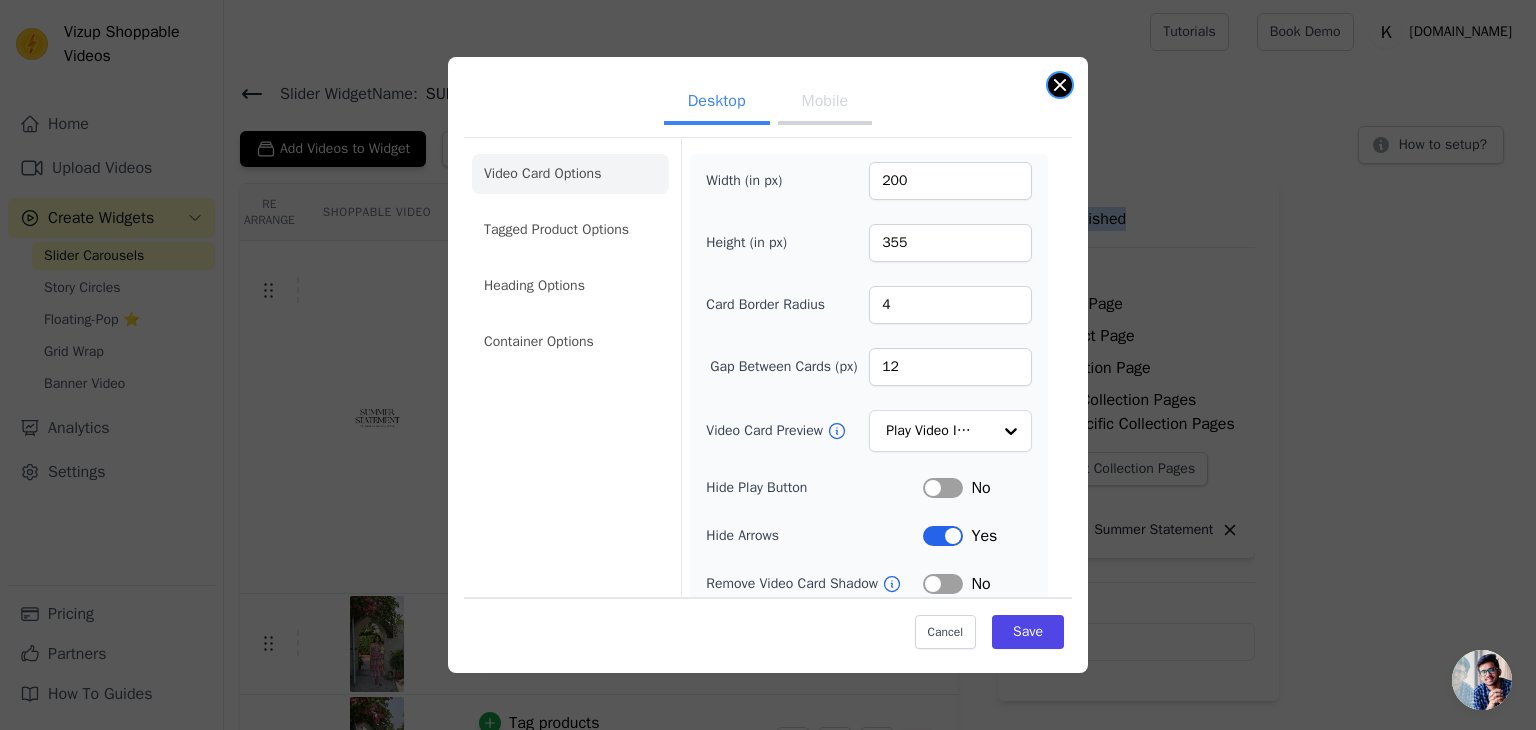 click on "Desktop Mobile   Video Card Options Tagged Product Options Heading Options Container Options   Width (in px)   200   Height (in px)   355   Card Border Radius   4   Gap Between Cards (px)   12   Video Card Preview           Play Video In Loop               Hide Play Button   Label     No   Hide Arrows   Label     Yes   Remove Video Card Shadow     Label     No   Auto Loop Slider     Label     No   Shopping Icon on Video Cards   Label     Yes   Add to Cart on Video Cards     Label     Yes   Cancel     Save" at bounding box center (768, 365) 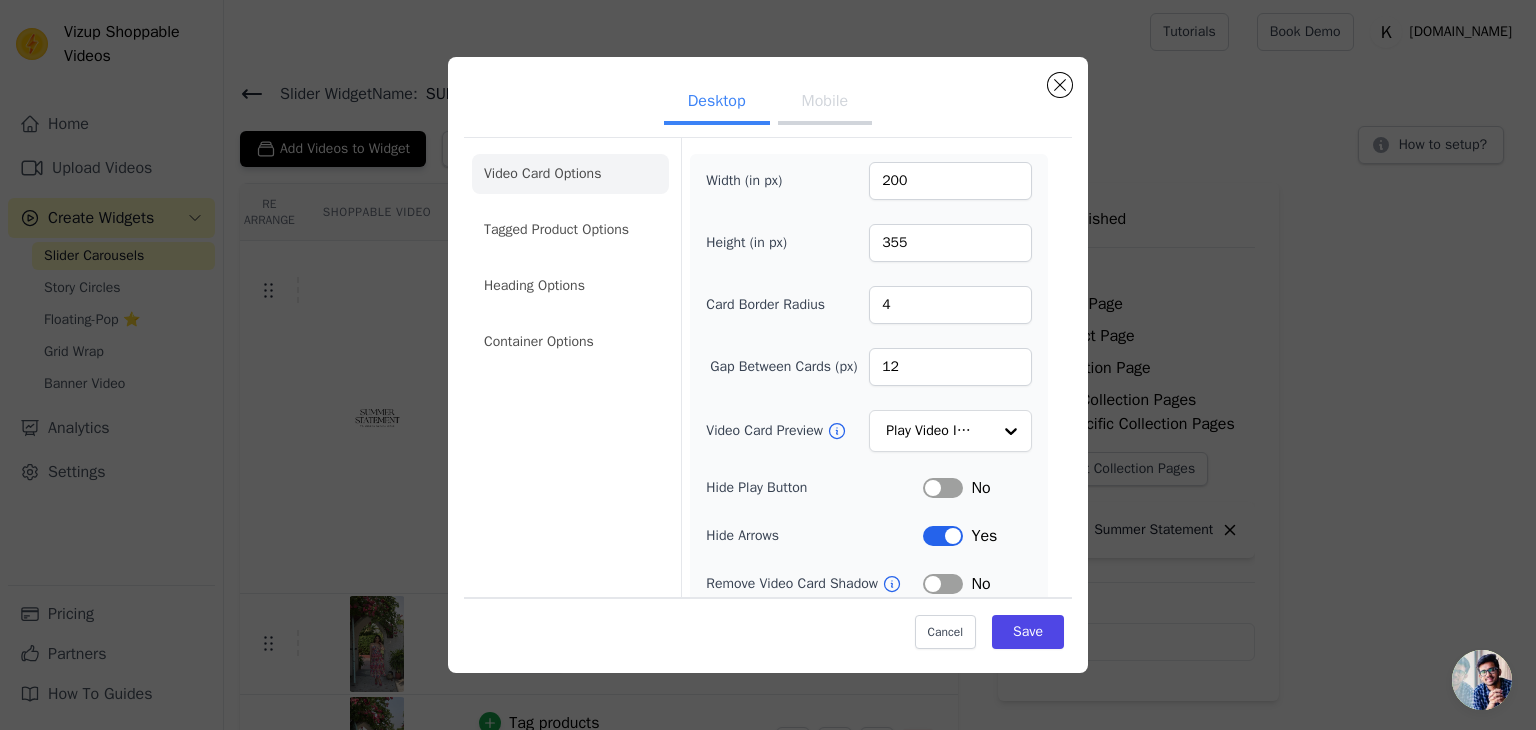 click on "Desktop Mobile   Video Card Options Tagged Product Options Heading Options Container Options   Width (in px)   200   Height (in px)   355   Card Border Radius   4   Gap Between Cards (px)   12   Video Card Preview           Play Video In Loop               Hide Play Button   Label     No   Hide Arrows   Label     Yes   Remove Video Card Shadow     Label     No   Auto Loop Slider     Label     No   Shopping Icon on Video Cards   Label     Yes   Add to Cart on Video Cards     Label     Yes   Cancel     Save" at bounding box center [768, 365] 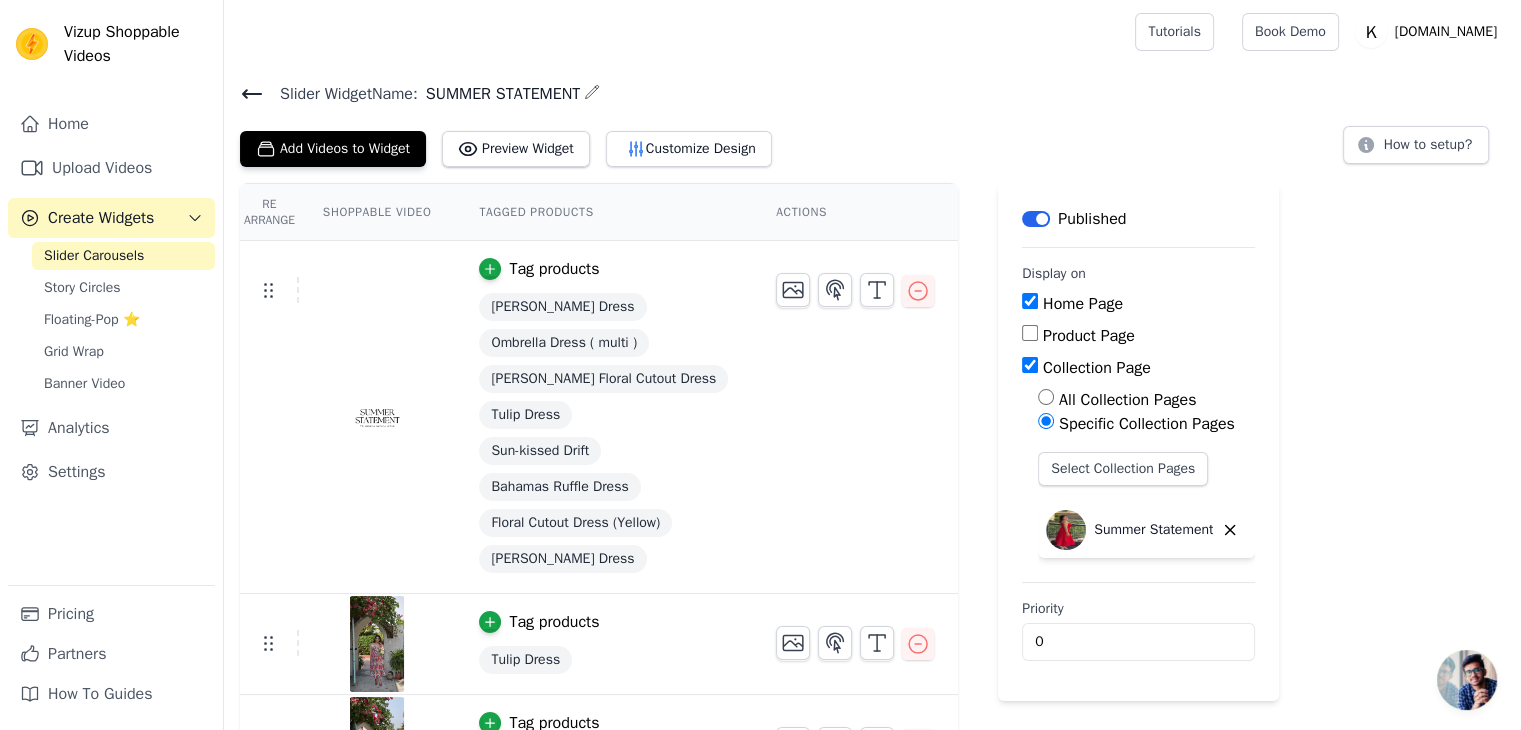 click on "Settings" at bounding box center (111, 472) 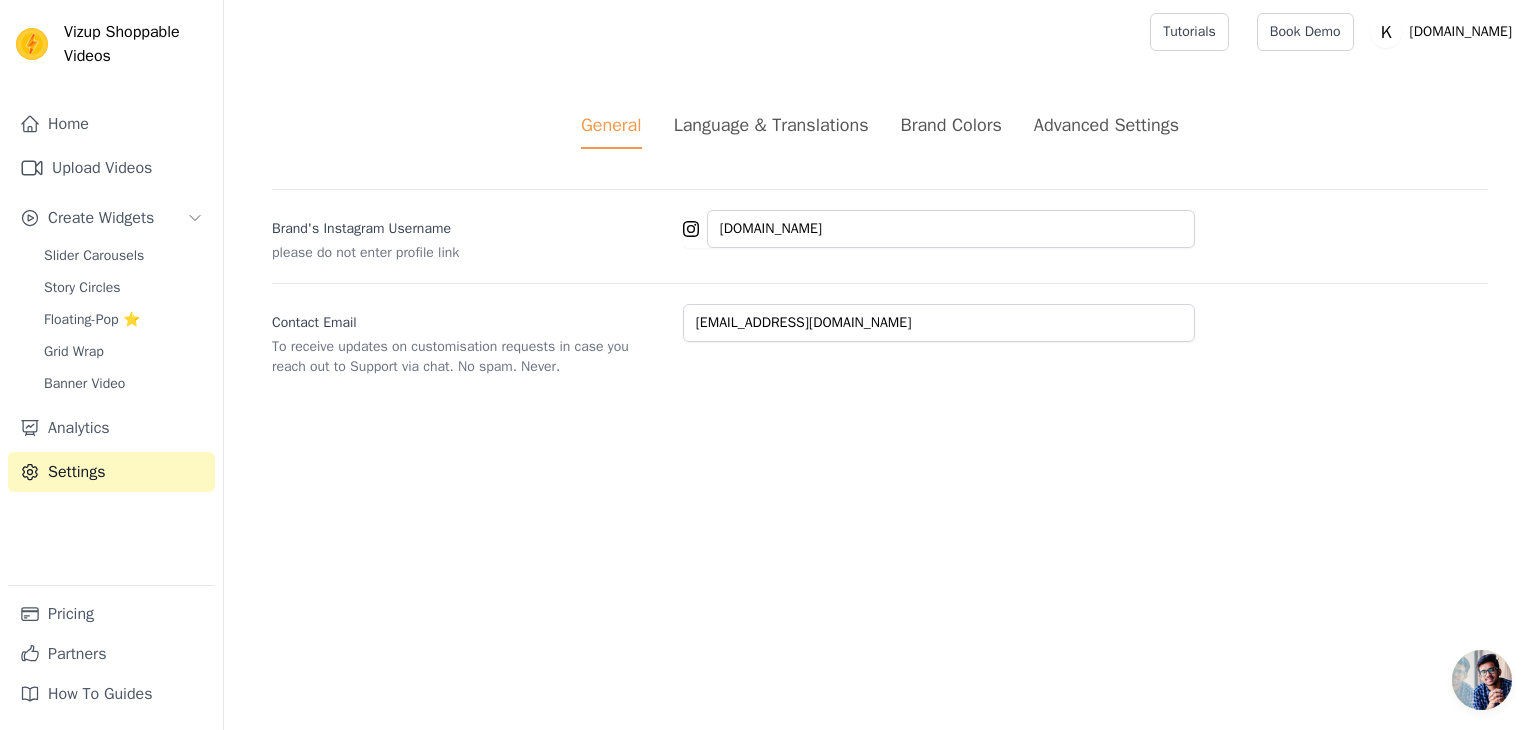 click on "Brand Colors" at bounding box center (951, 125) 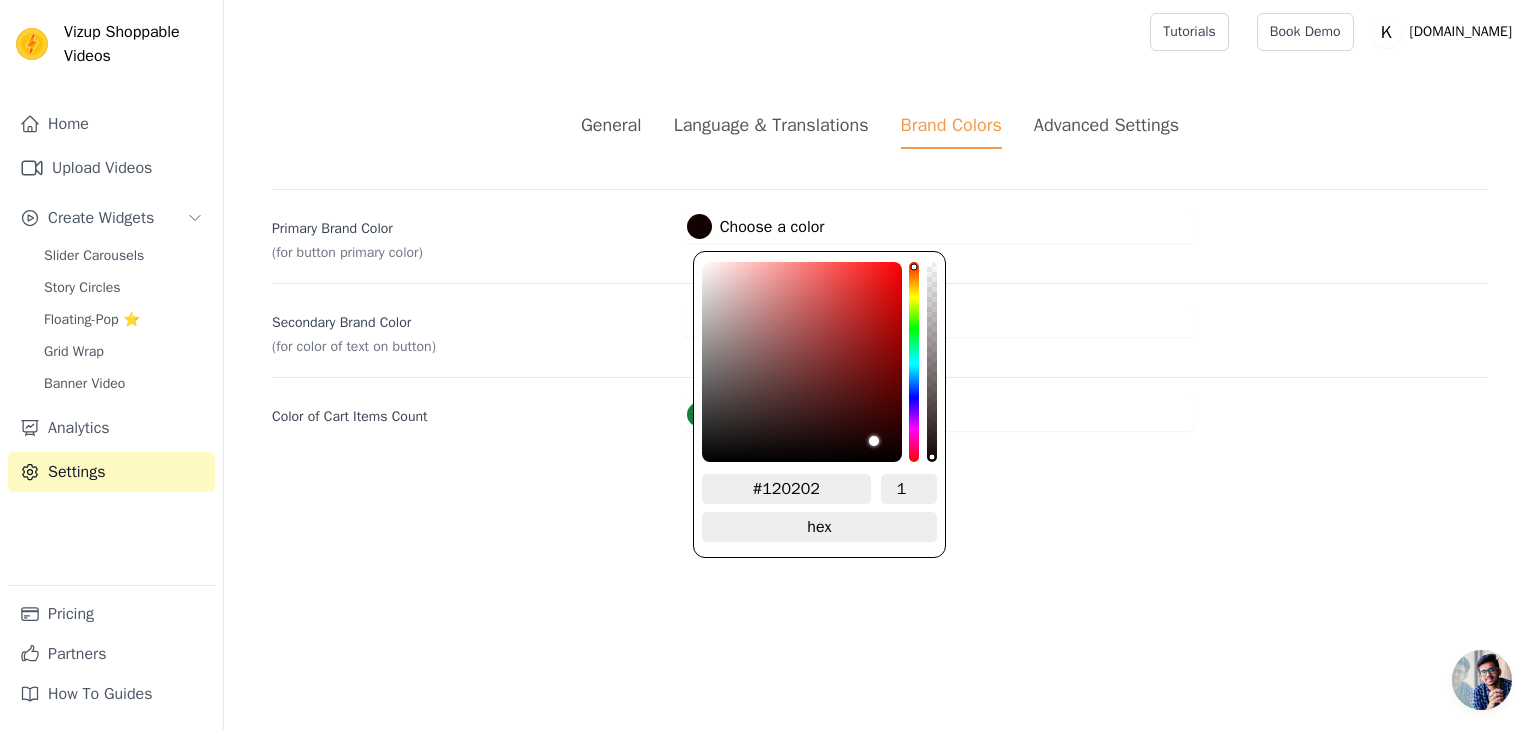 click on "#120202       Choose a color" at bounding box center [756, 226] 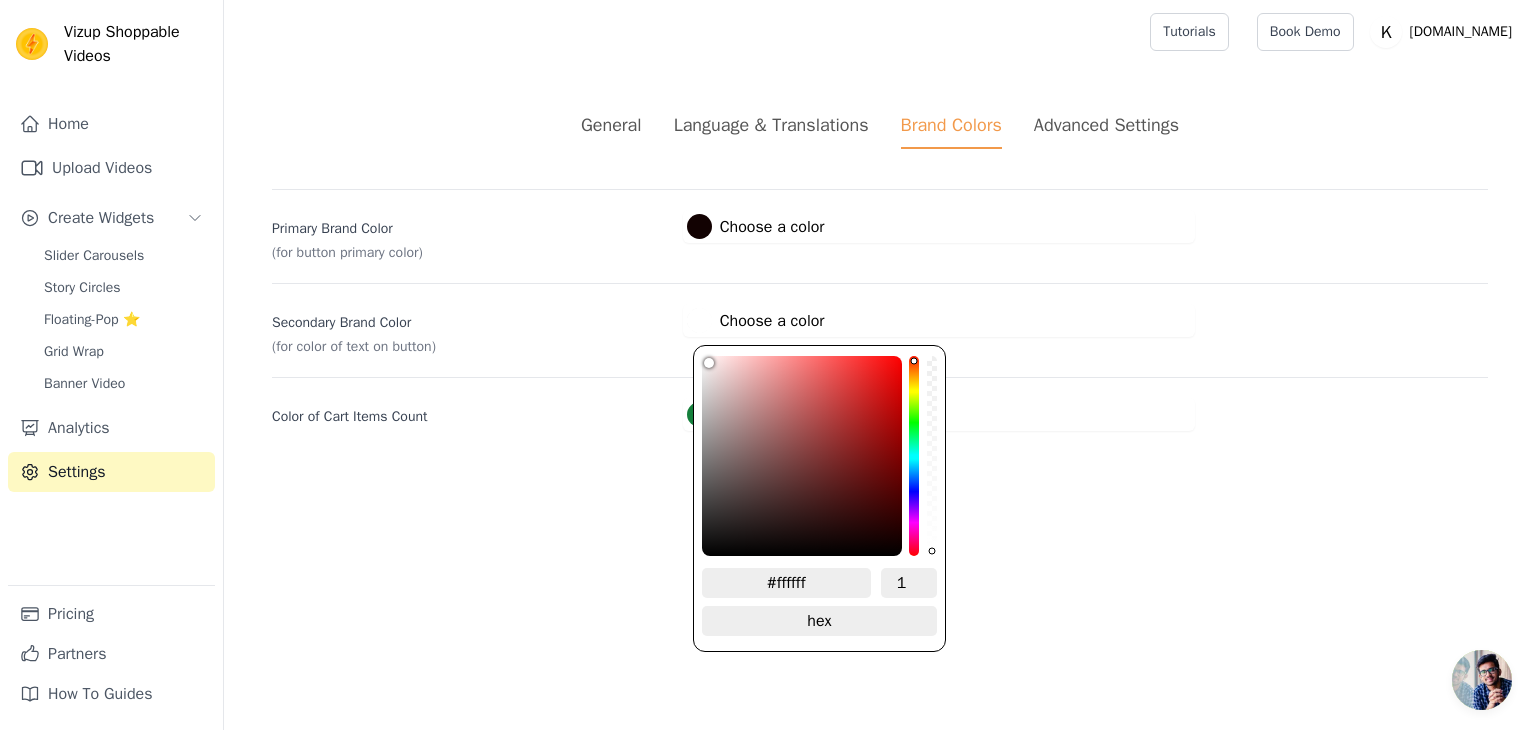 click on "#ffffff       Choose a color" at bounding box center (756, 320) 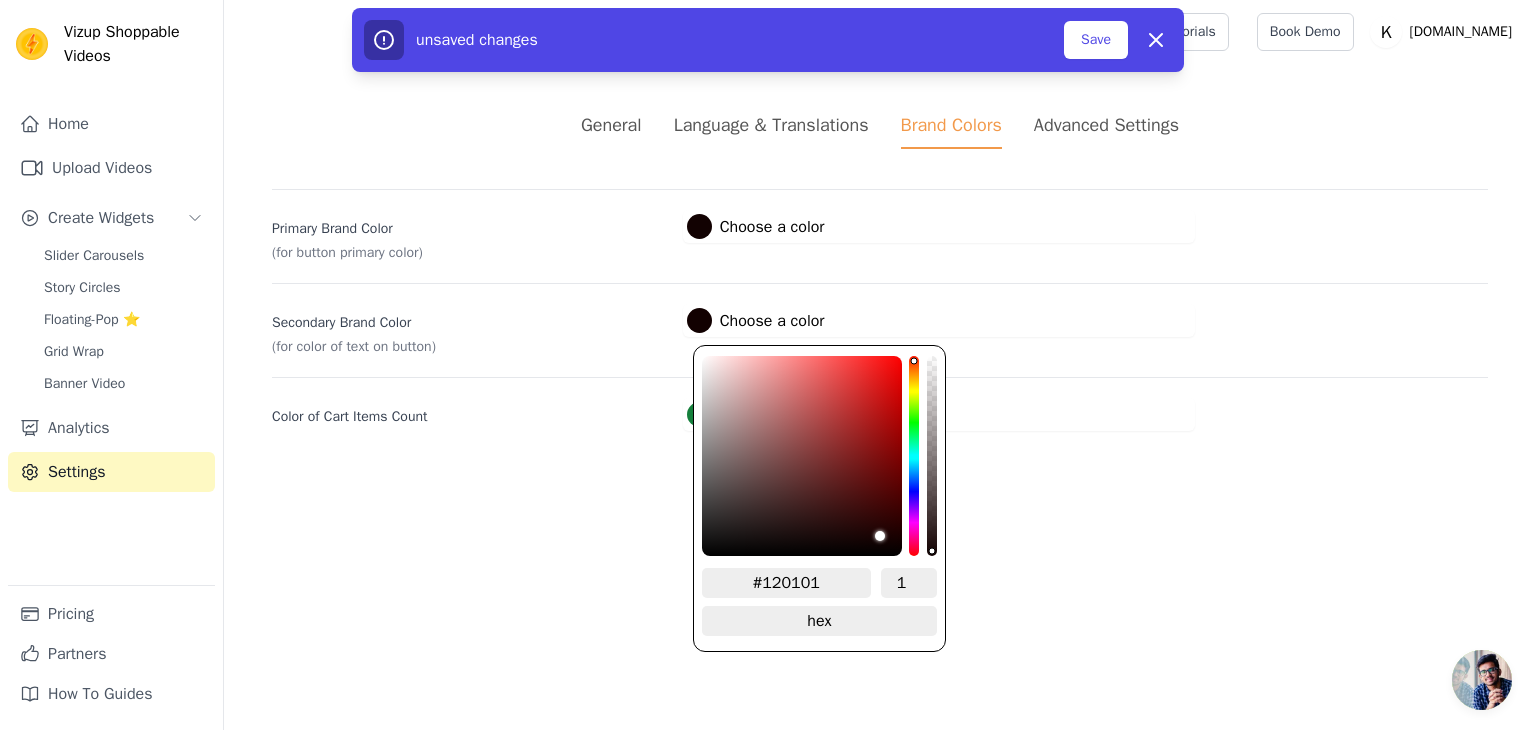 click at bounding box center (802, 456) 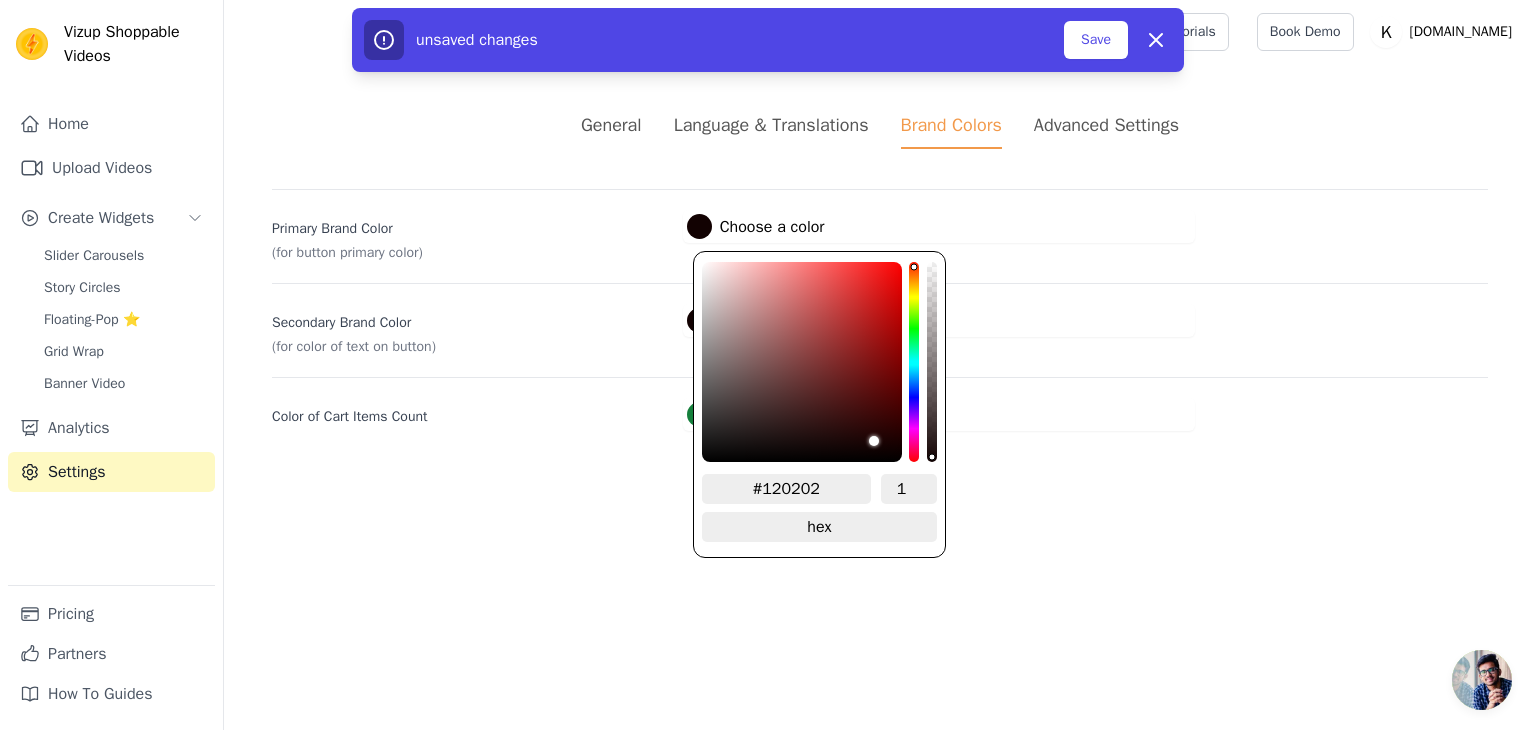 click at bounding box center [699, 226] 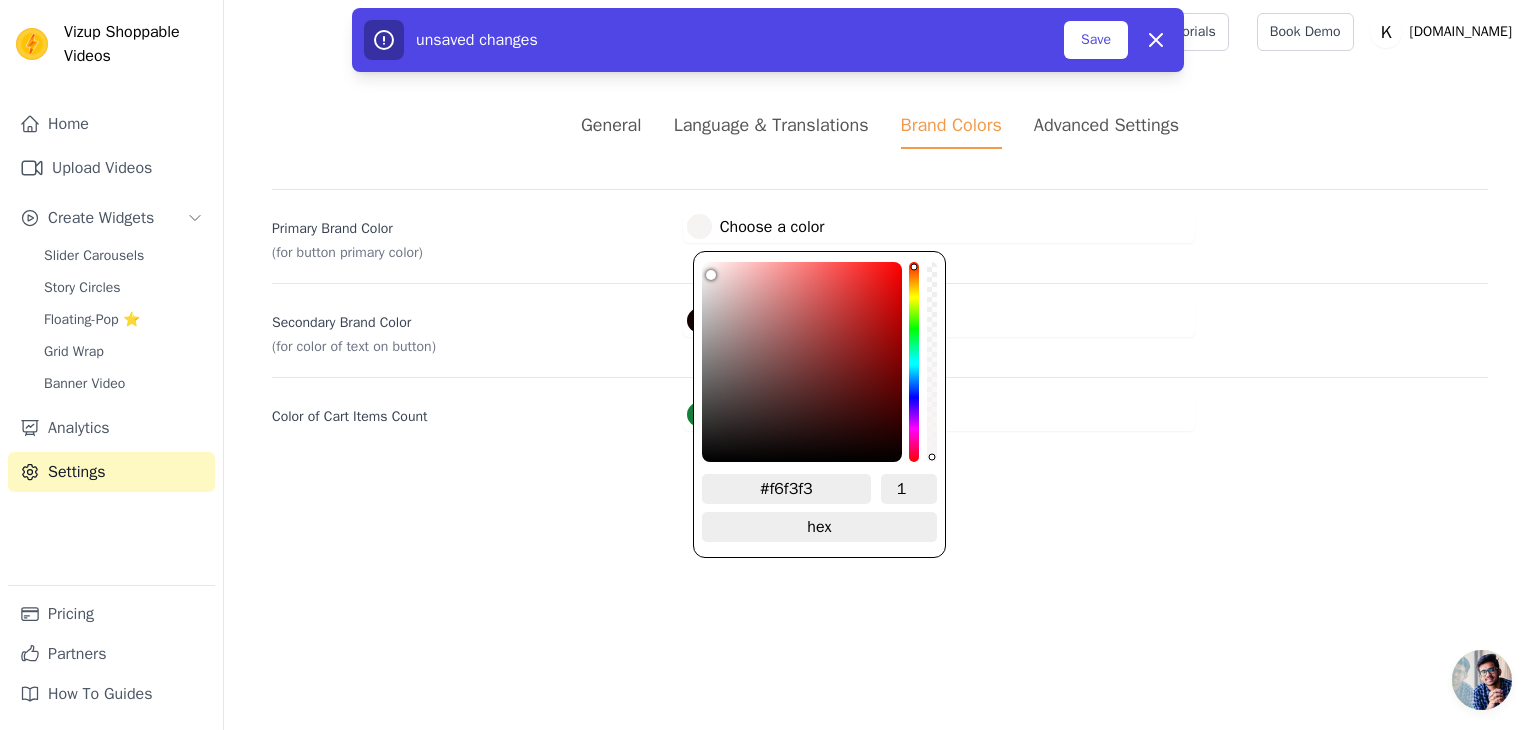 click at bounding box center [802, 362] 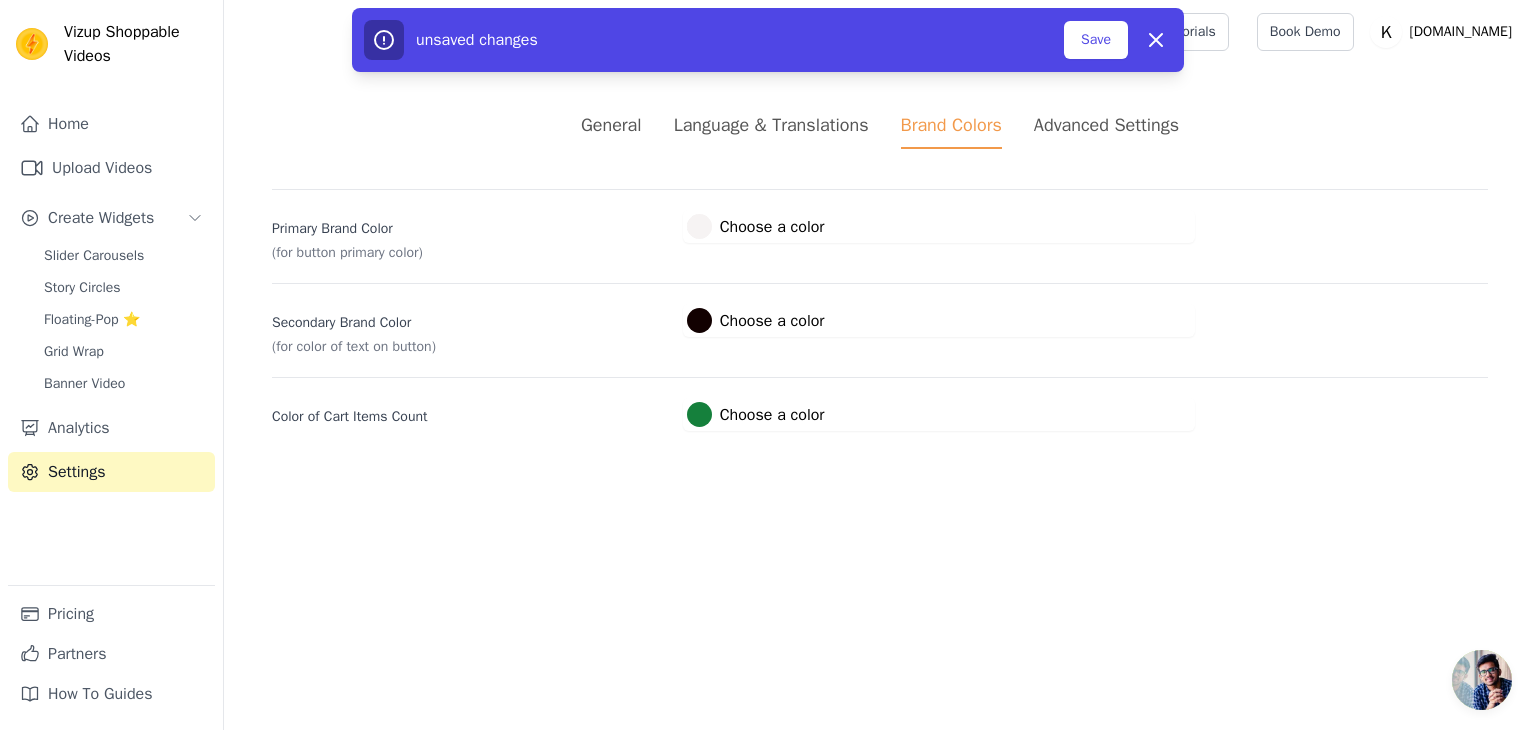 click on "Vizup Shoppable Videos
Home
Upload Videos       Create Widgets     Slider Carousels   Story Circles   Floating-Pop ⭐   Grid Wrap   Banner Video
Analytics
Settings
Pricing
Partners
How To Guides   Open sidebar       Tutorials     Book Demo   Open user menu" at bounding box center [768, 239] 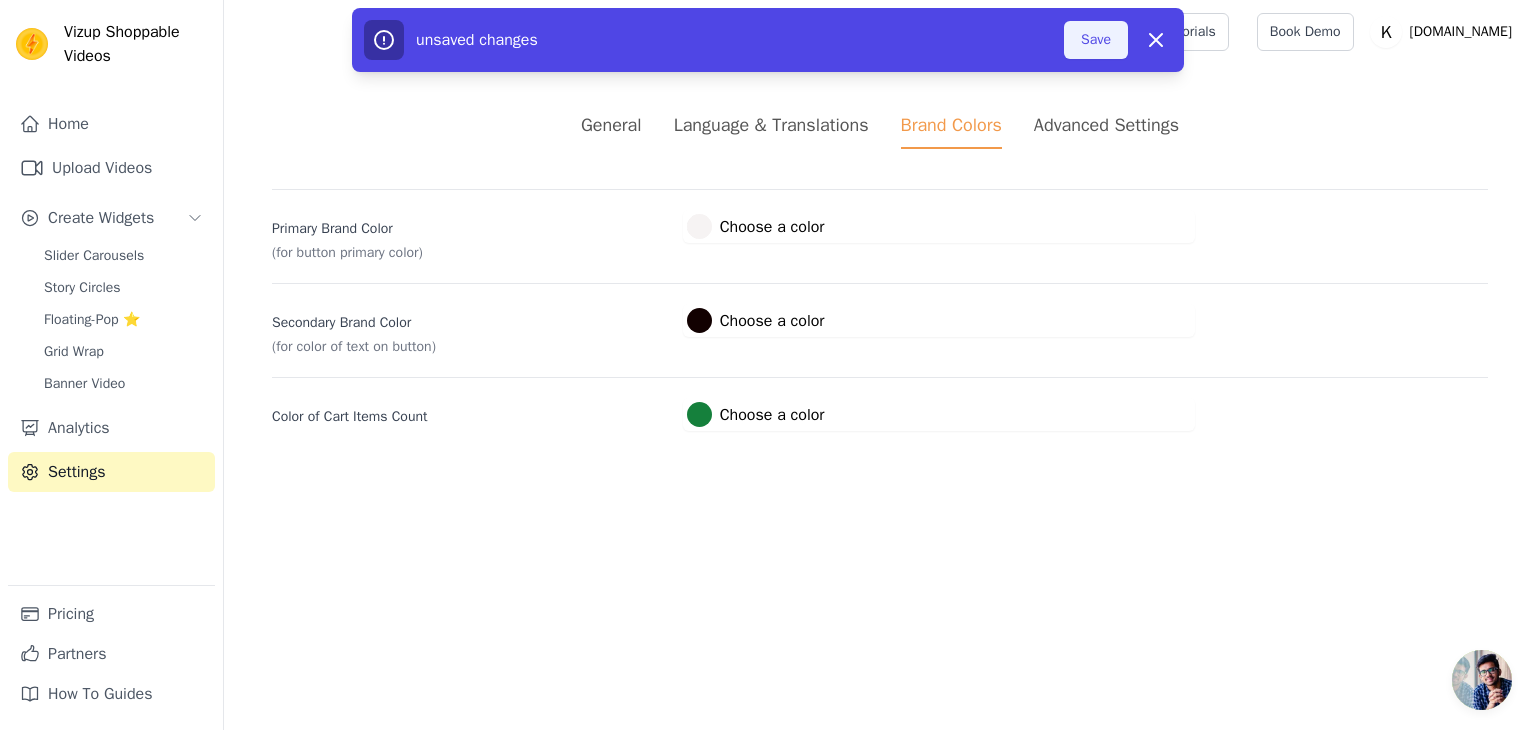 click on "Save" at bounding box center (1096, 40) 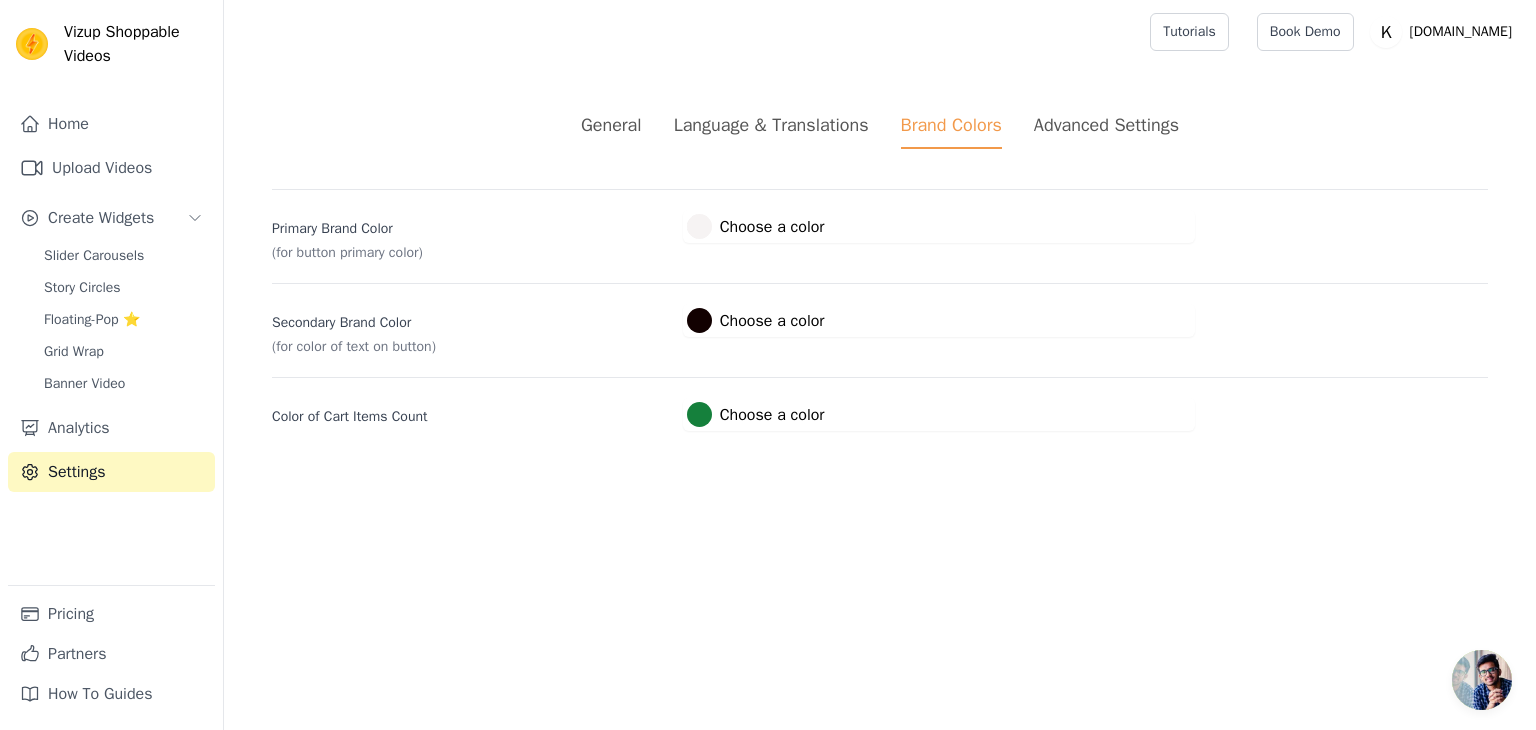 click on "#f6f3f3       Choose a color                               #f6f3f3   1   hex   change to    rgb" at bounding box center [756, 226] 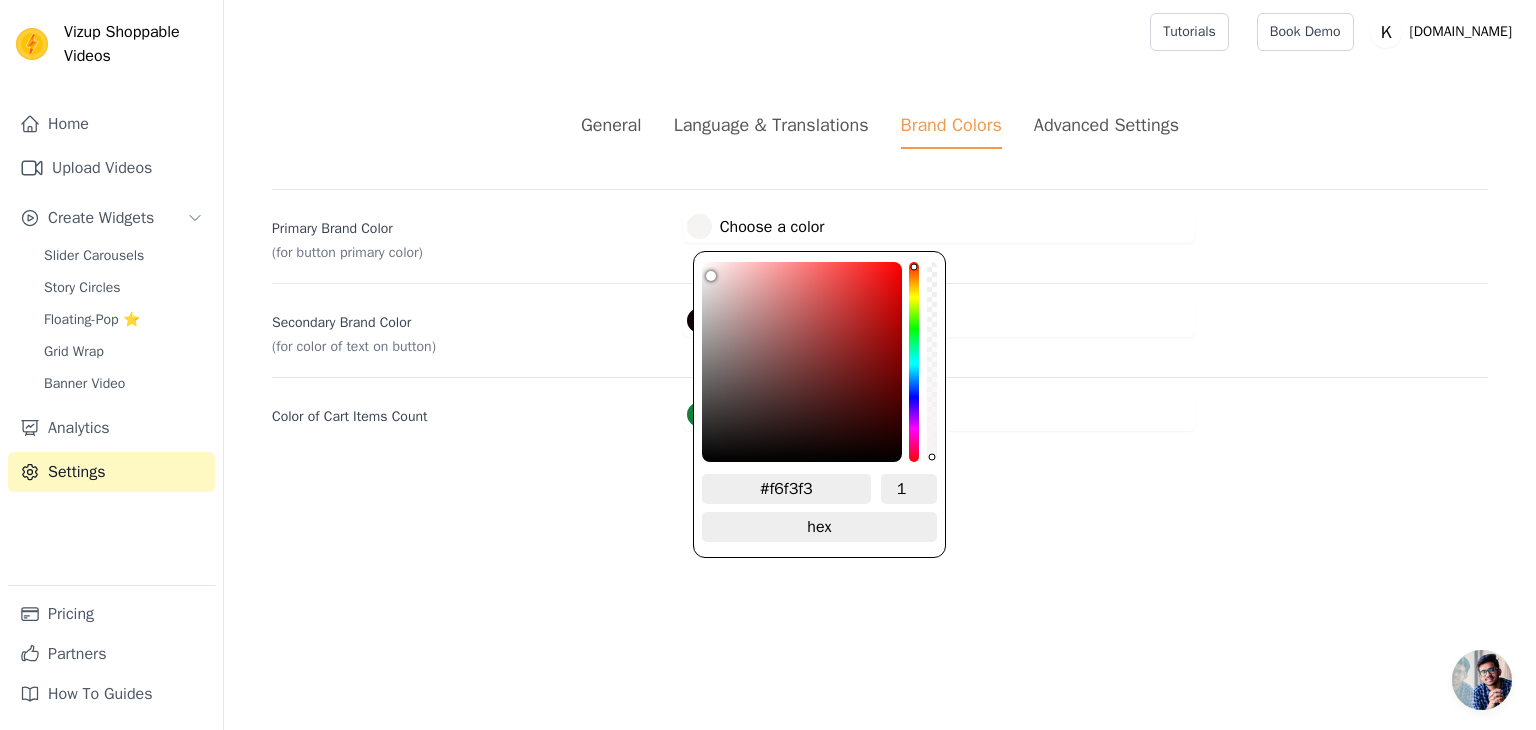 click at bounding box center (699, 226) 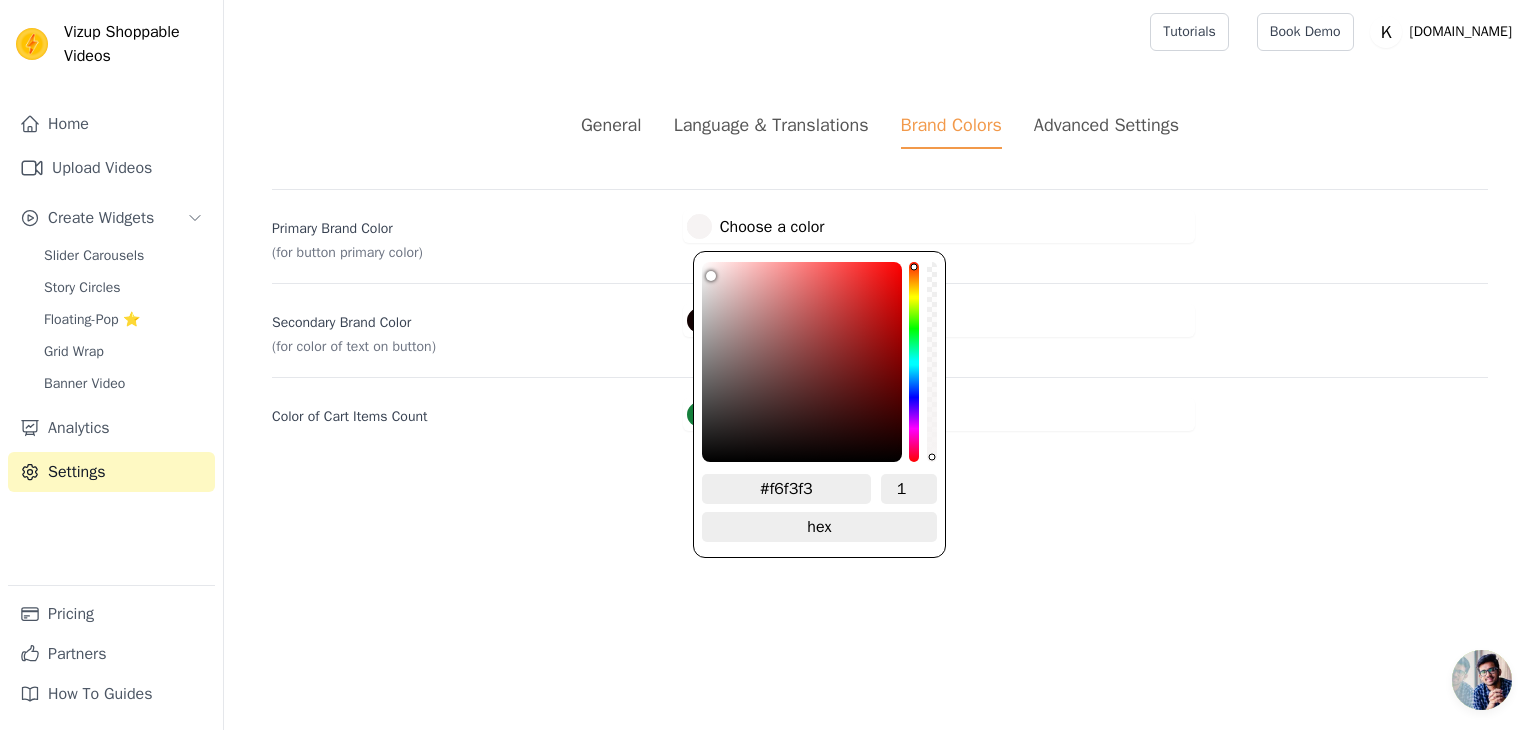 type on "#2f0606" 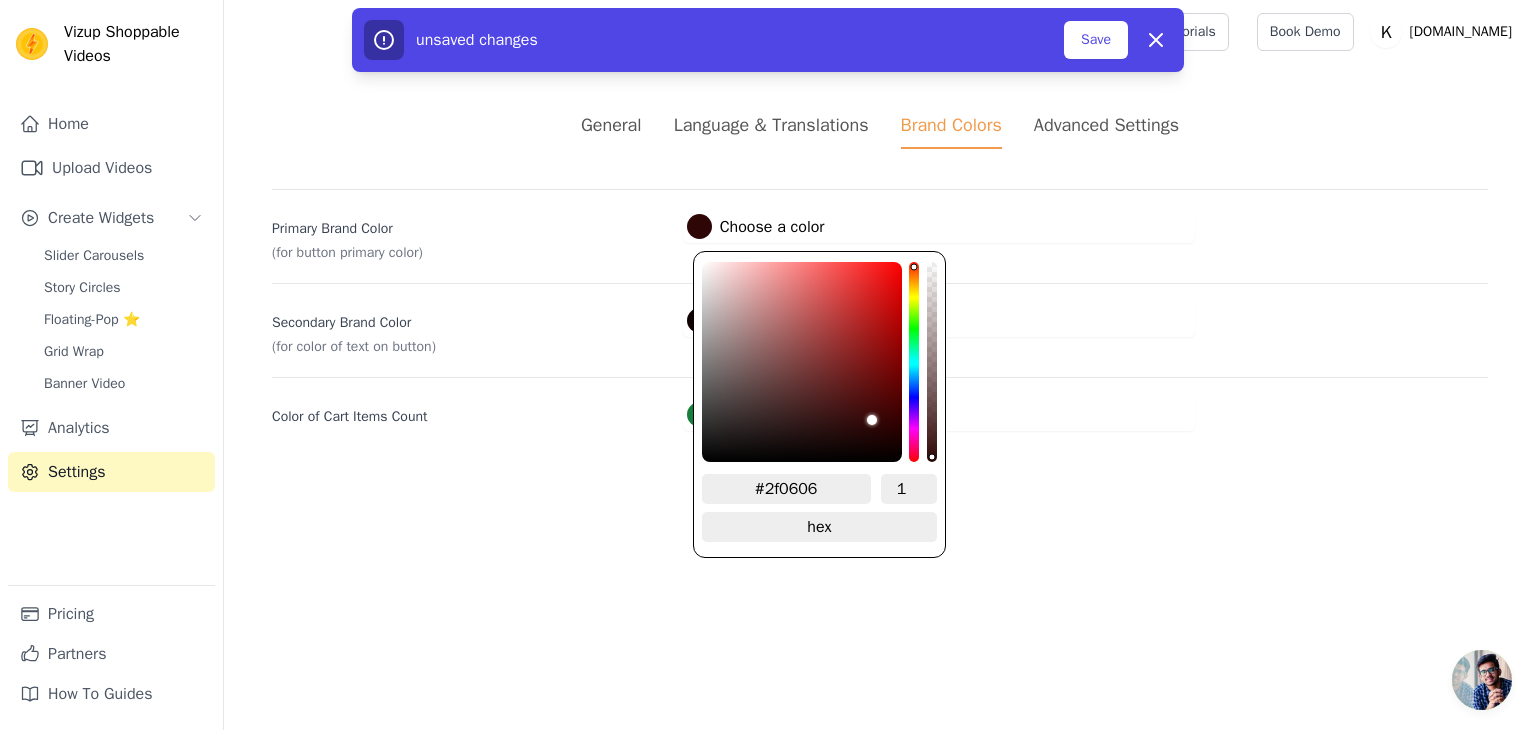 click at bounding box center [802, 362] 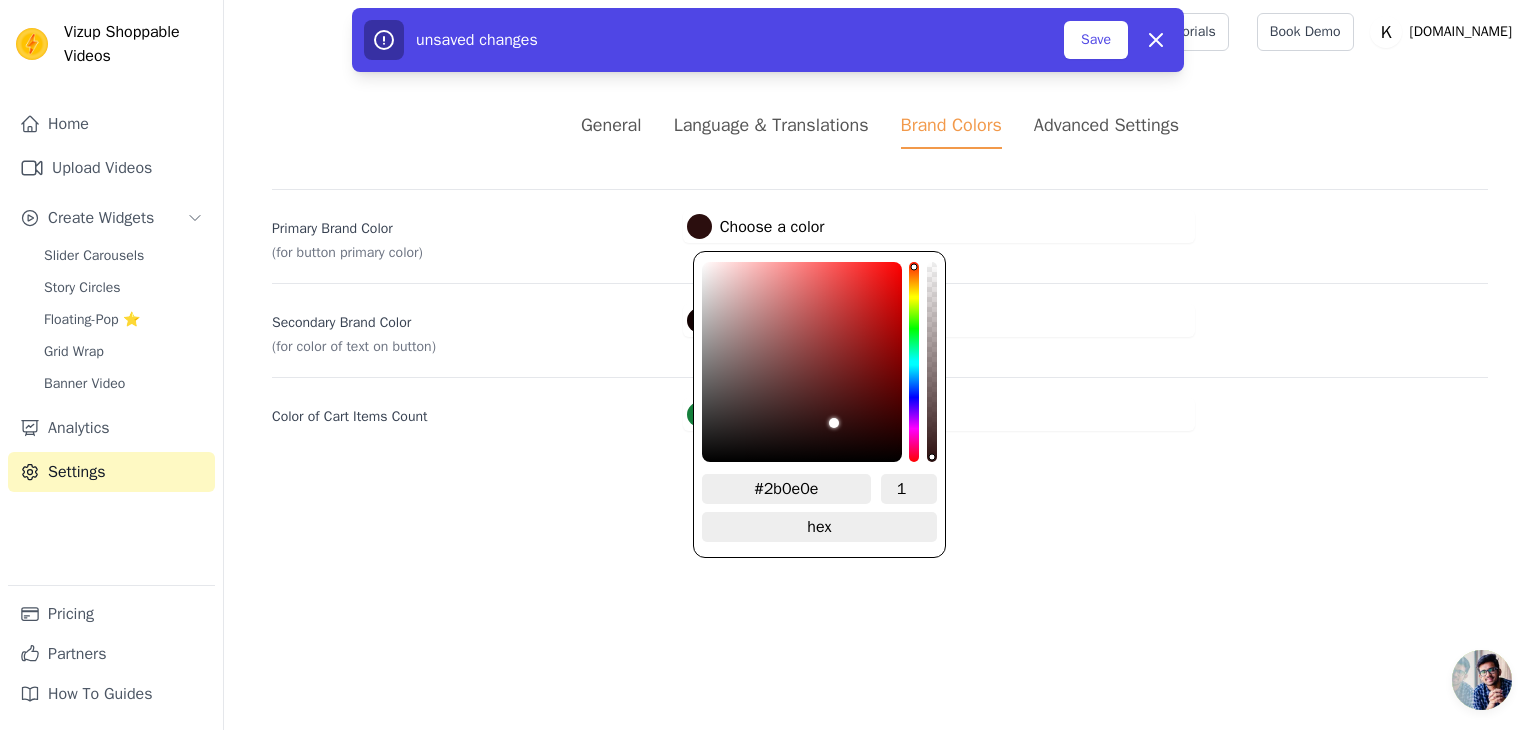 click at bounding box center (802, 362) 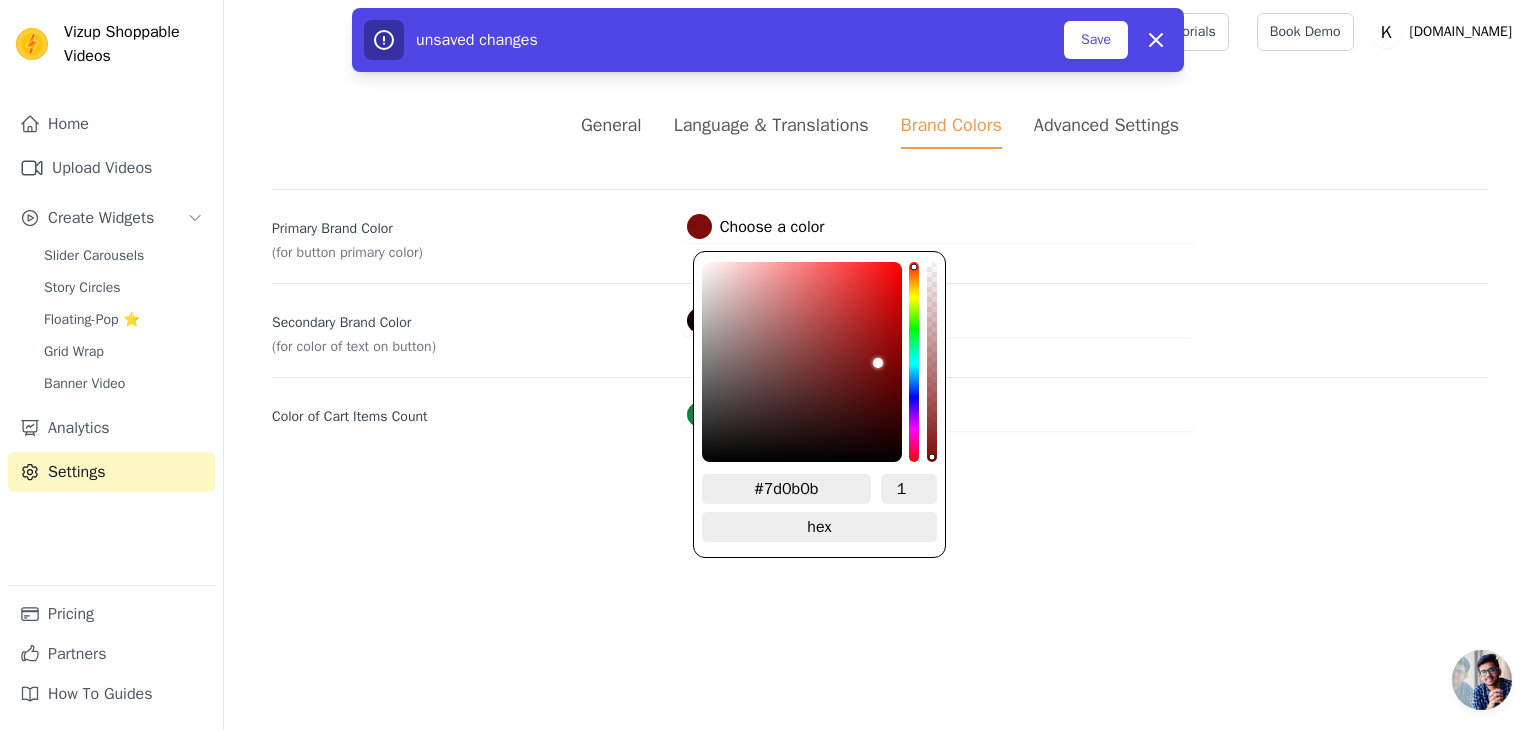 click at bounding box center (802, 362) 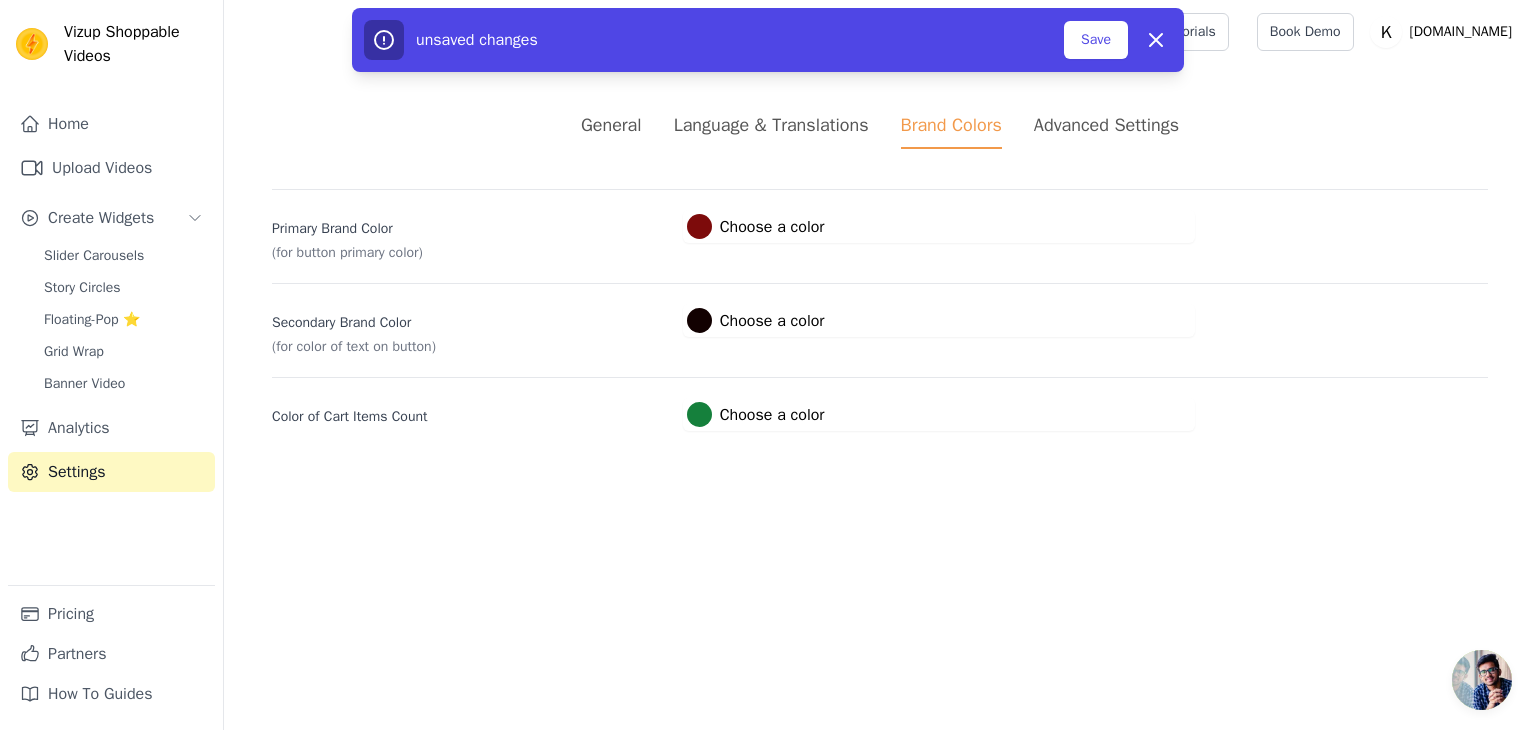 click on "Vizup Shoppable Videos
Home
Upload Videos       Create Widgets     Slider Carousels   Story Circles   Floating-Pop ⭐   Grid Wrap   Banner Video
Analytics
Settings
Pricing
Partners
How To Guides   Open sidebar       Tutorials     Book Demo   Open user menu" at bounding box center (768, 239) 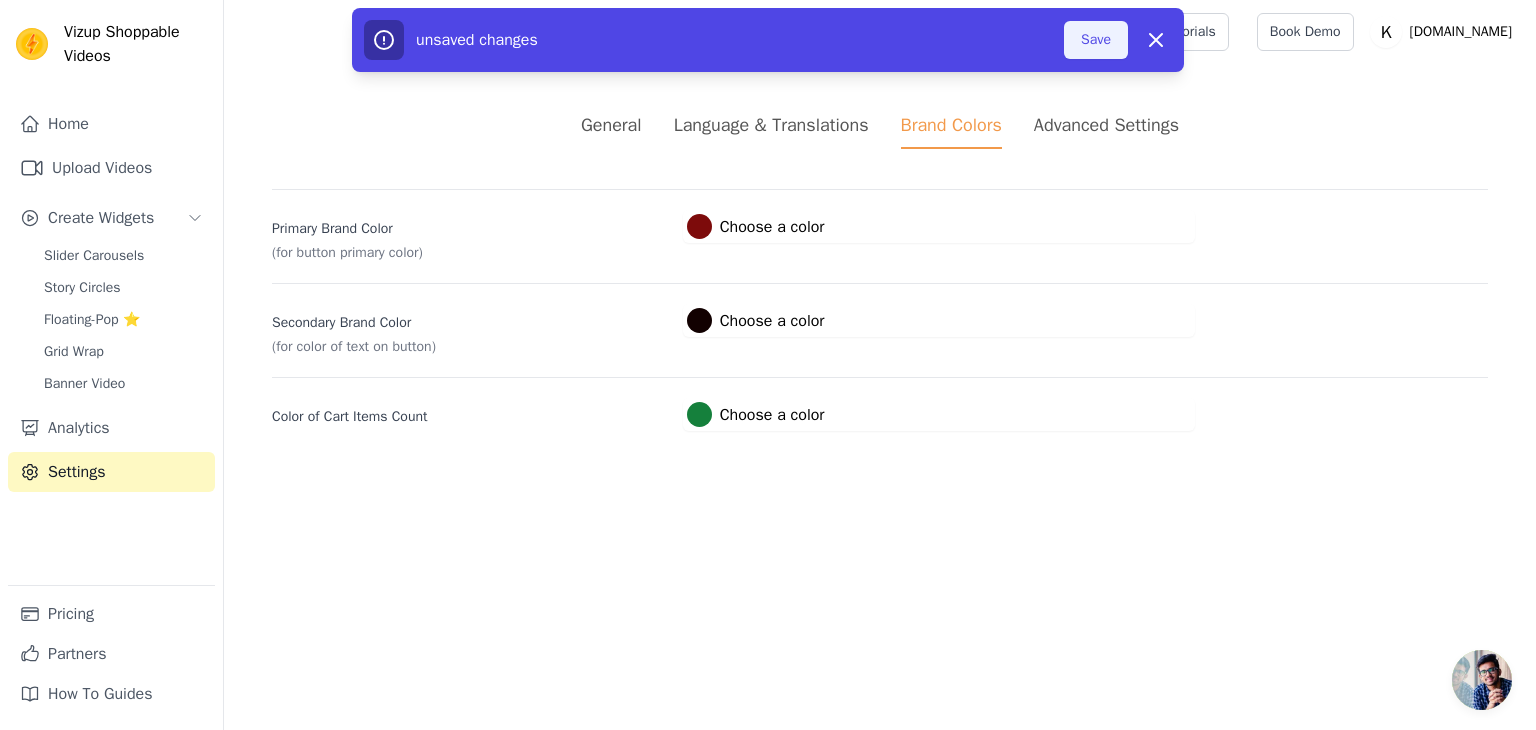 click on "Save" at bounding box center (1096, 40) 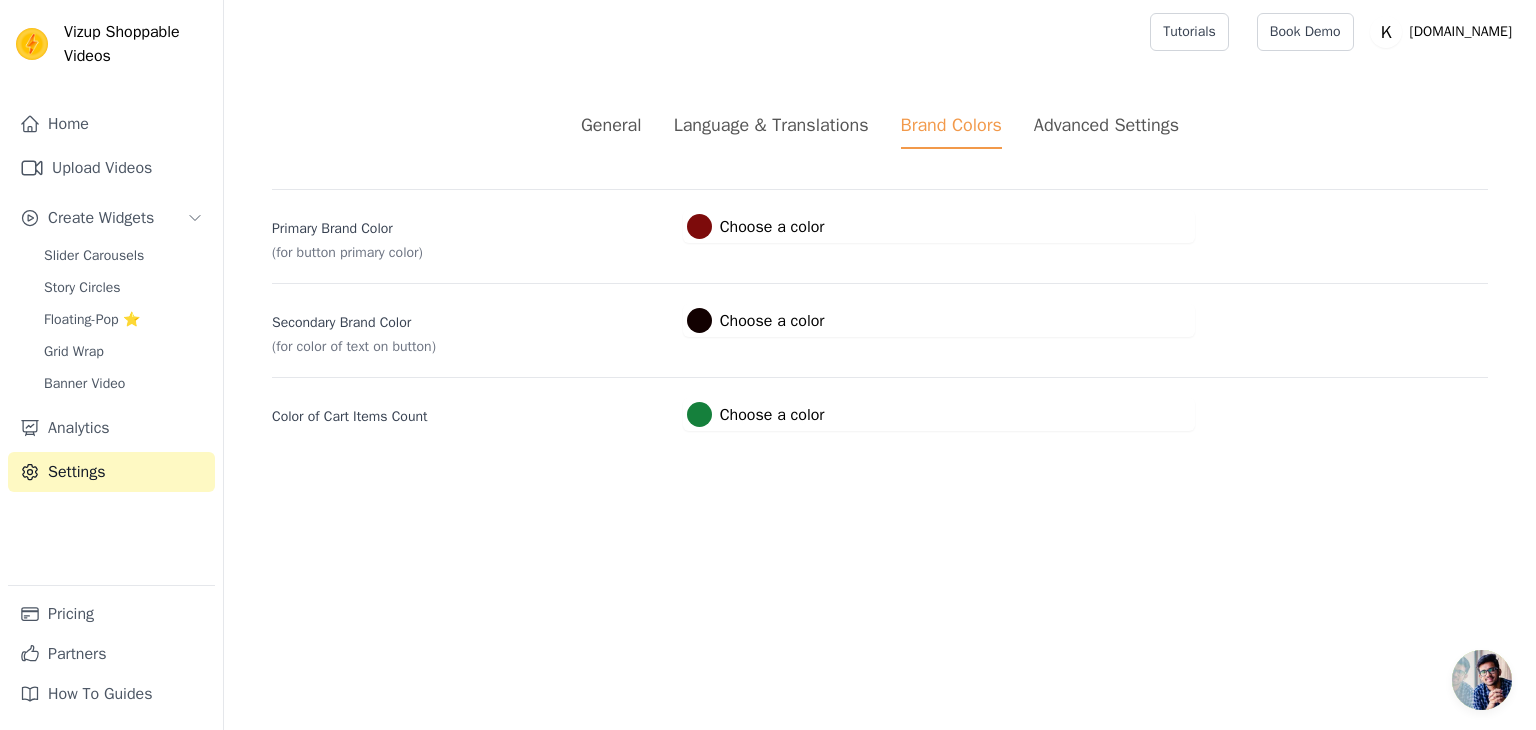 click on "Primary Brand Color   (for button primary color)   #7d0b0b       Choose a color                               #7d0b0b   1   hex   change to    rgb" at bounding box center [880, 226] 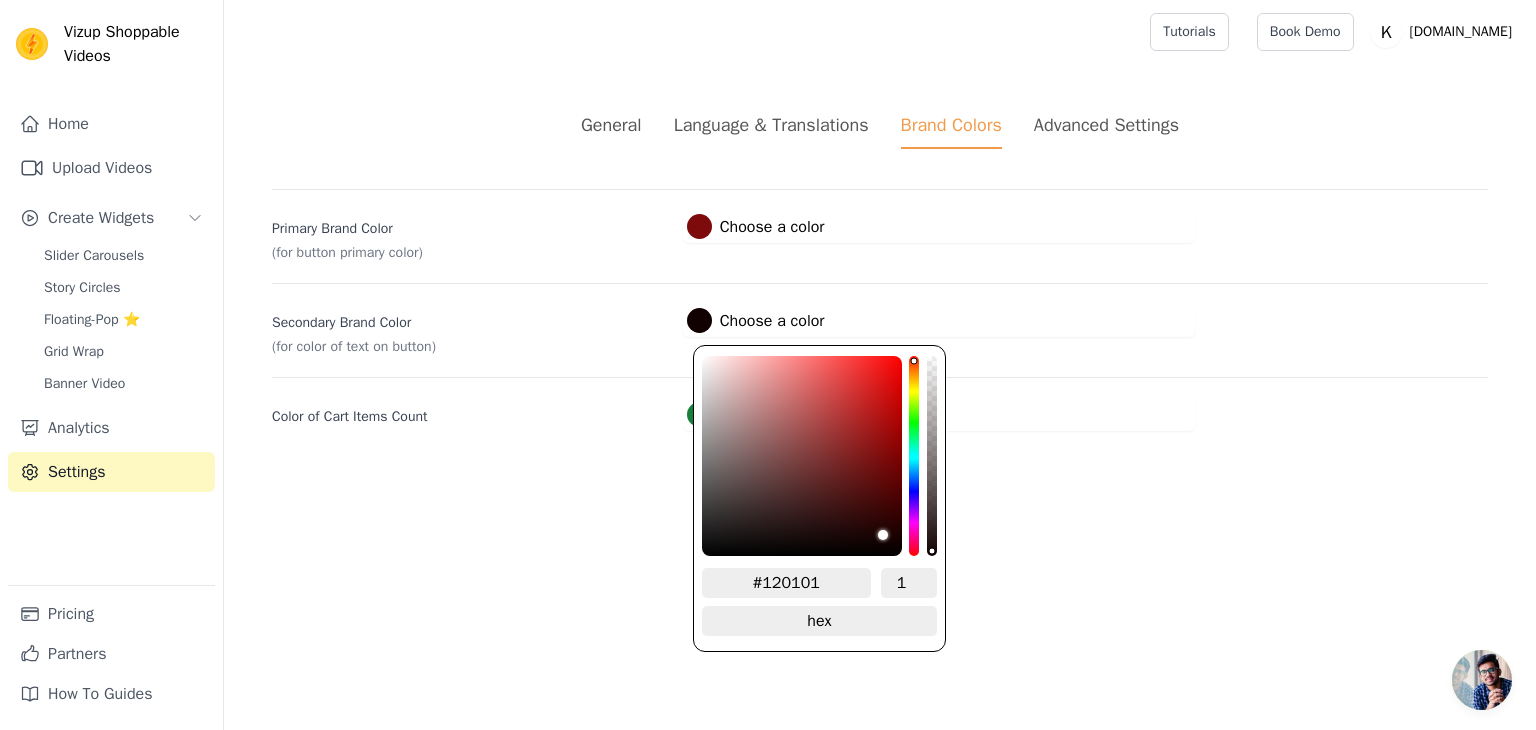 click at bounding box center (699, 320) 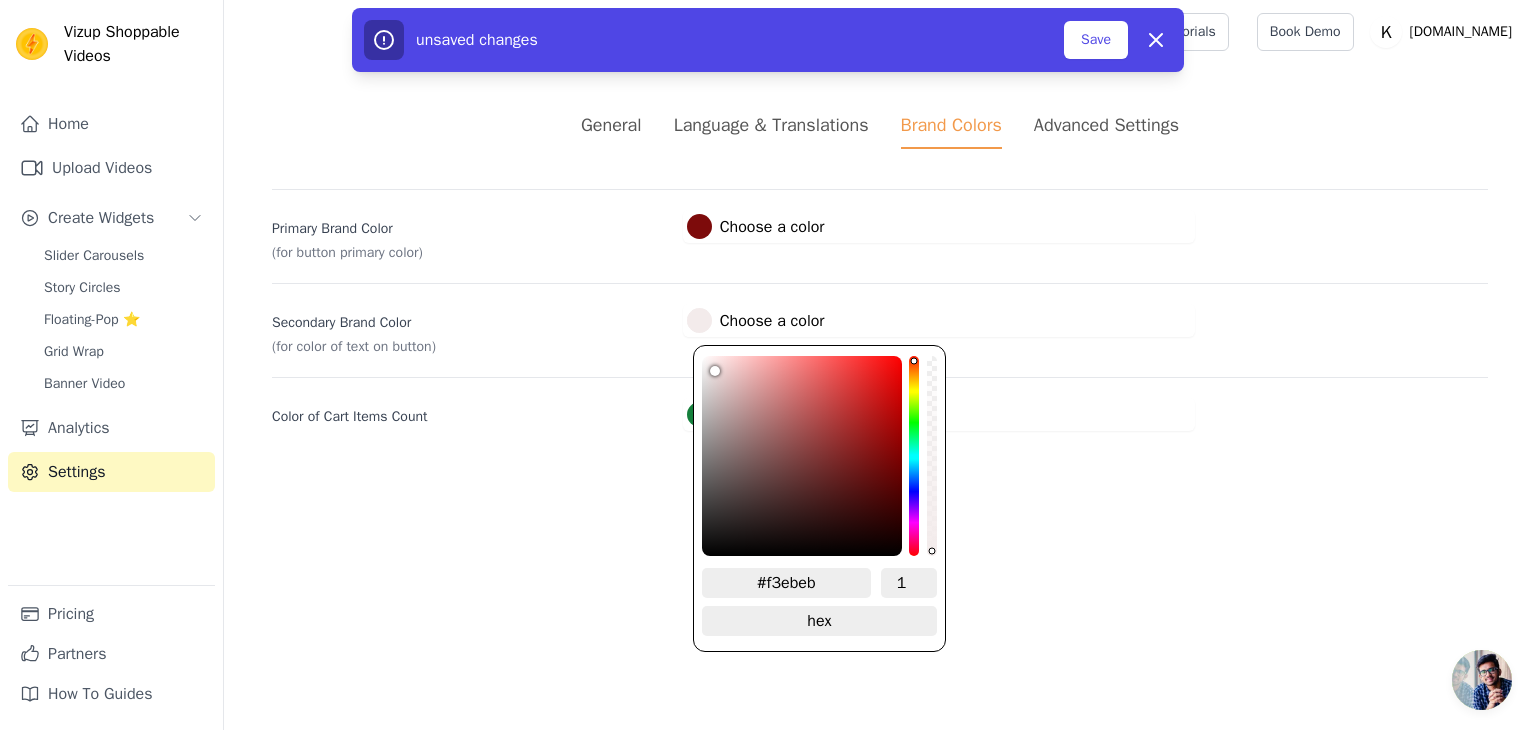 click at bounding box center [802, 456] 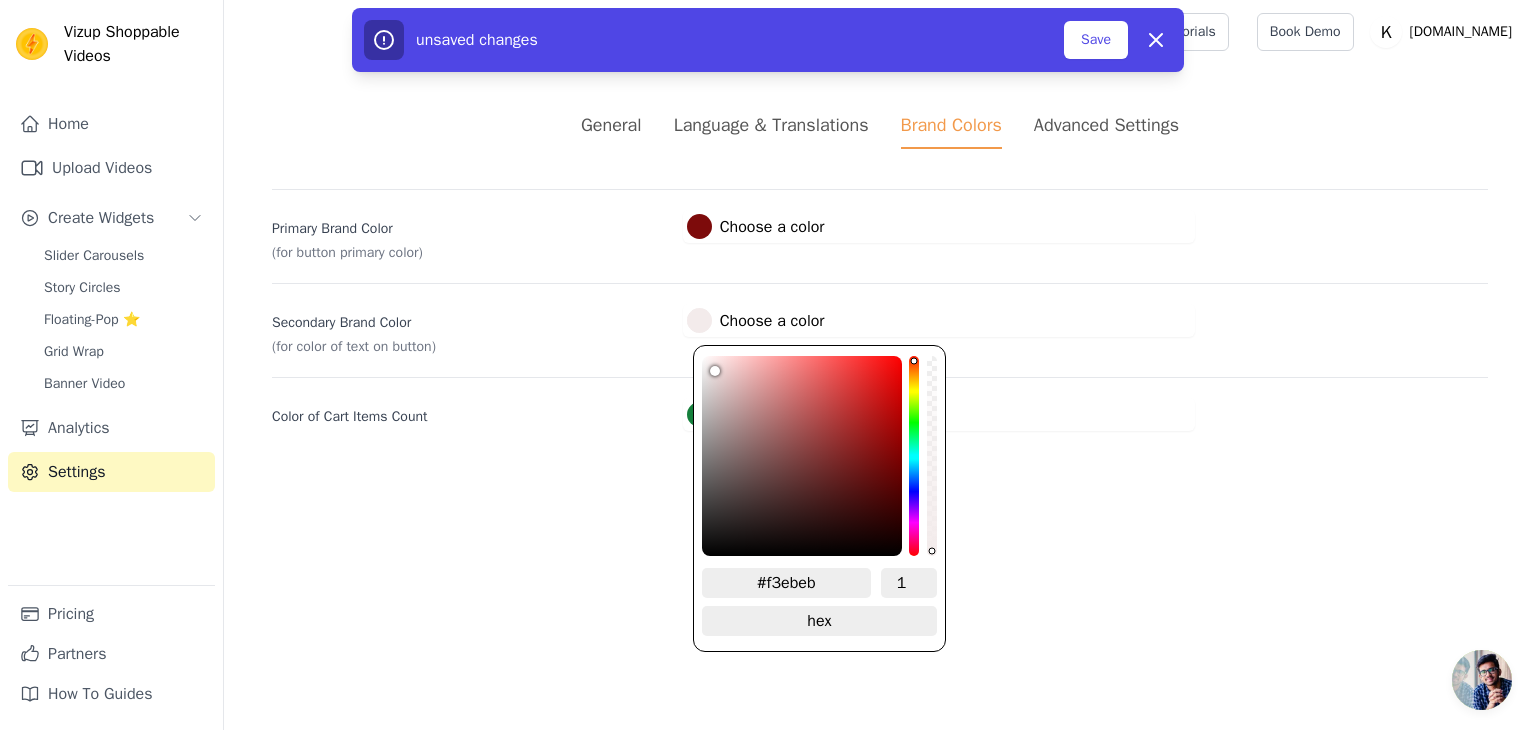 type on "#fdfafa" 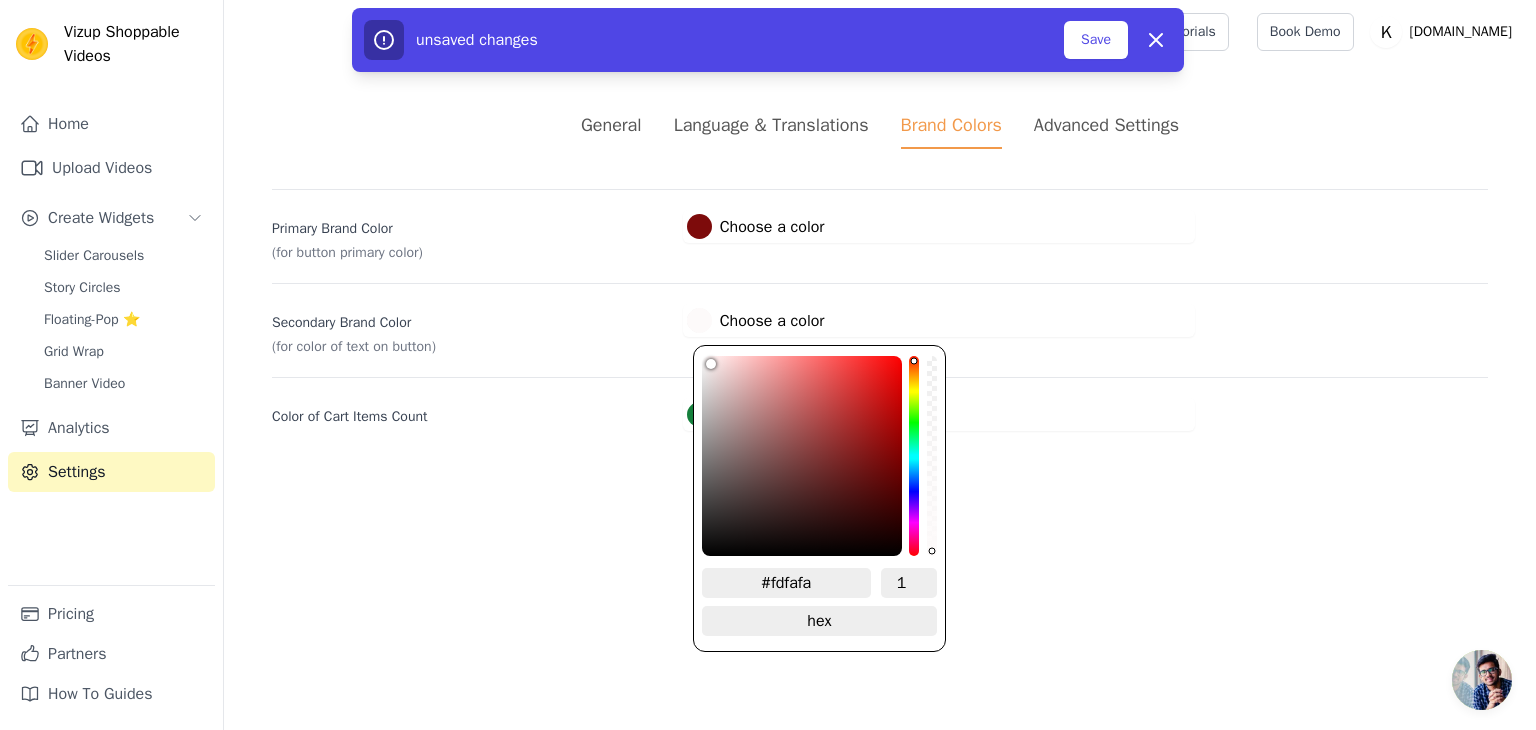 click at bounding box center [802, 456] 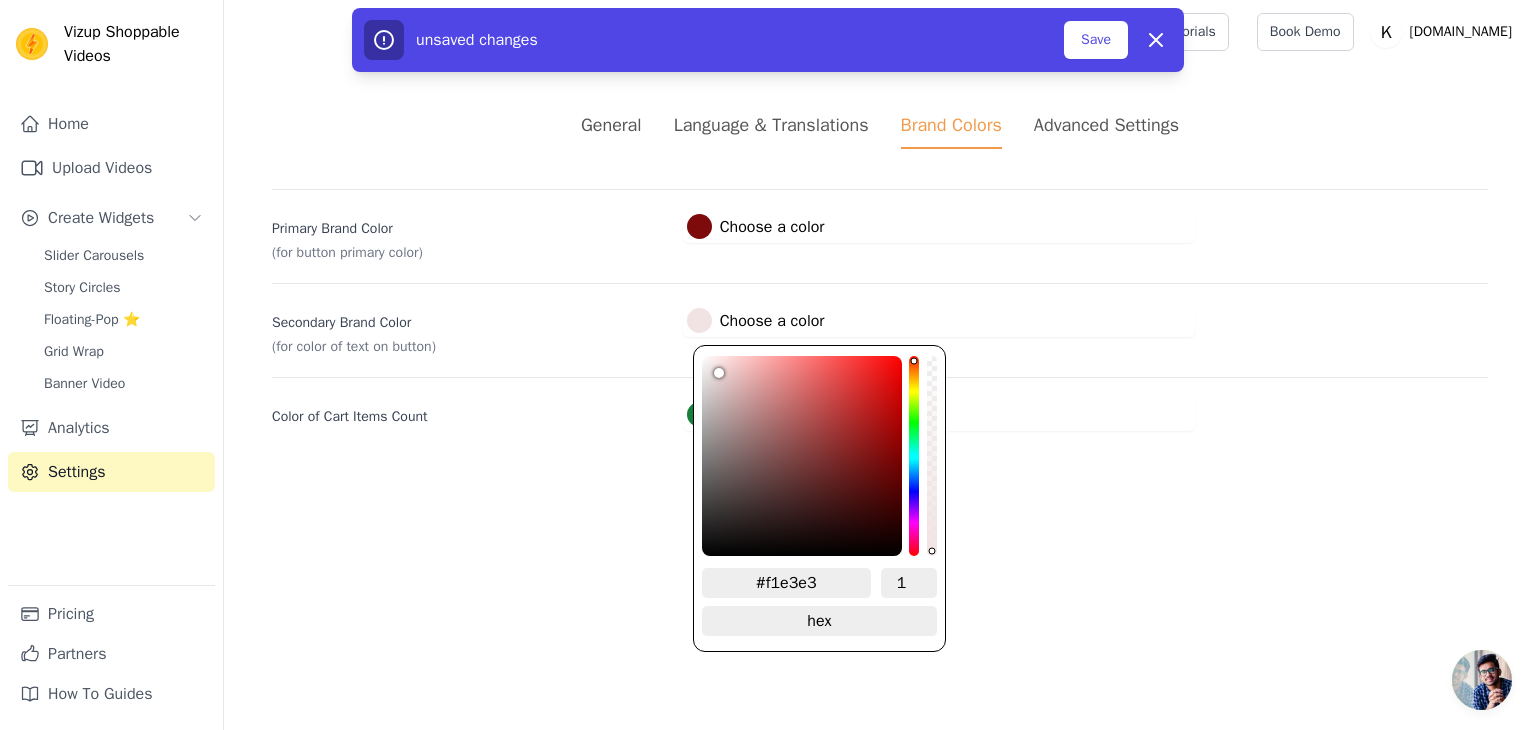 type on "#f1e4e4" 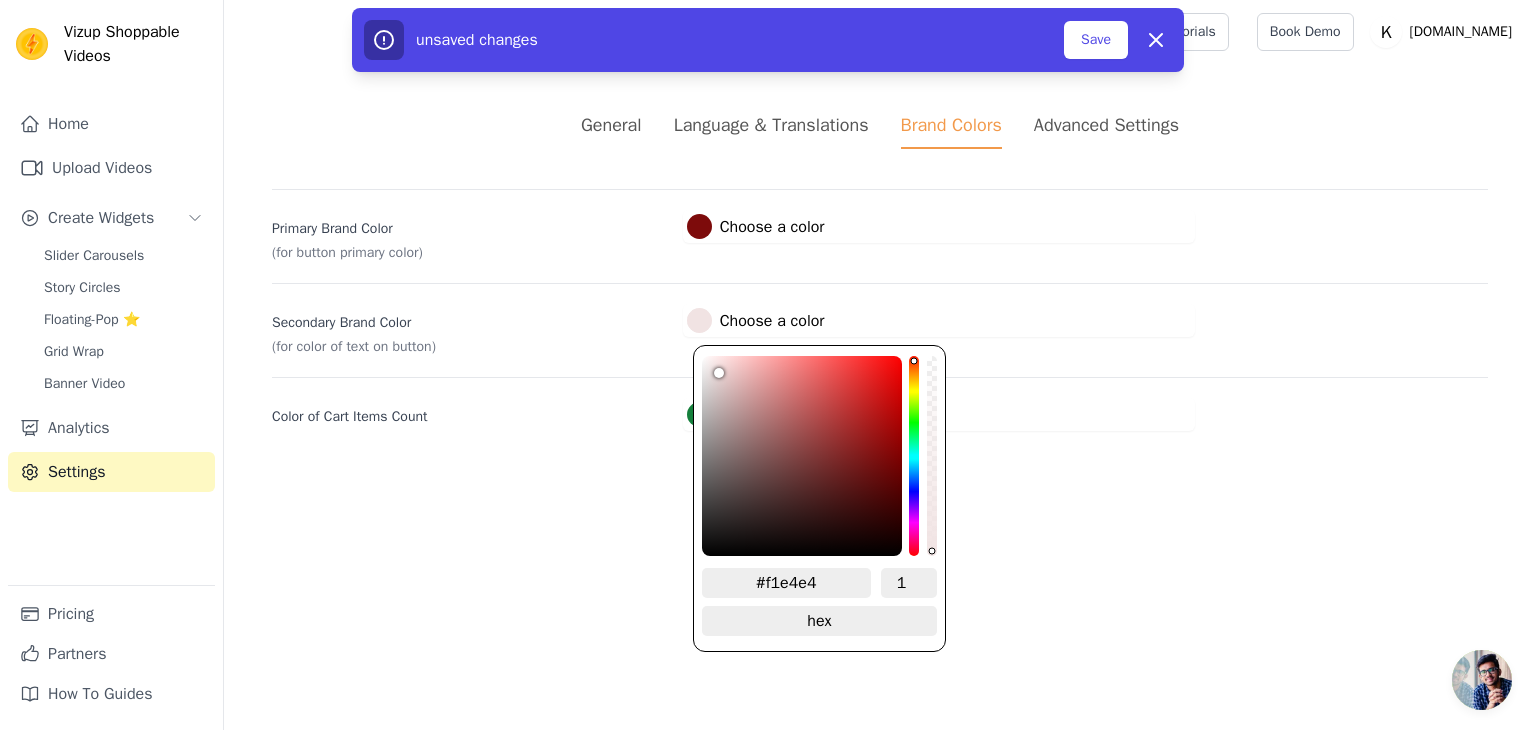 type on "#f2e8e8" 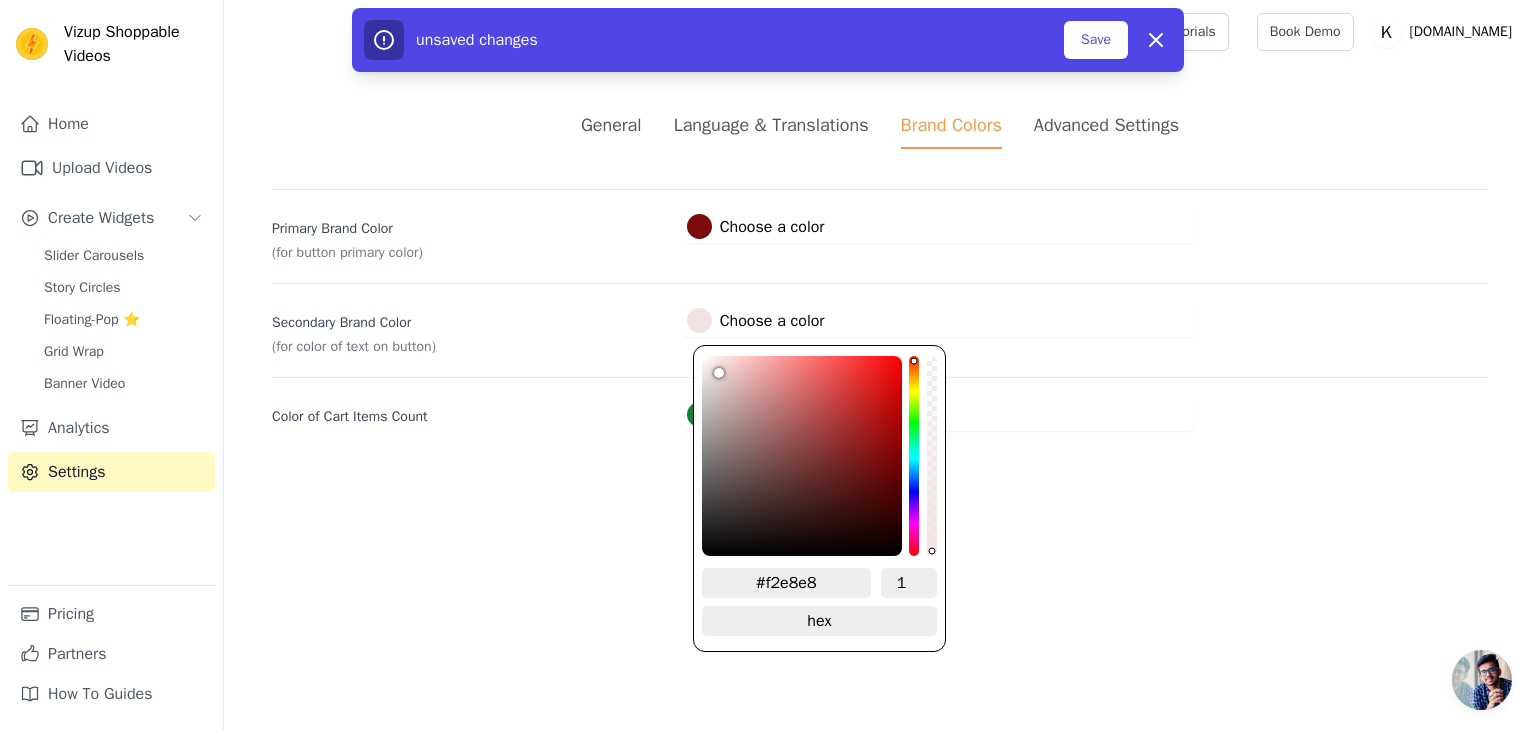 type on "#f3ebeb" 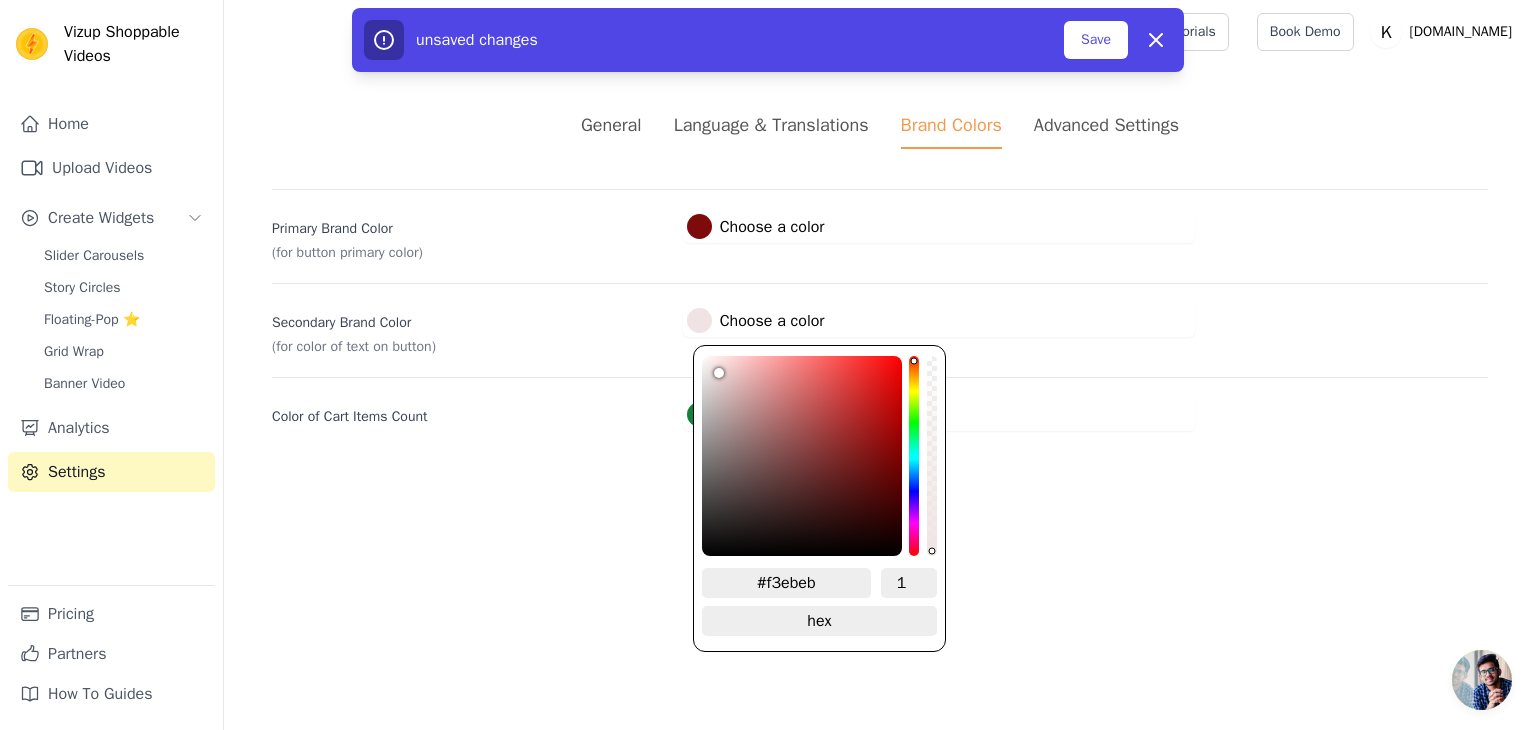 type on "#f5eeee" 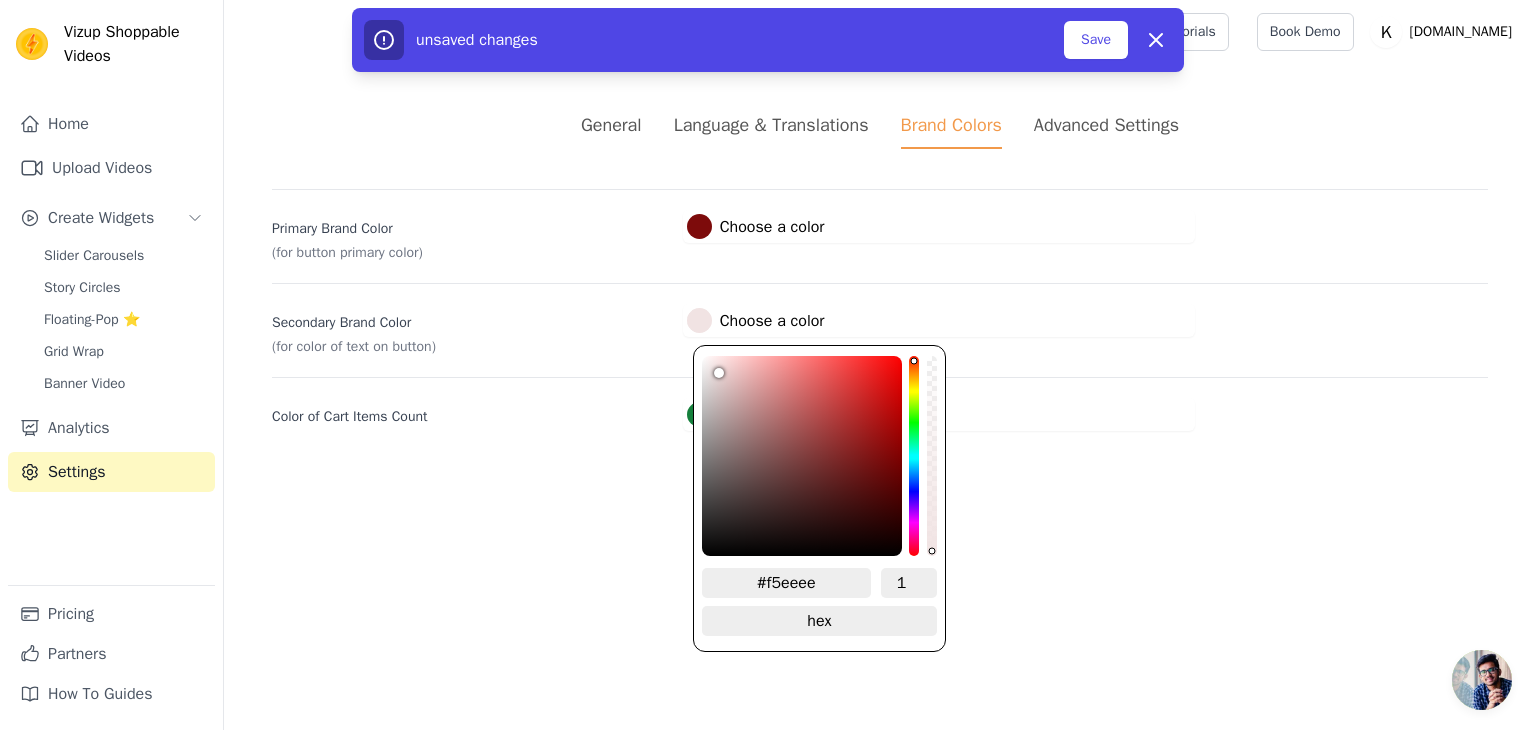 type on "#f7f5f5" 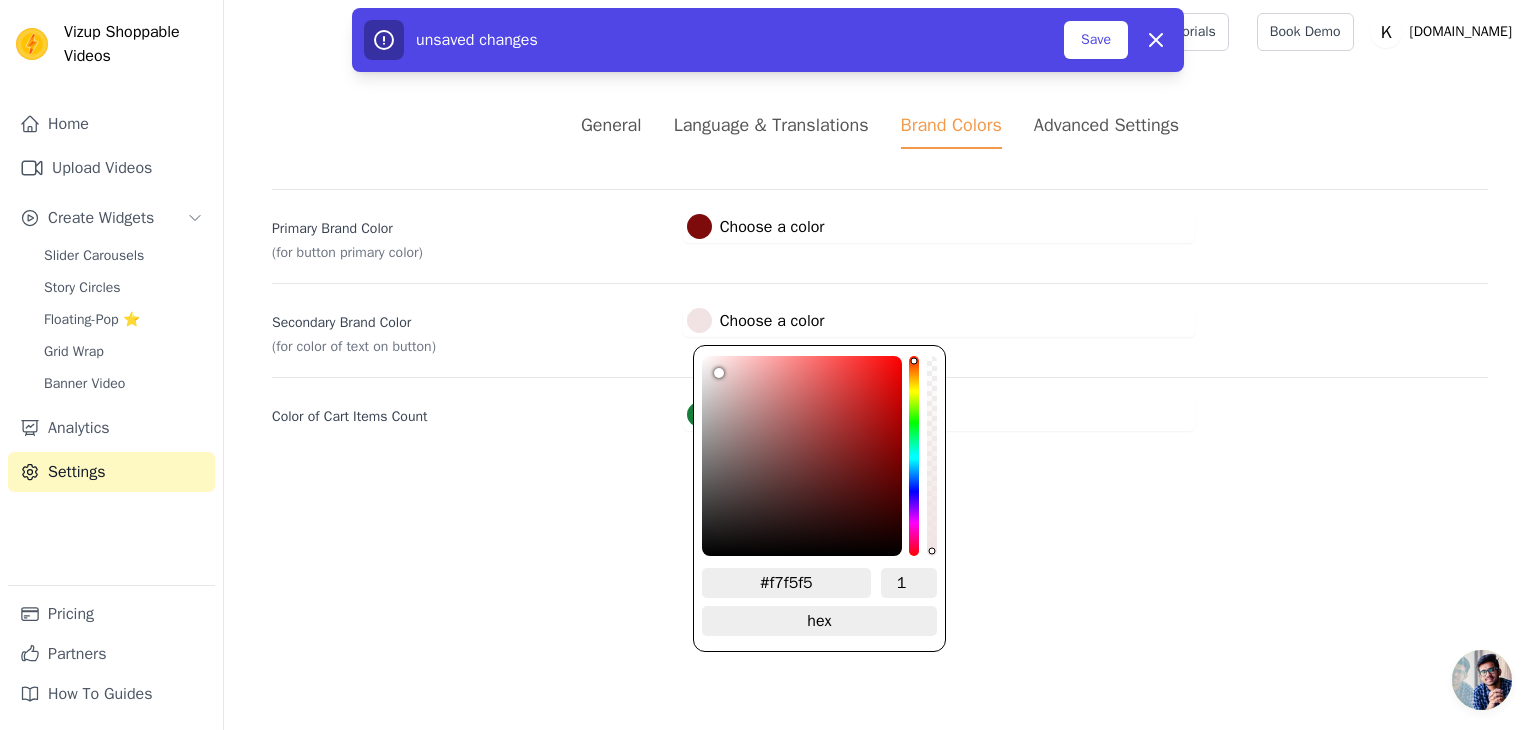 type on "#f8f8f8" 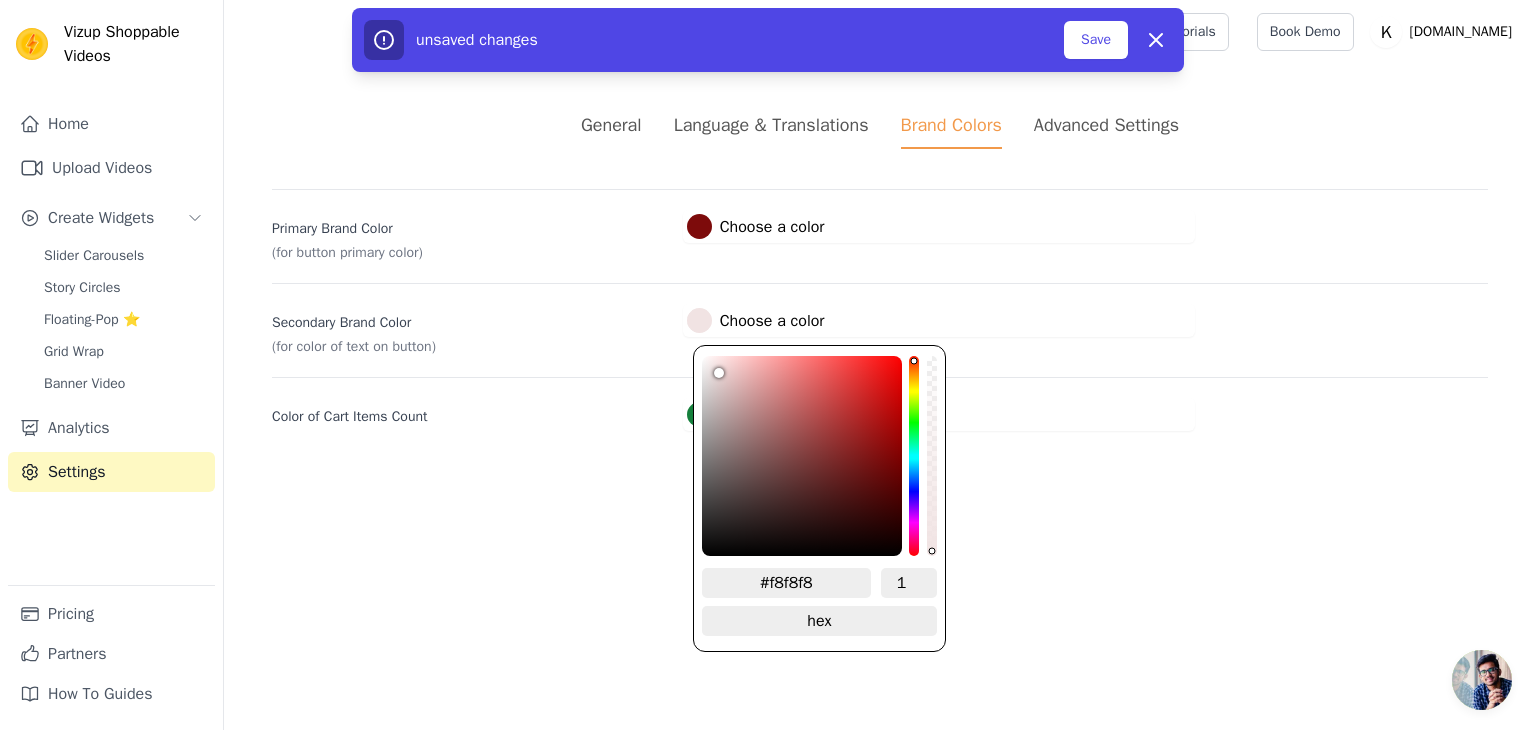 type on "#fbfbfb" 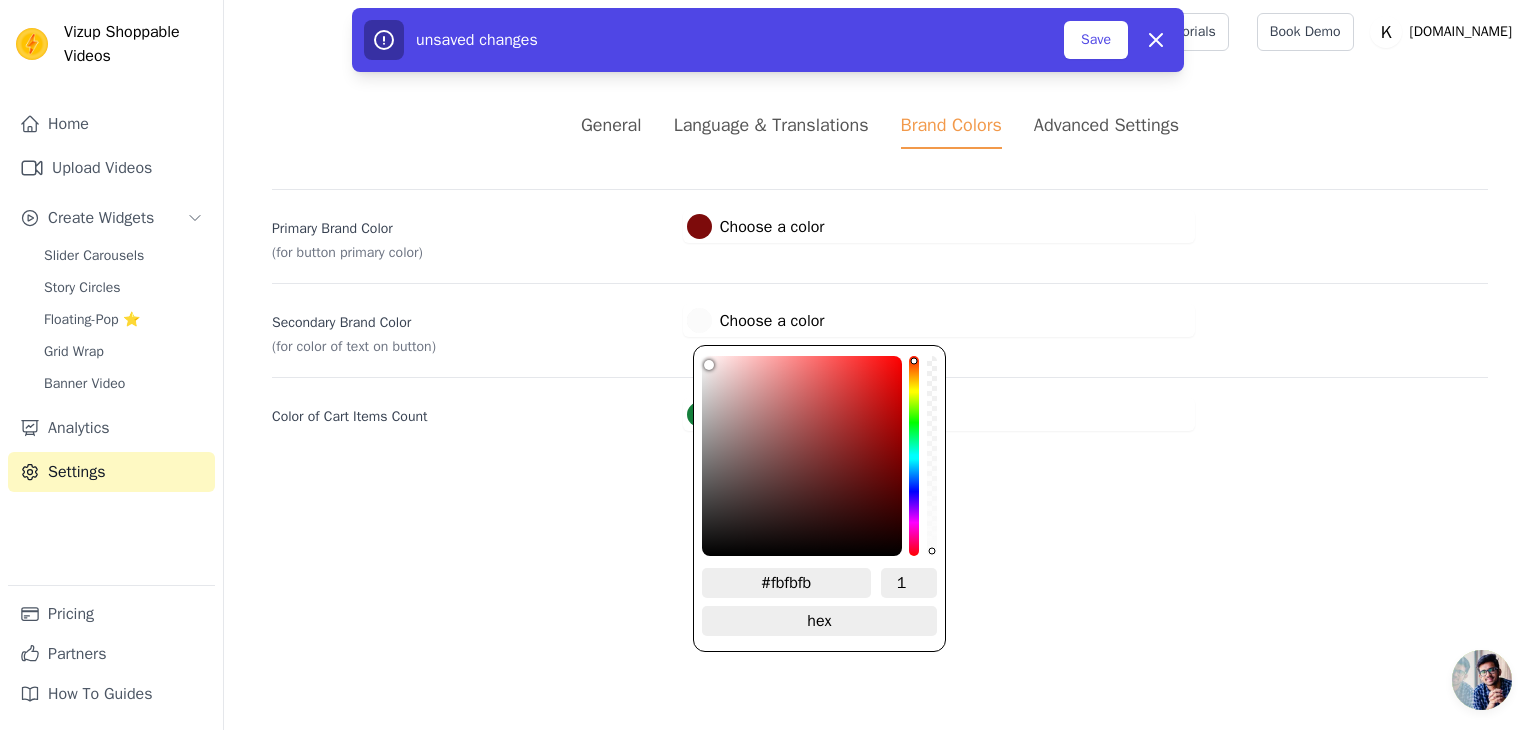 type on "#fdfdfd" 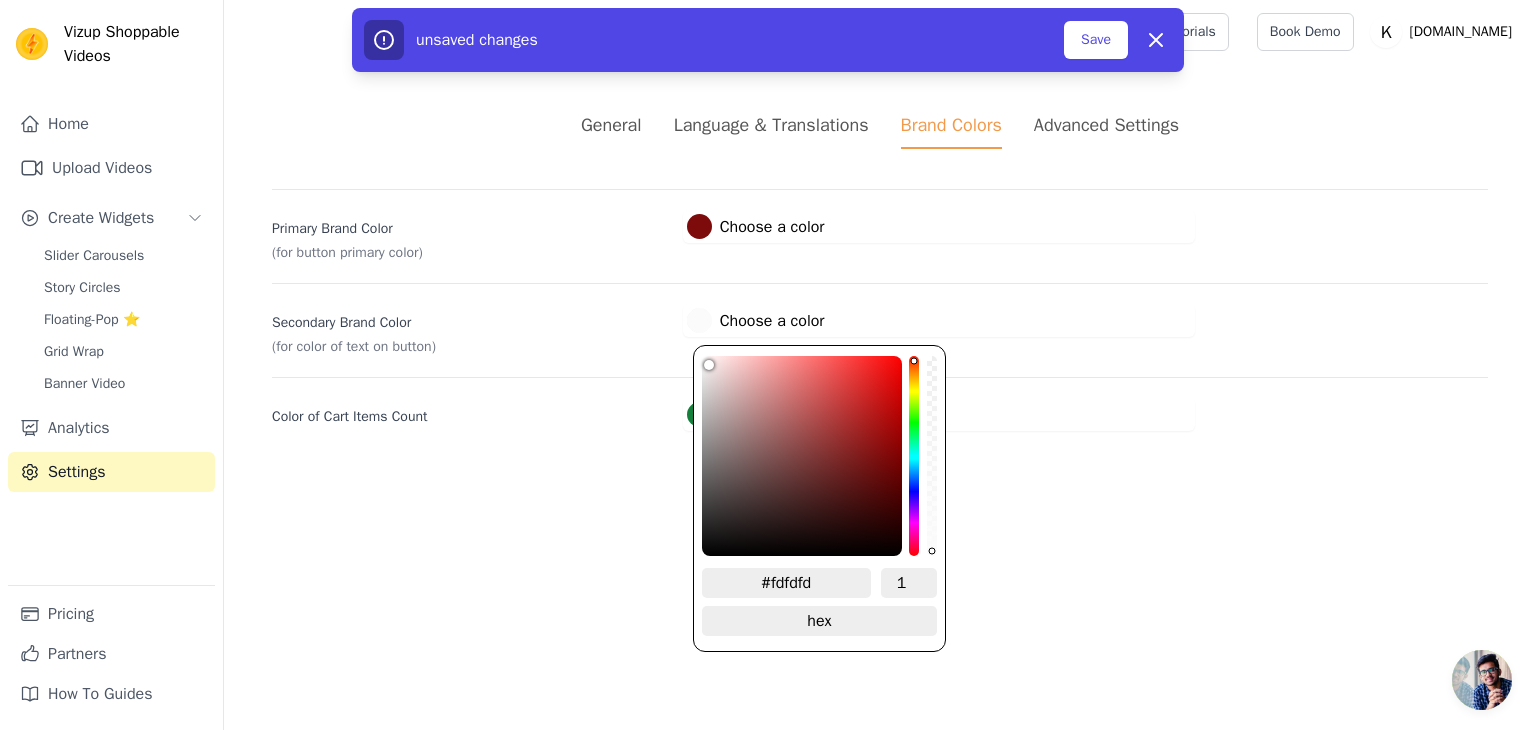 type on "#ffffff" 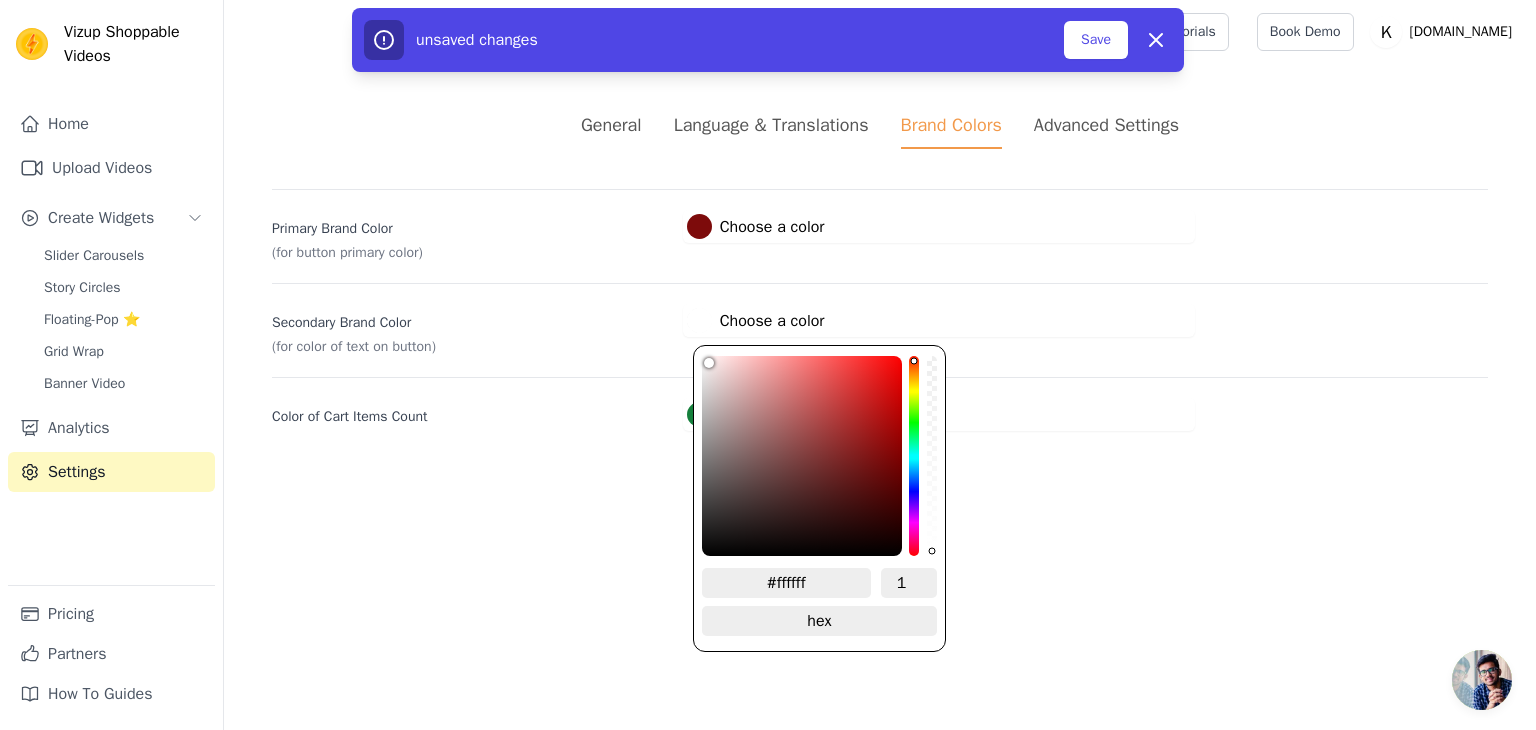 drag, startPoint x: 713, startPoint y: 363, endPoint x: 683, endPoint y: 349, distance: 33.105892 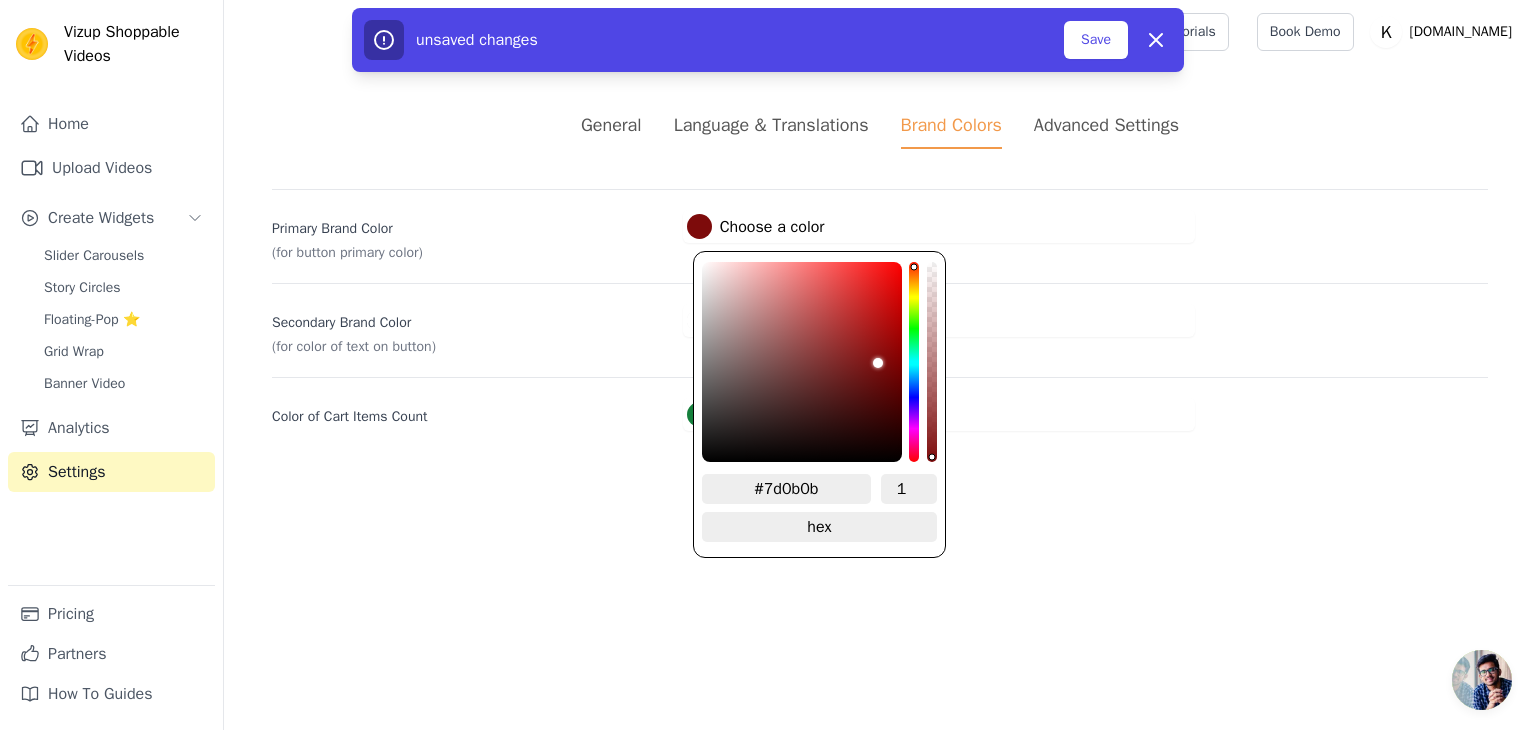 click at bounding box center (699, 226) 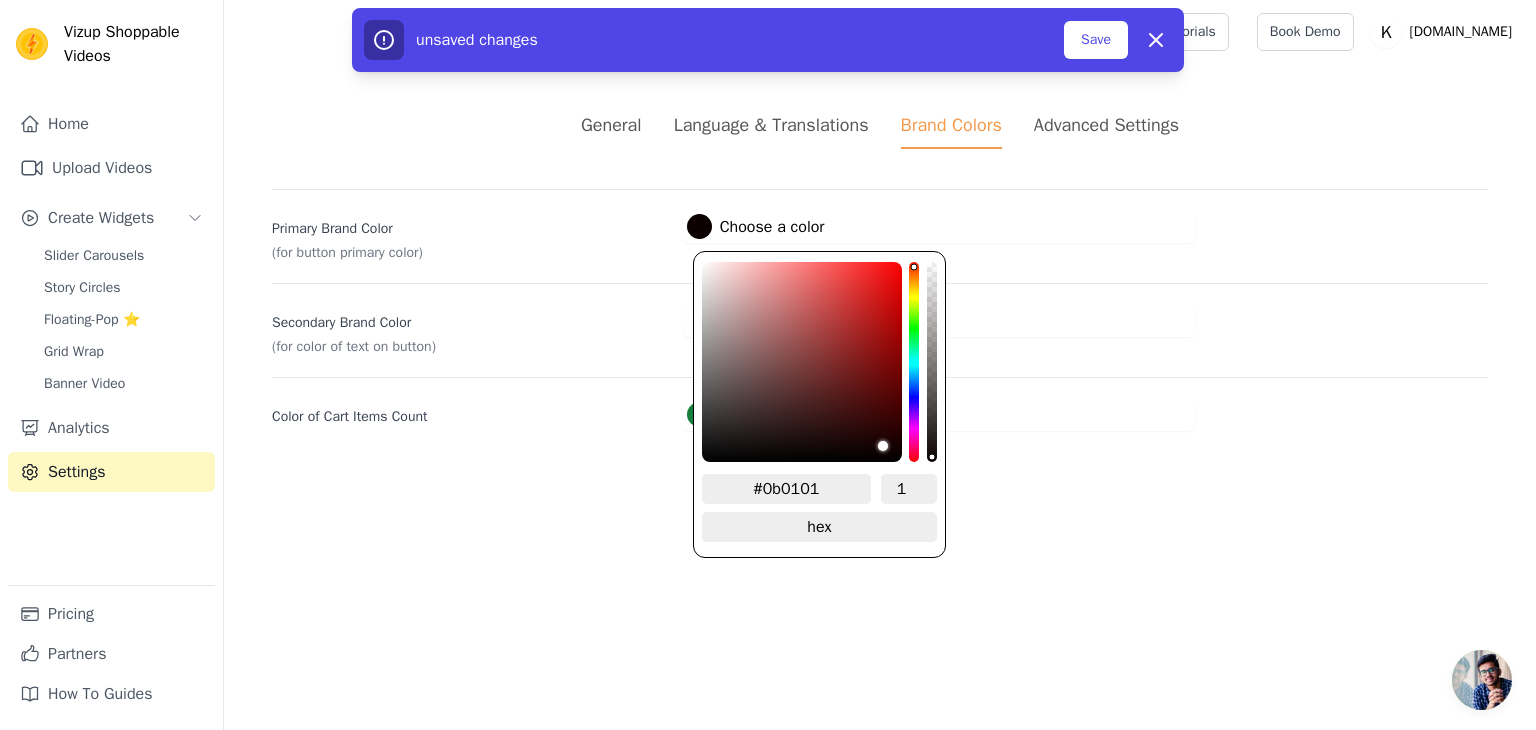 click at bounding box center [802, 362] 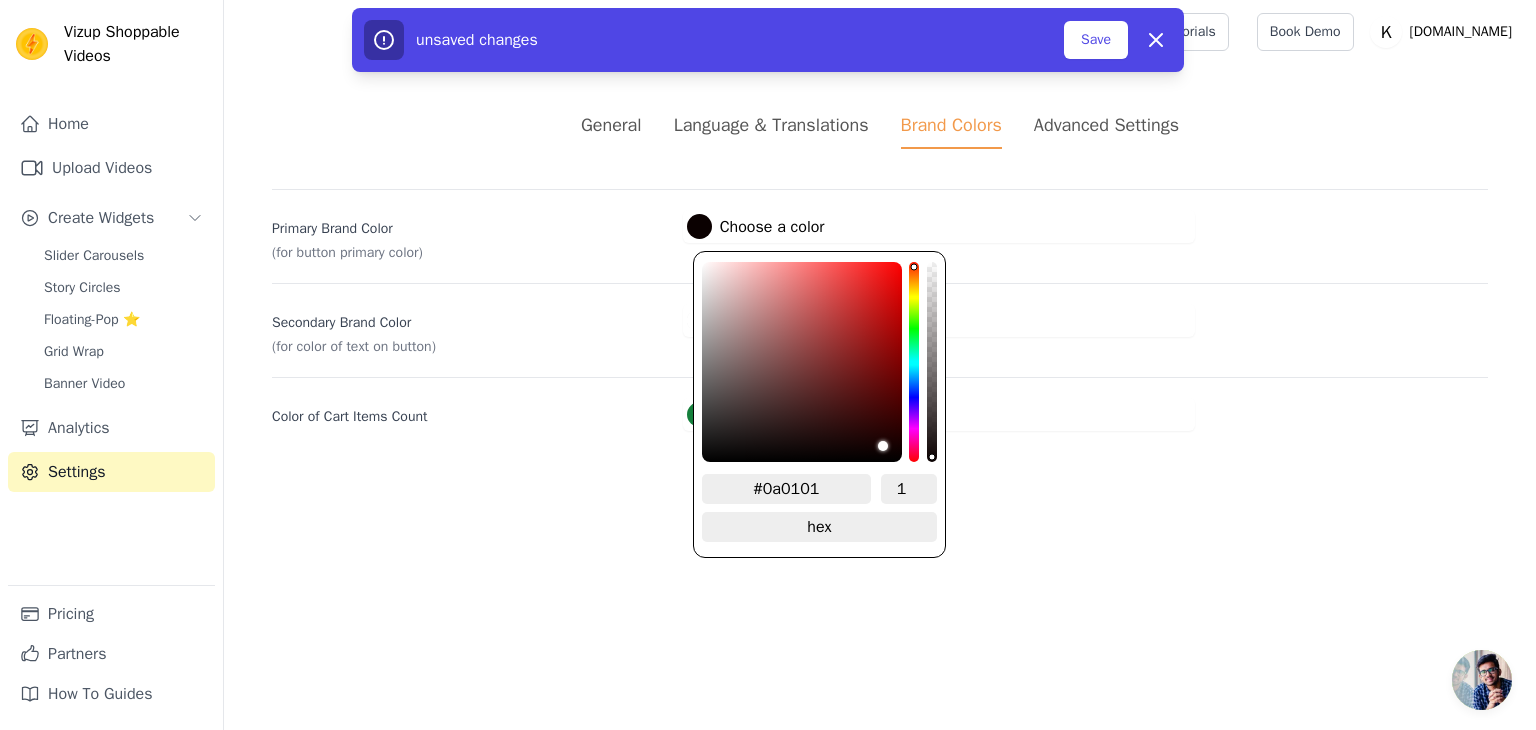 type on "#090000" 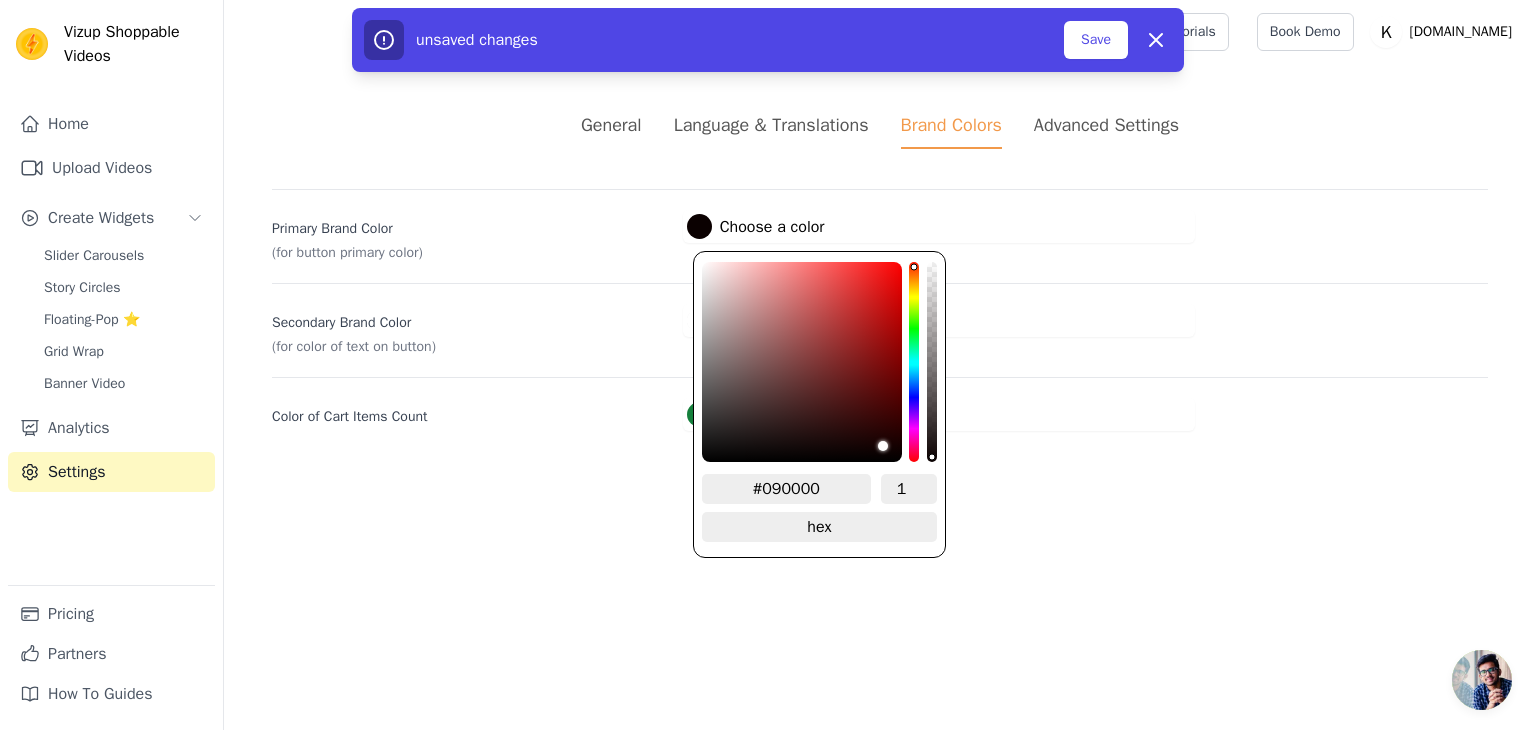type on "#080000" 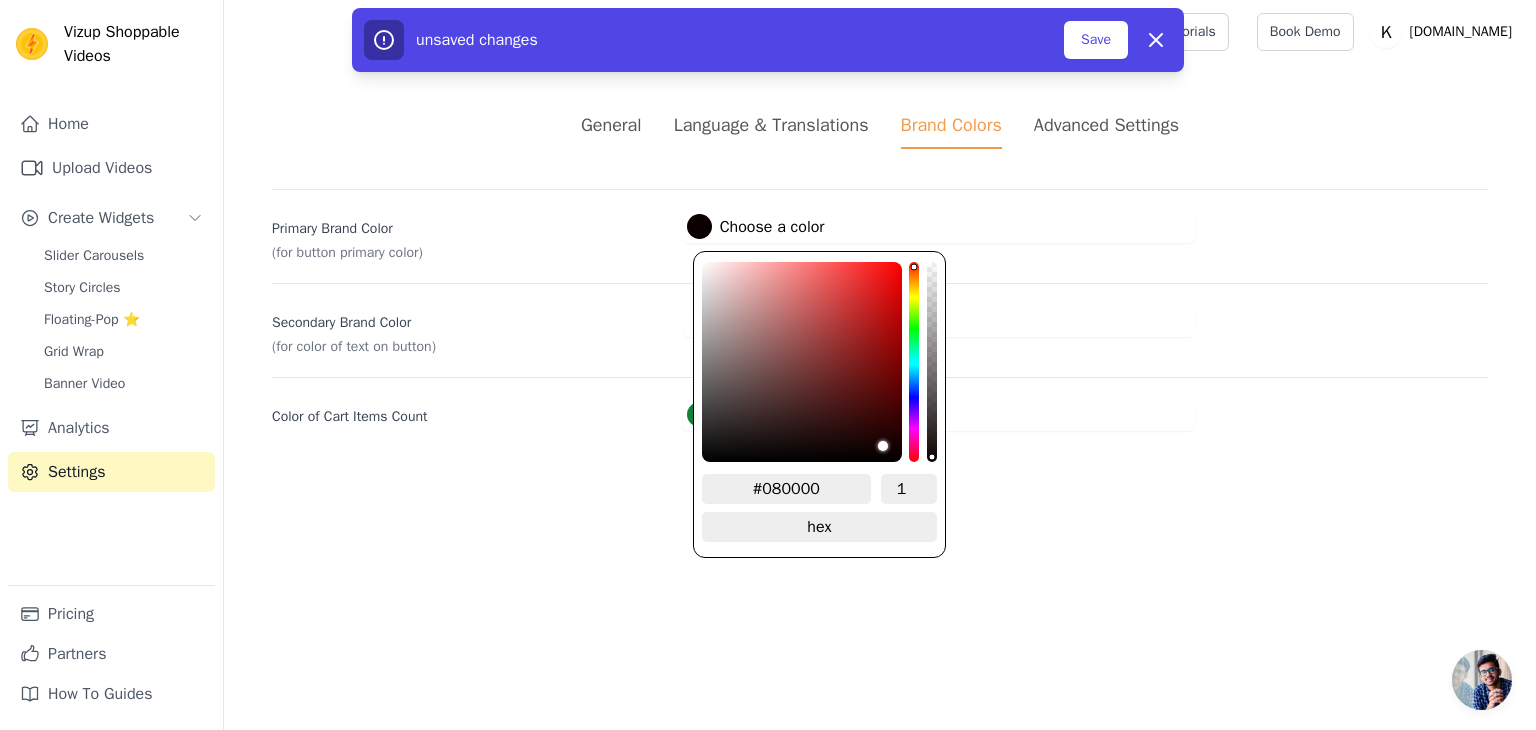 type on "#060000" 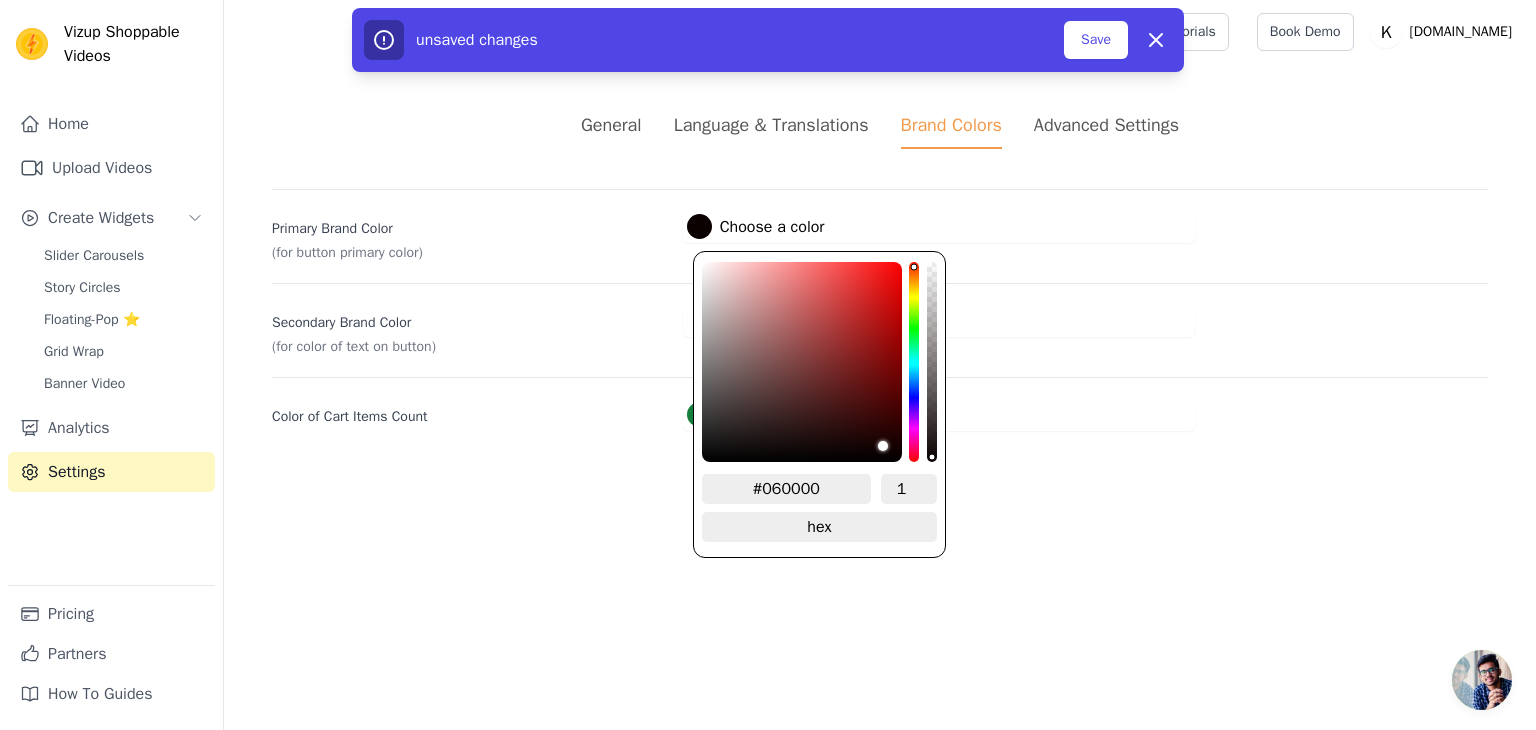 type on "#050000" 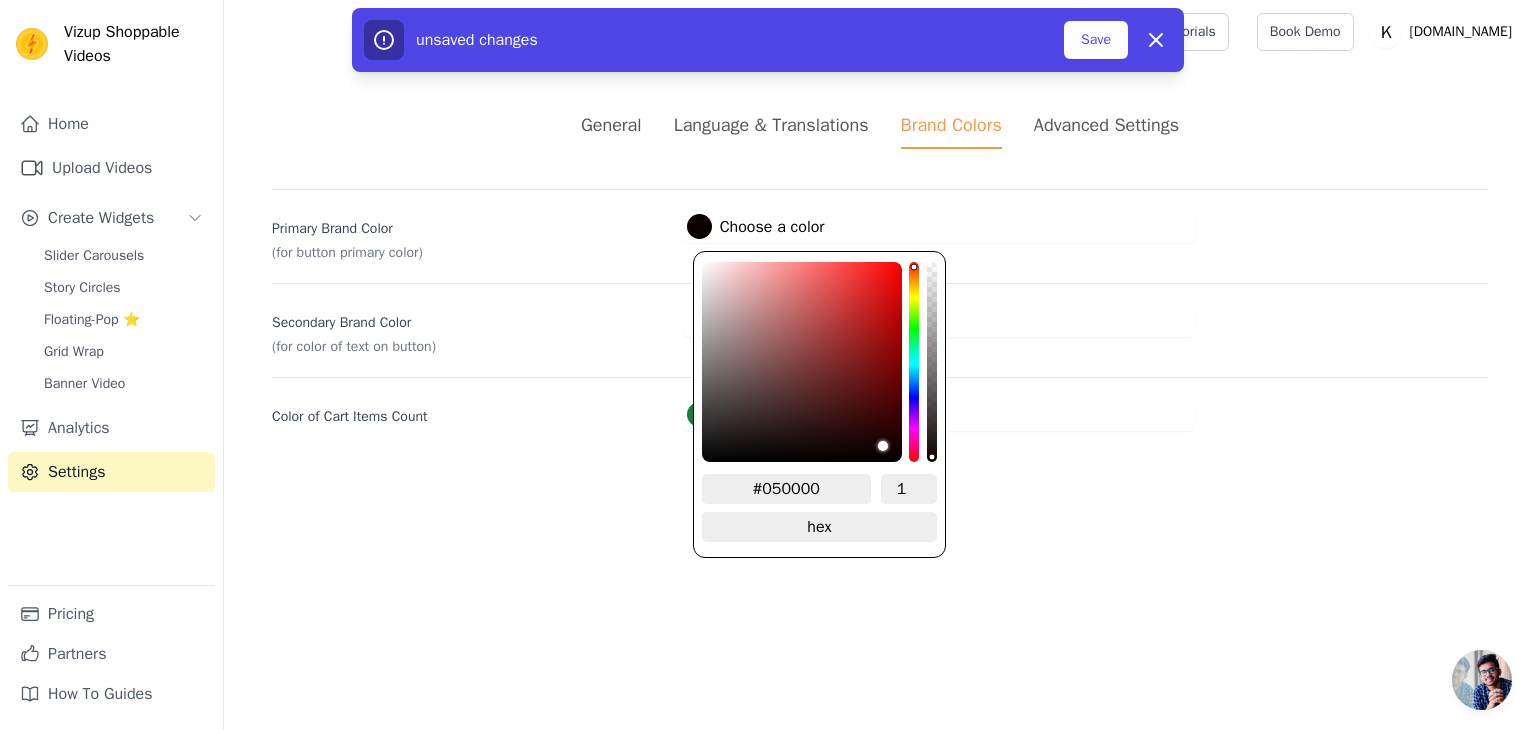 type on "#010000" 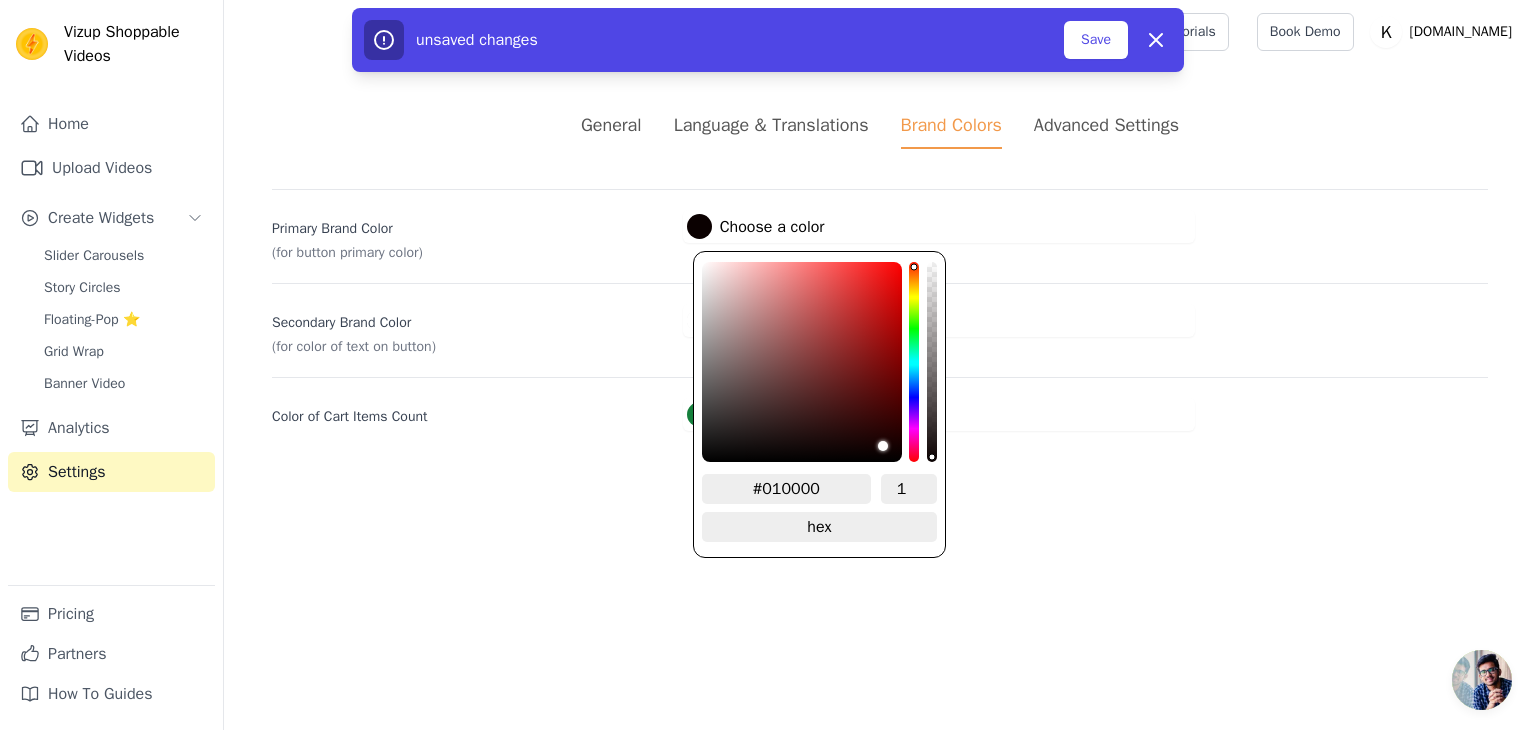 type on "#000000" 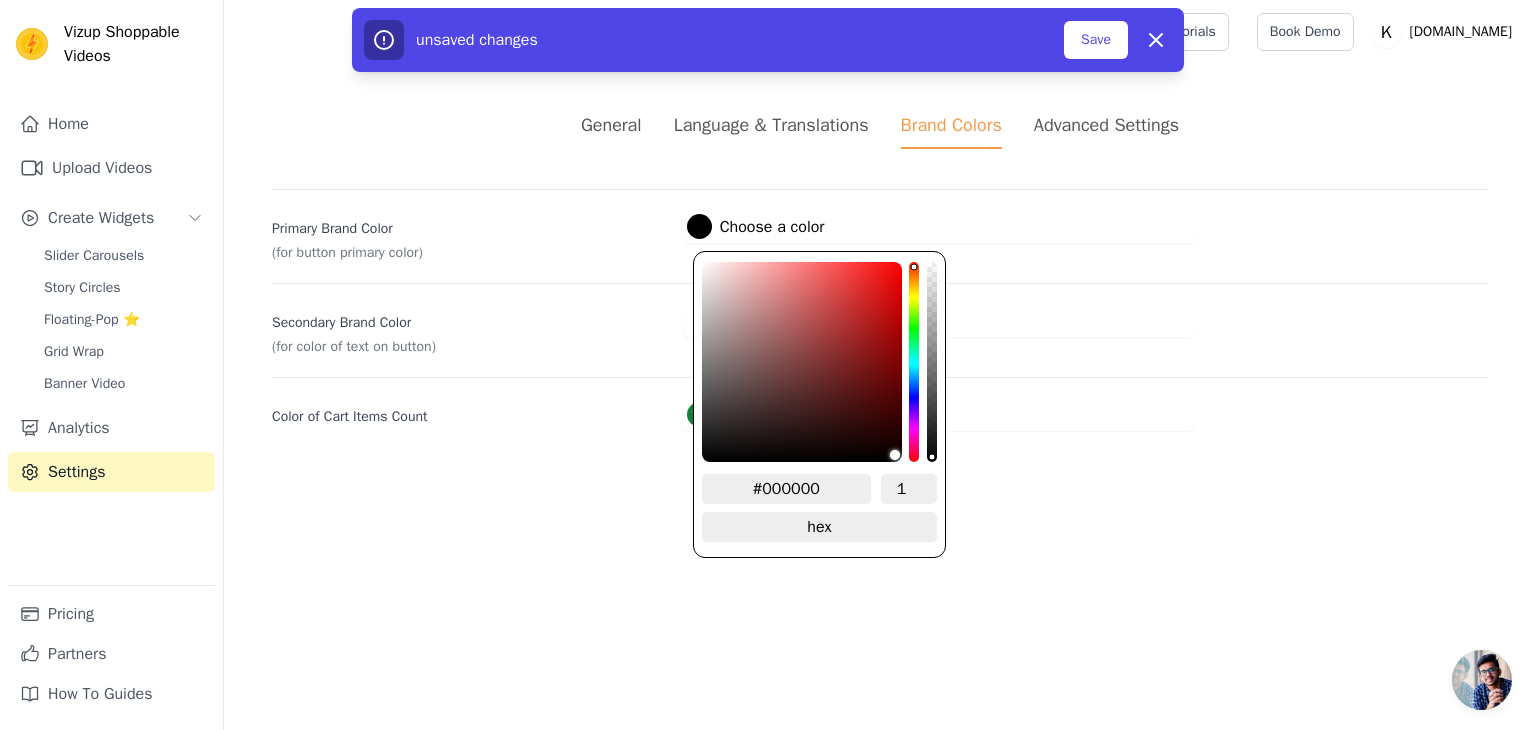 drag, startPoint x: 889, startPoint y: 449, endPoint x: 918, endPoint y: 478, distance: 41.01219 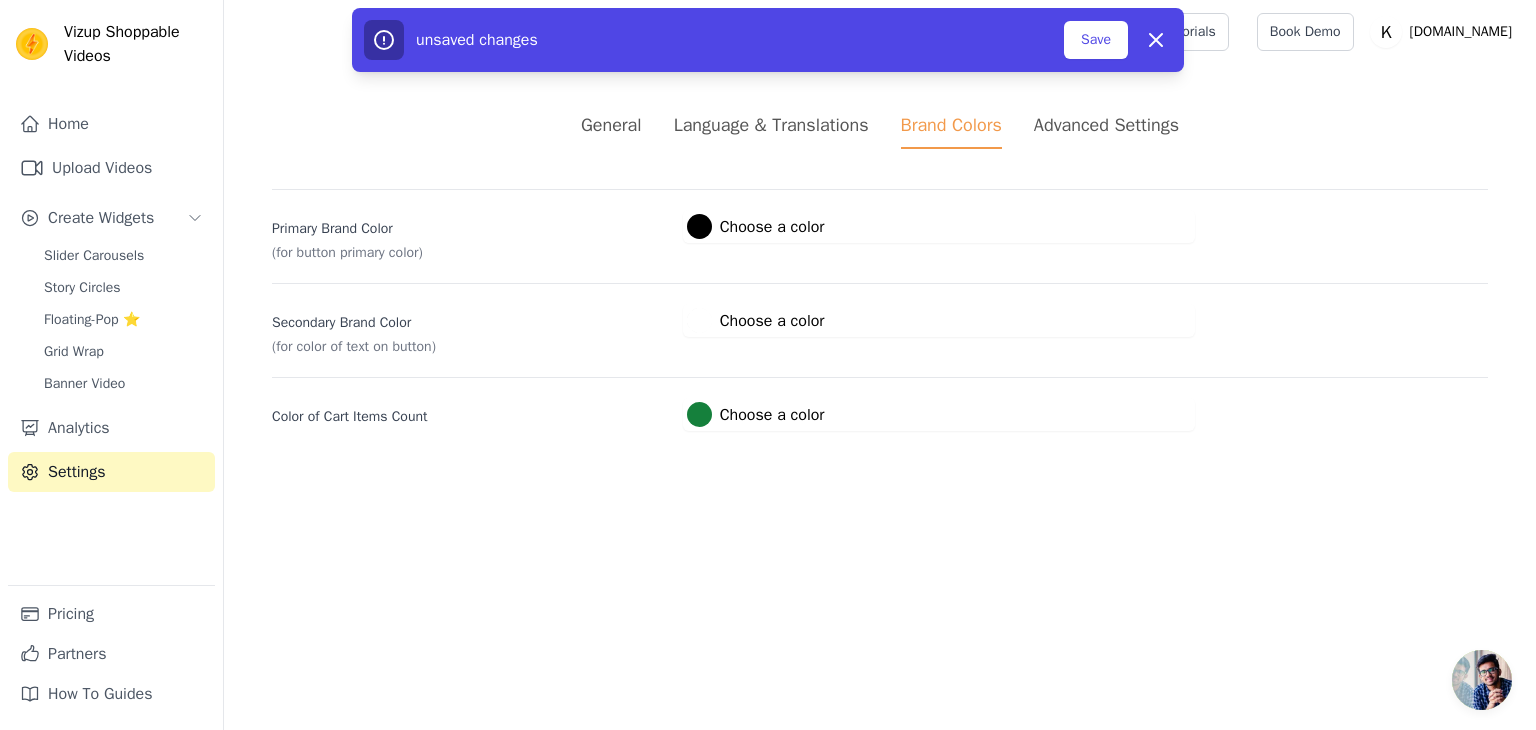 click on "Vizup Shoppable Videos
Home
Upload Videos       Create Widgets     Slider Carousels   Story Circles   Floating-Pop ⭐   Grid Wrap   Banner Video
Analytics
Settings
Pricing
Partners
How To Guides   Open sidebar       Tutorials     Book Demo   Open user menu" at bounding box center [768, 239] 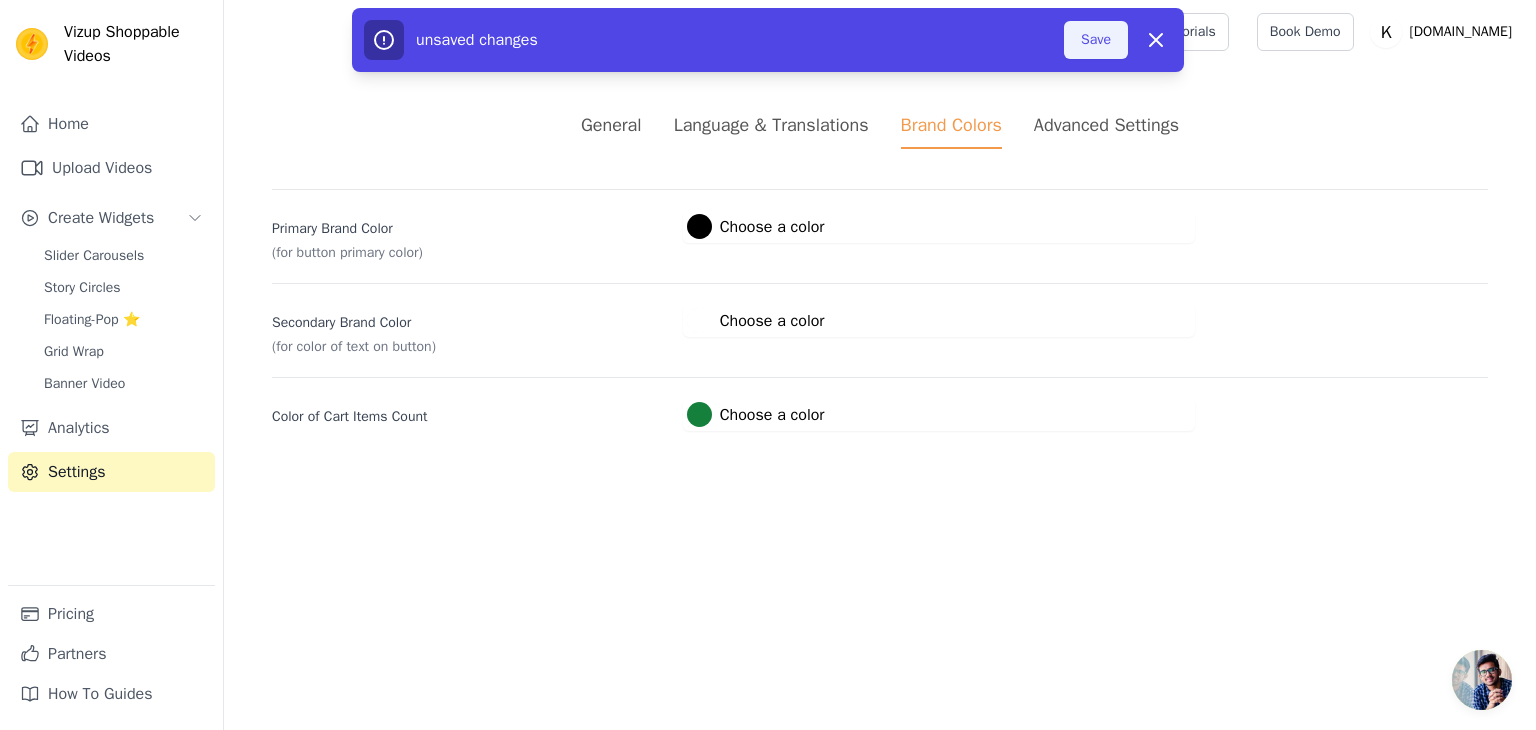 click on "Save" at bounding box center (1096, 40) 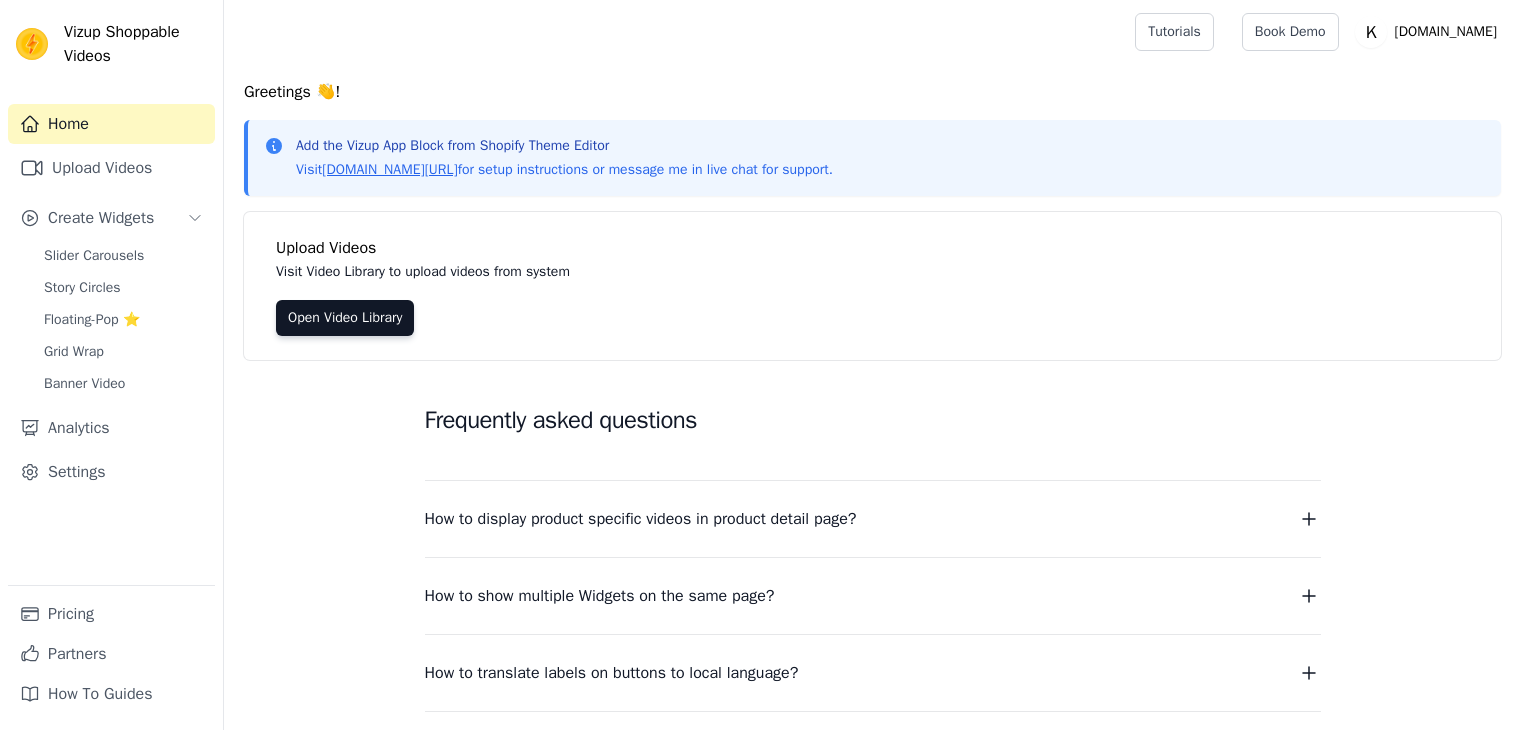 scroll, scrollTop: 0, scrollLeft: 0, axis: both 